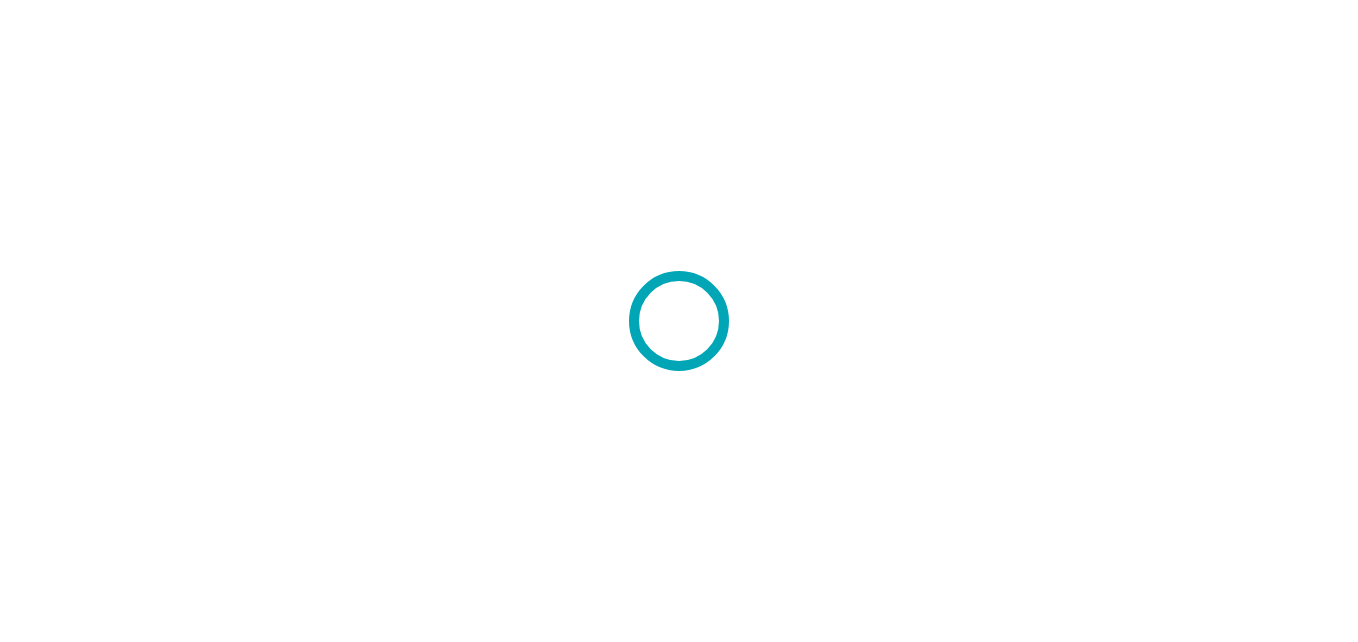 scroll, scrollTop: 0, scrollLeft: 0, axis: both 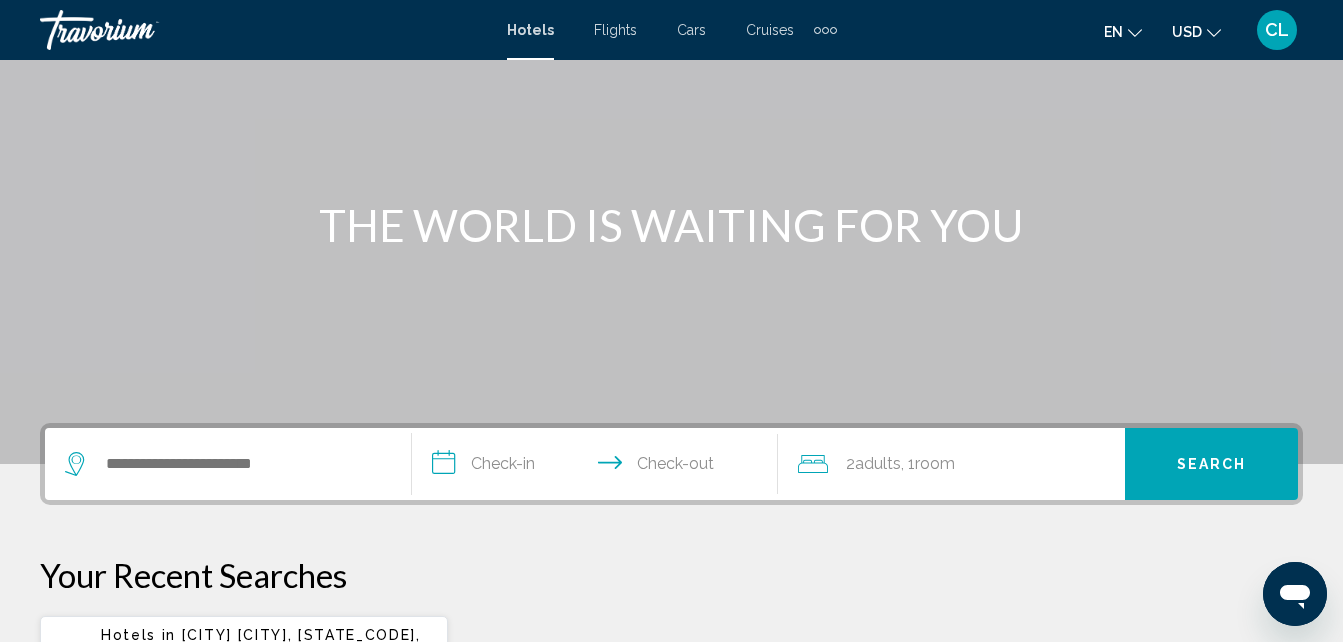 click on "**********" at bounding box center [671, 792] 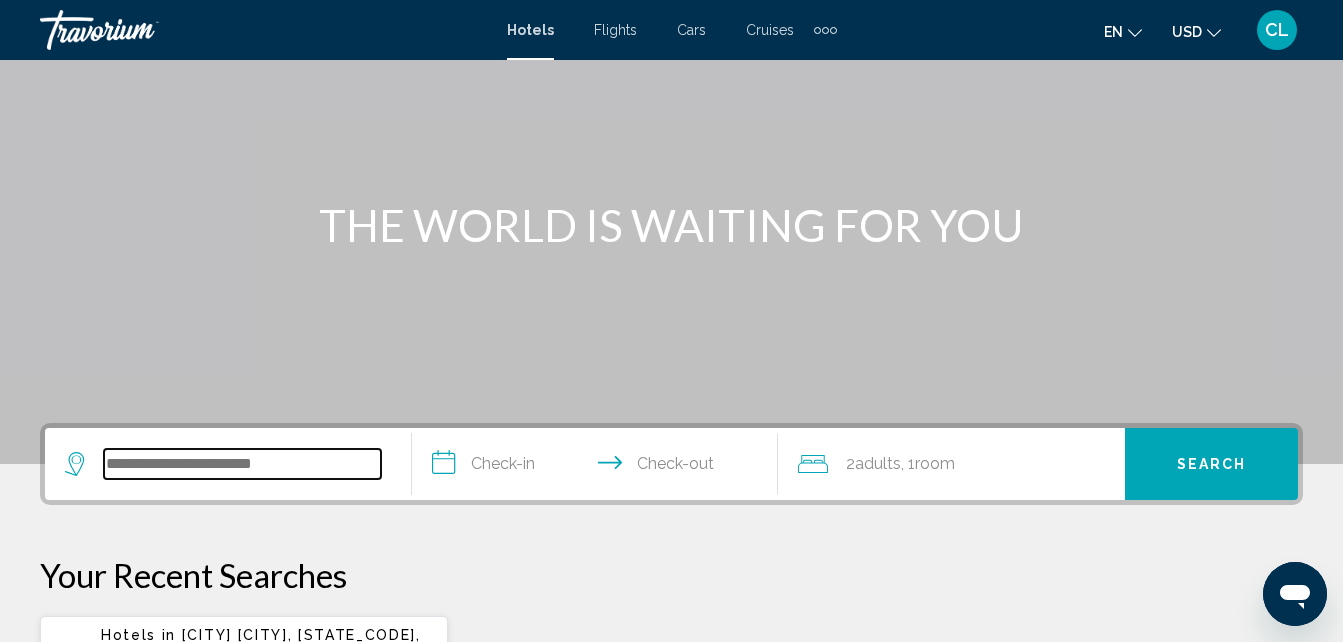 click at bounding box center [242, 464] 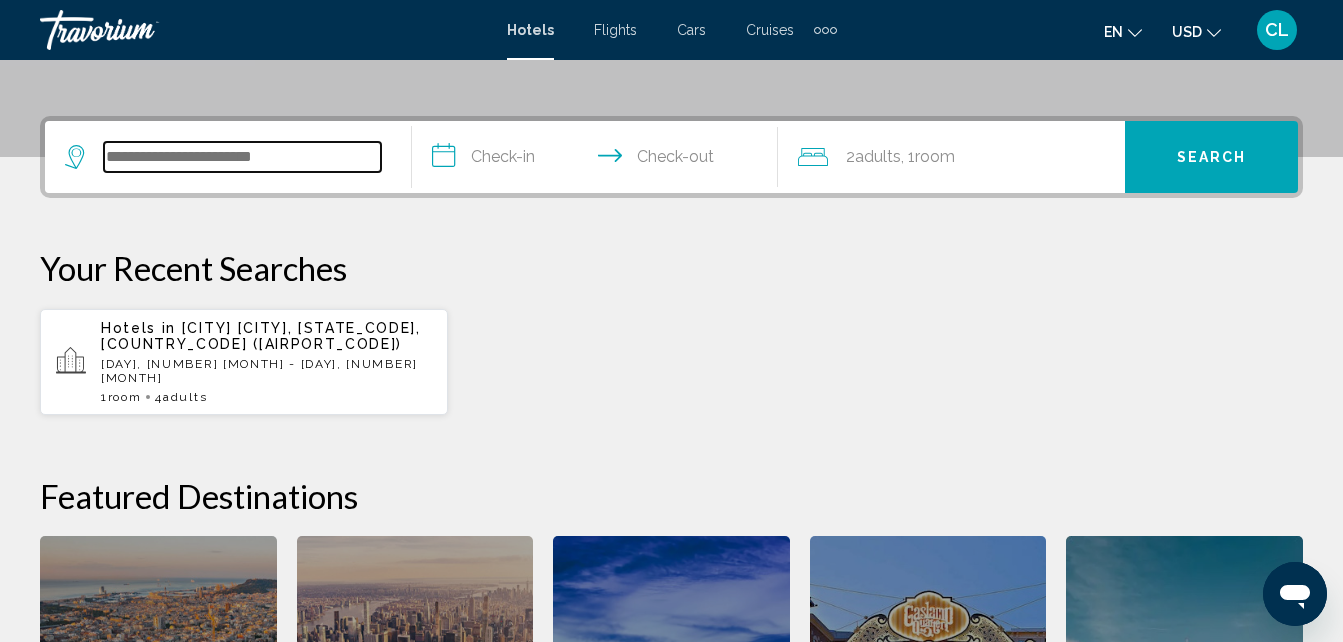 scroll, scrollTop: 494, scrollLeft: 0, axis: vertical 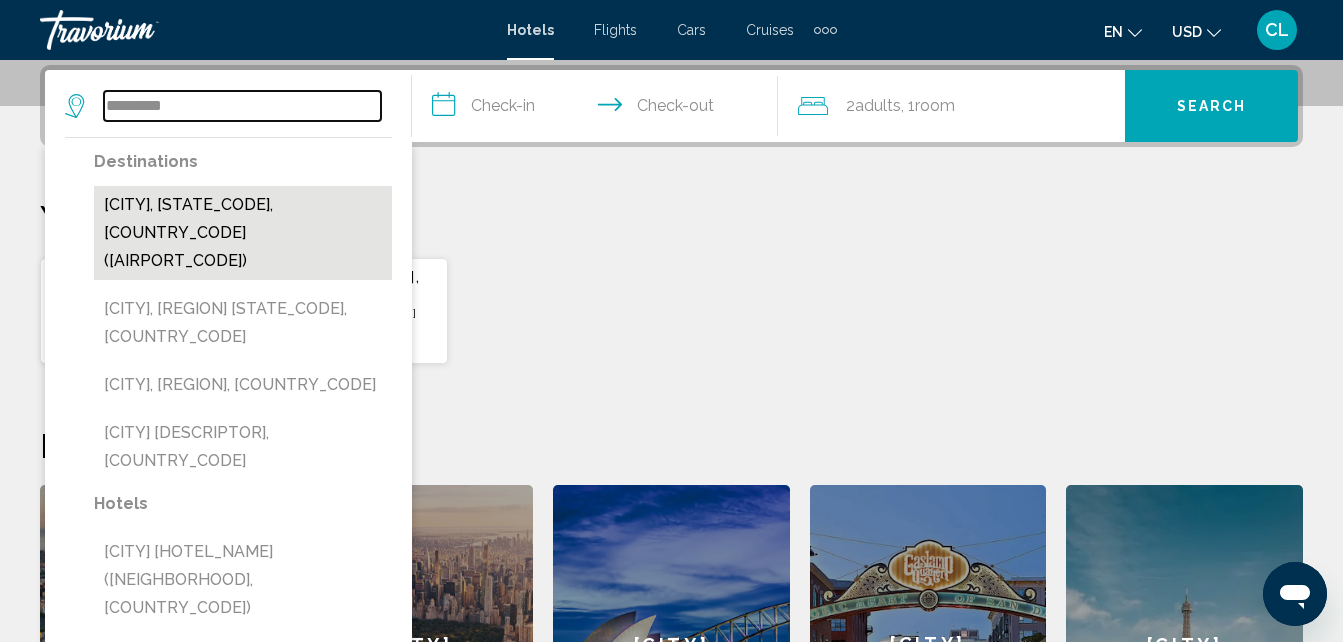 type on "*********" 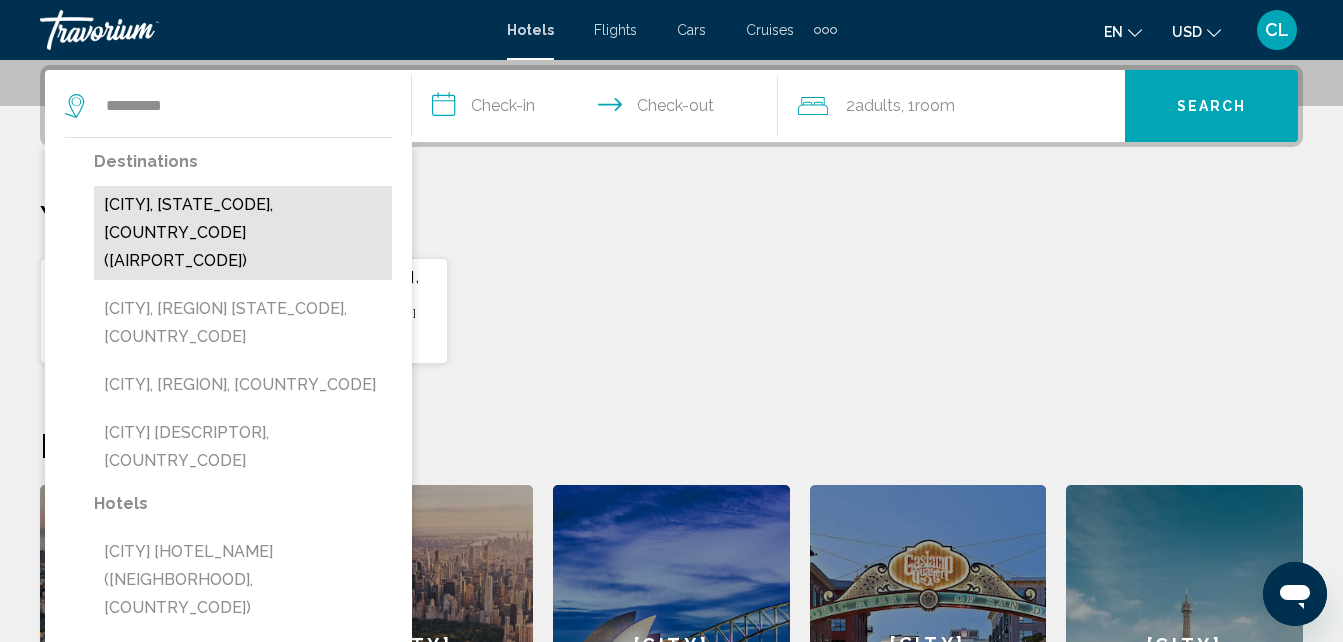 click on "Las Vegas, NV, United States (LAS)" at bounding box center [243, 233] 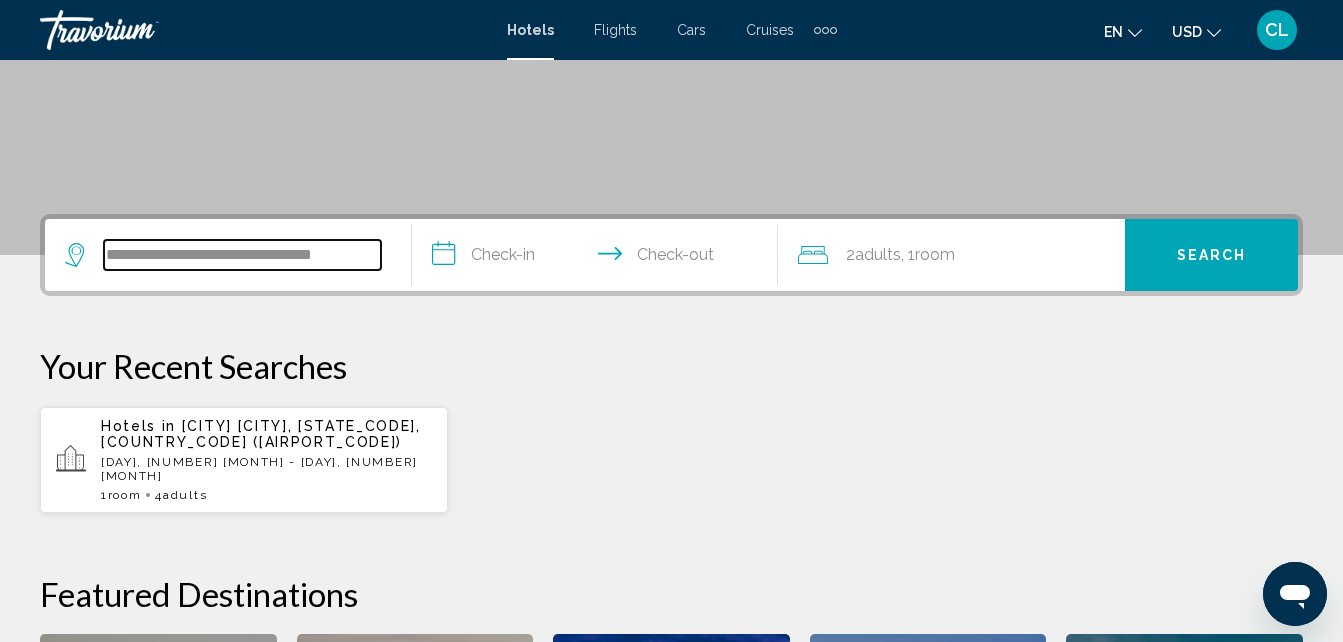 scroll, scrollTop: 394, scrollLeft: 0, axis: vertical 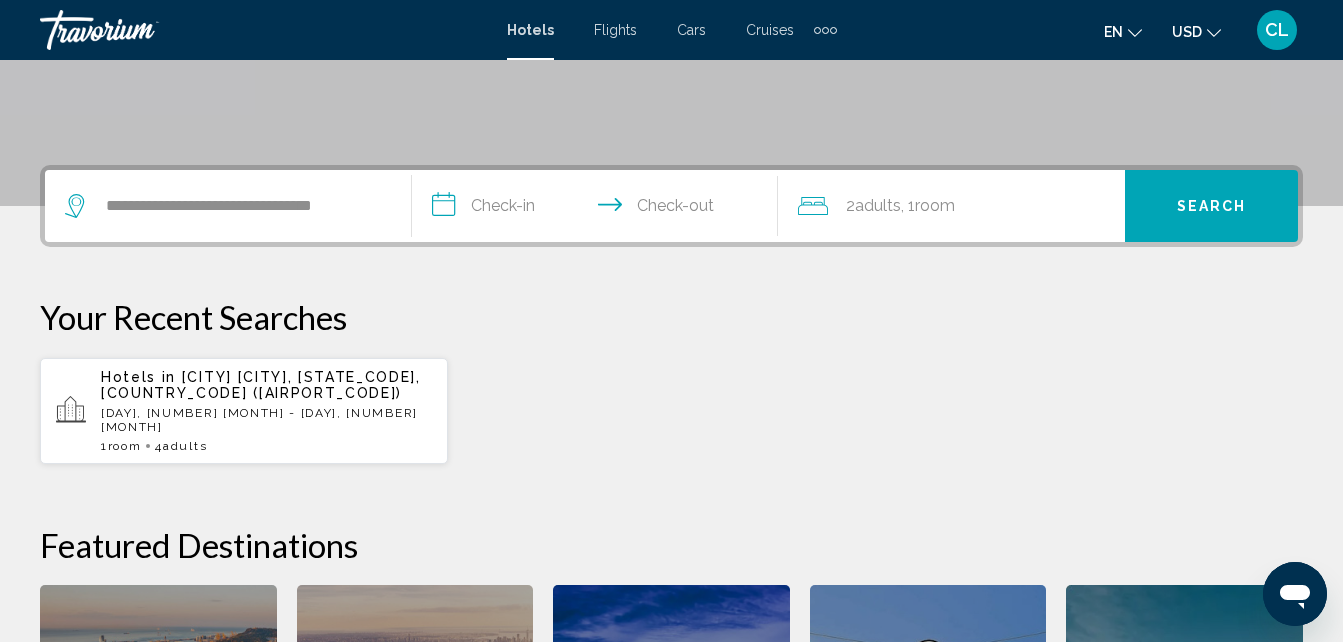 click at bounding box center (825, 30) 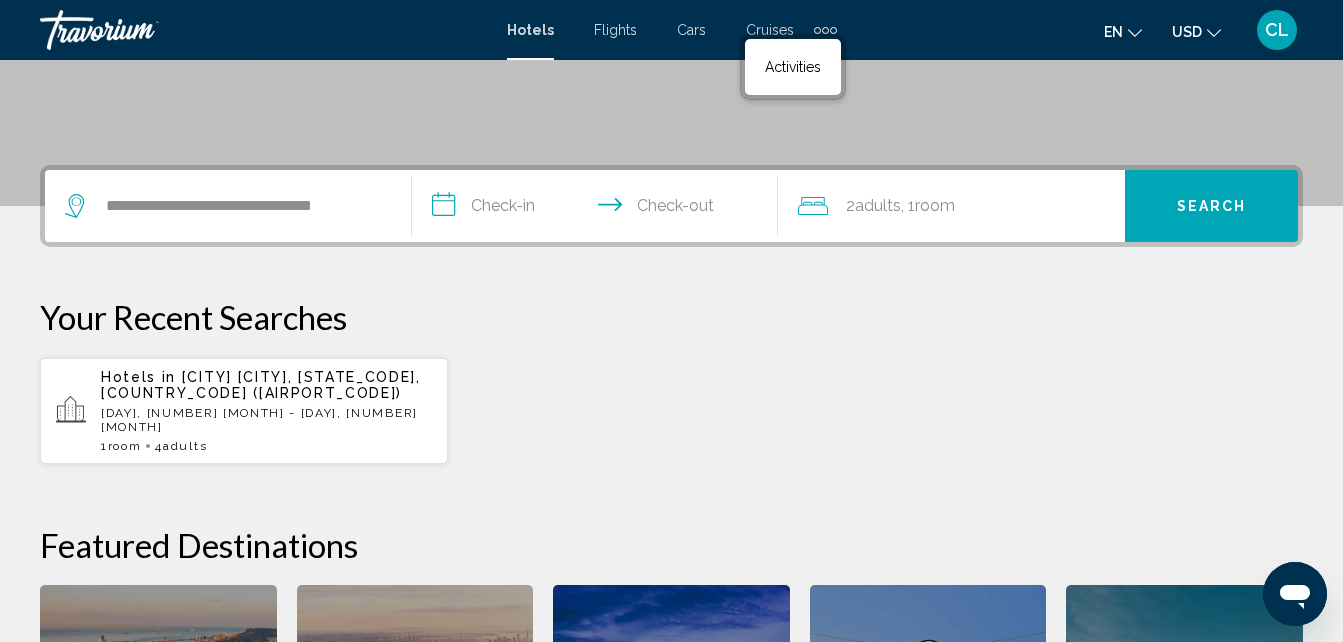 click on "Flights" at bounding box center [615, 30] 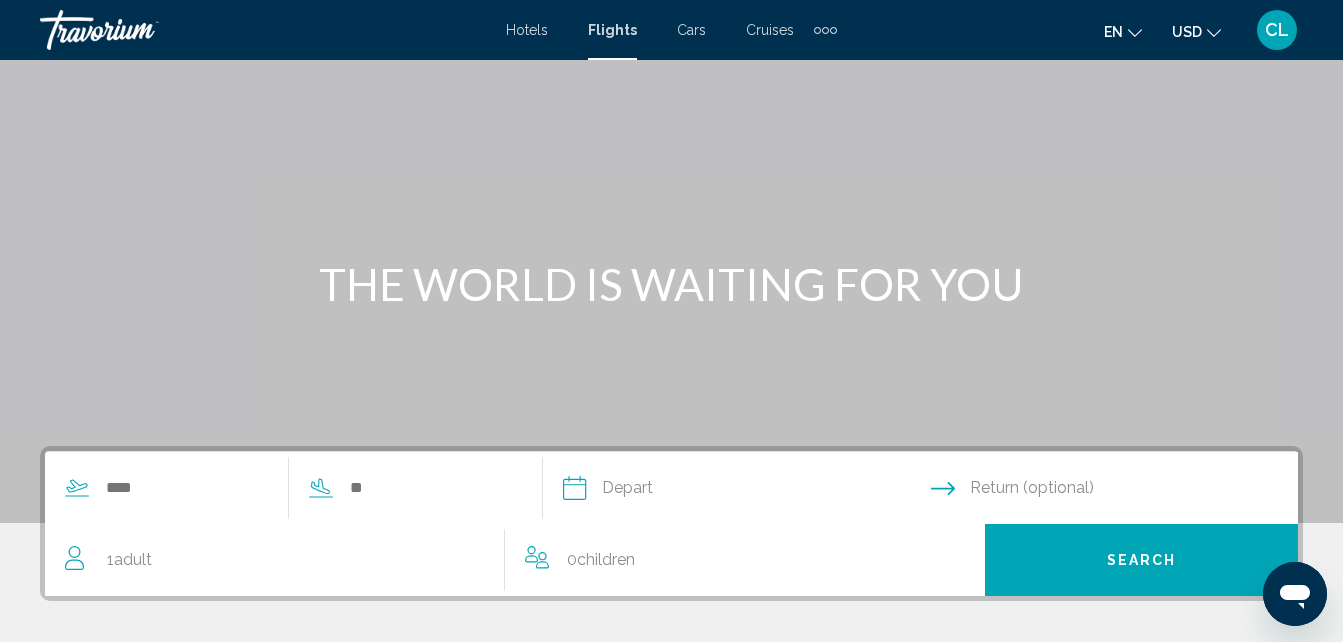 scroll, scrollTop: 0, scrollLeft: 0, axis: both 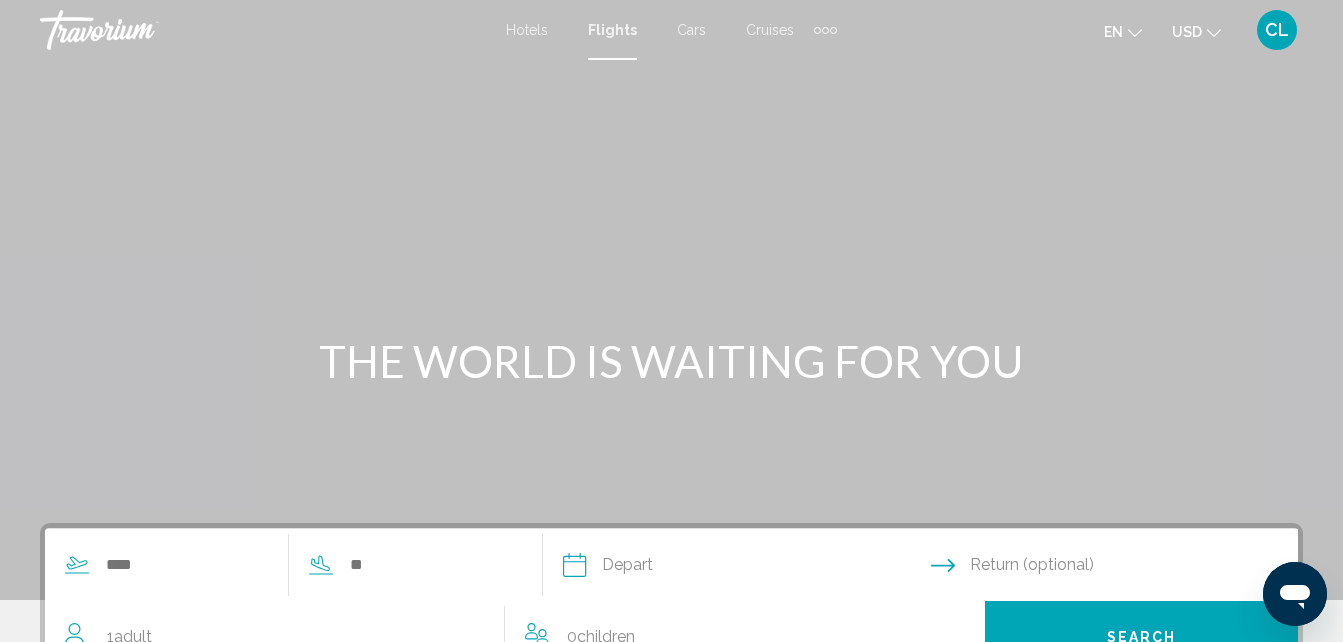 click at bounding box center (825, 30) 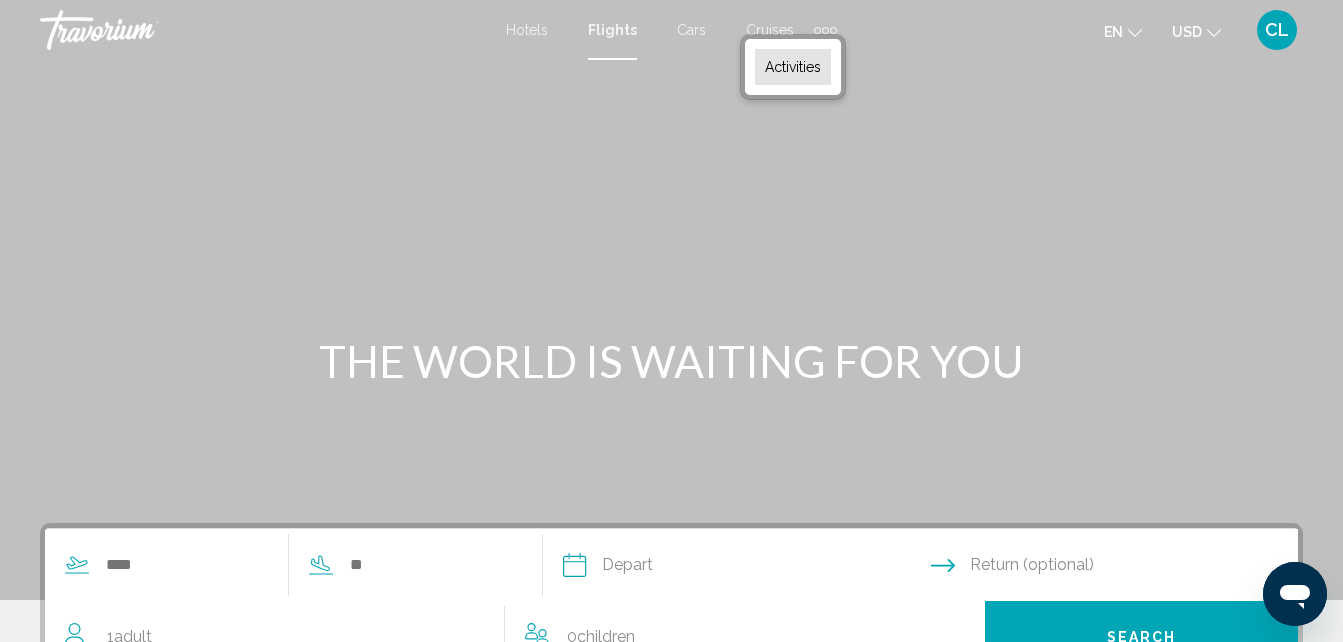 click on "Activities" at bounding box center (793, 67) 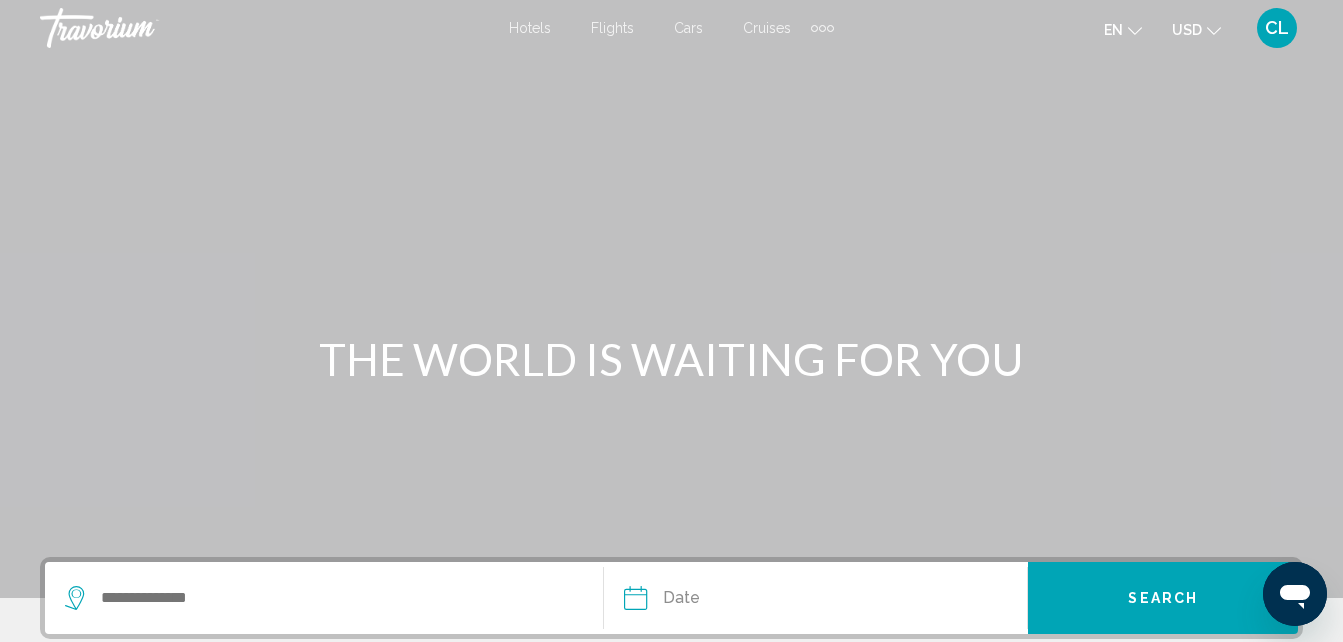 scroll, scrollTop: 0, scrollLeft: 0, axis: both 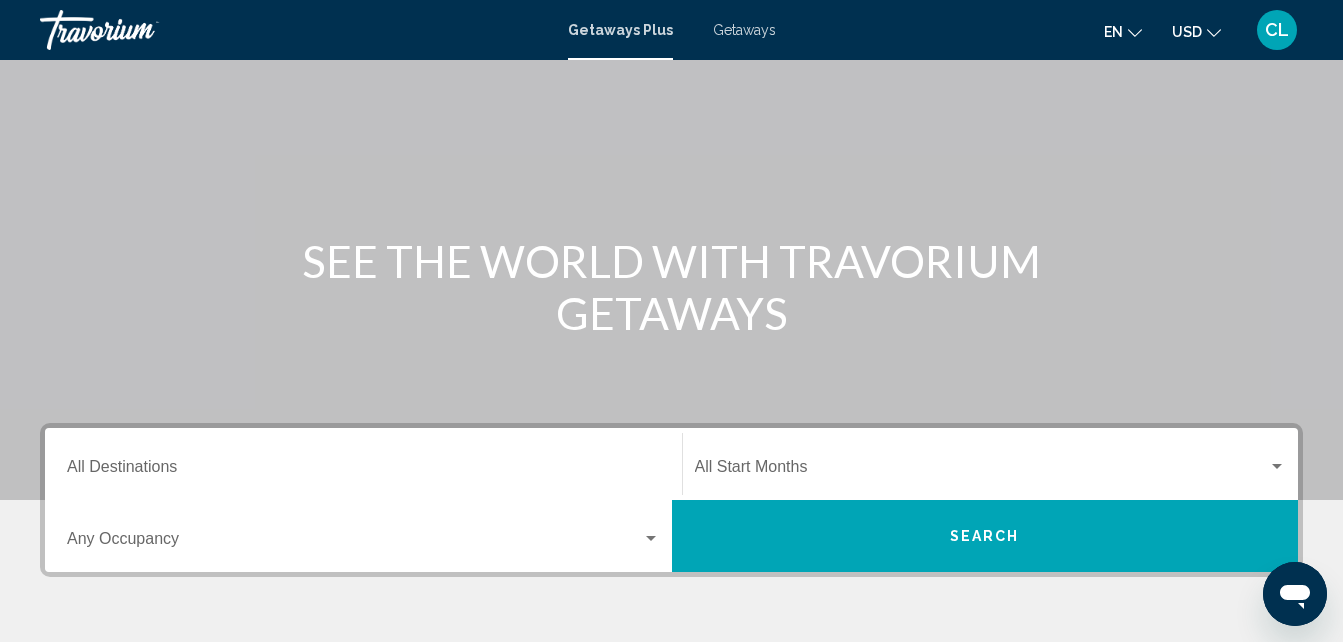 click on "Destination All Destinations" at bounding box center (363, 464) 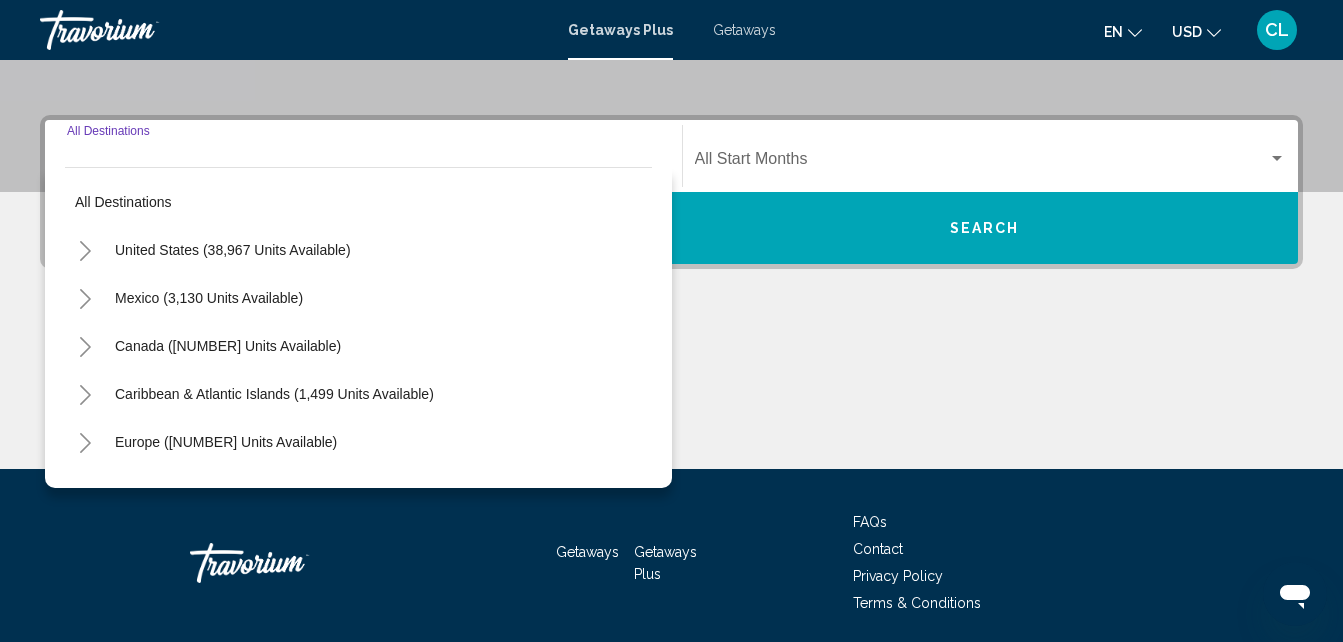 scroll, scrollTop: 458, scrollLeft: 0, axis: vertical 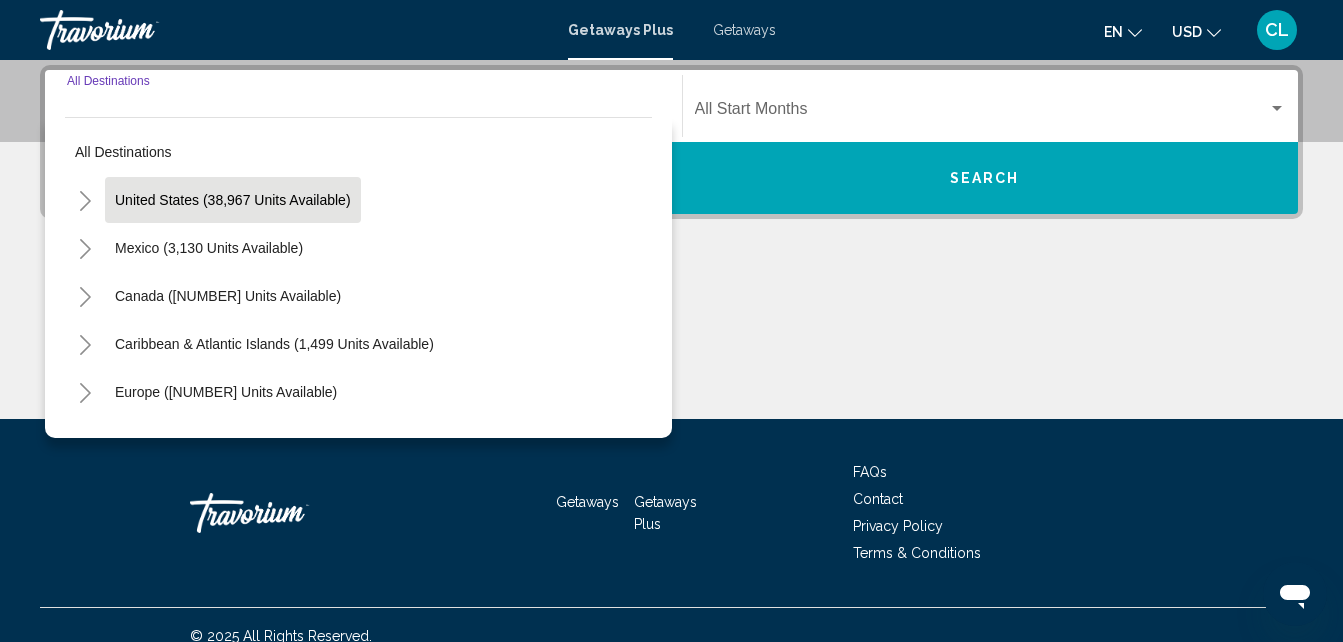 click on "United States (38,967 units available)" at bounding box center [233, 200] 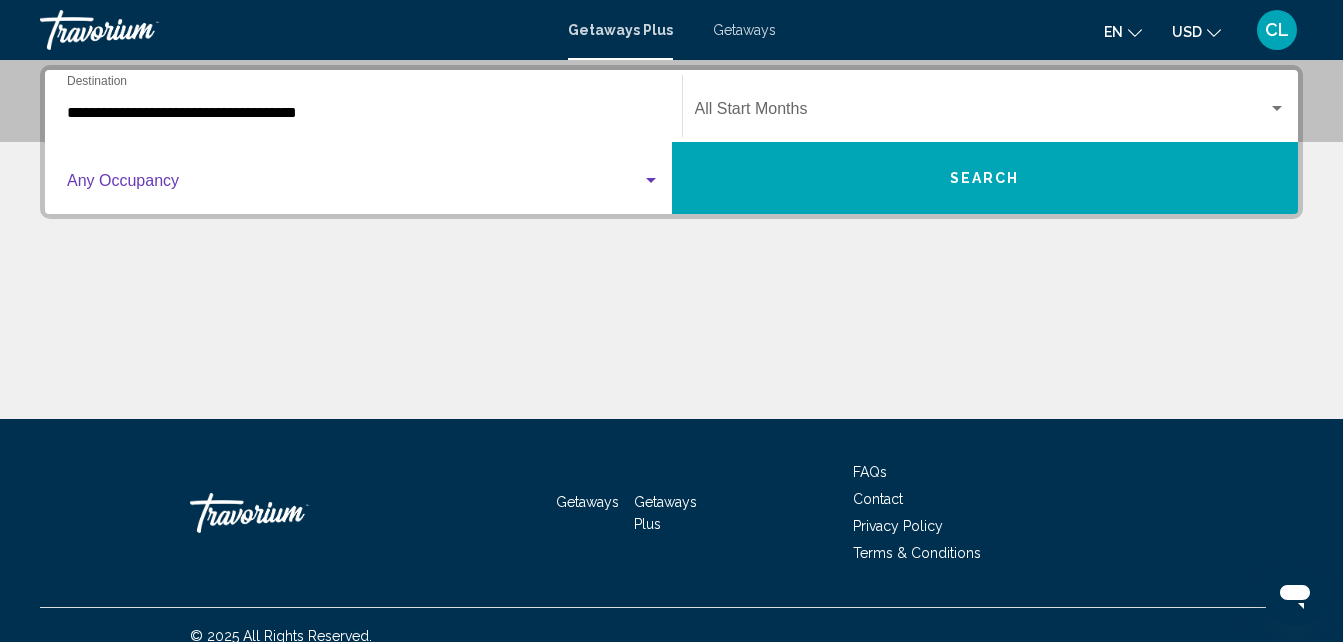 click at bounding box center (354, 185) 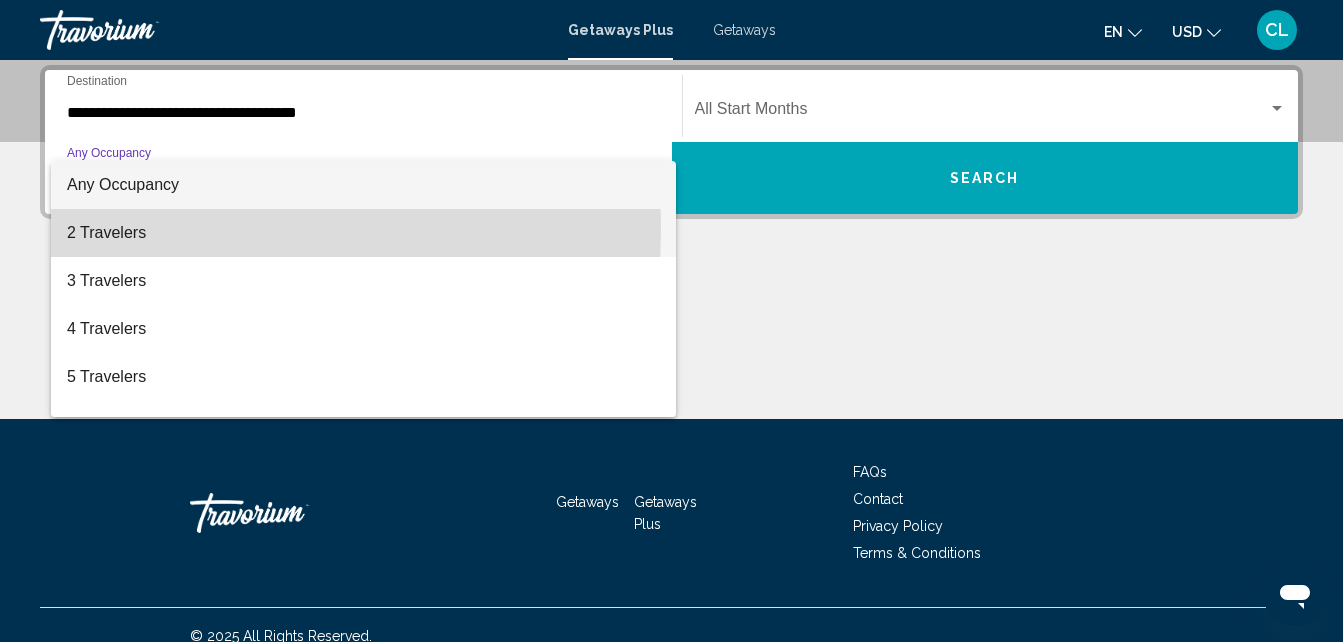 click on "2 Travelers" at bounding box center (363, 233) 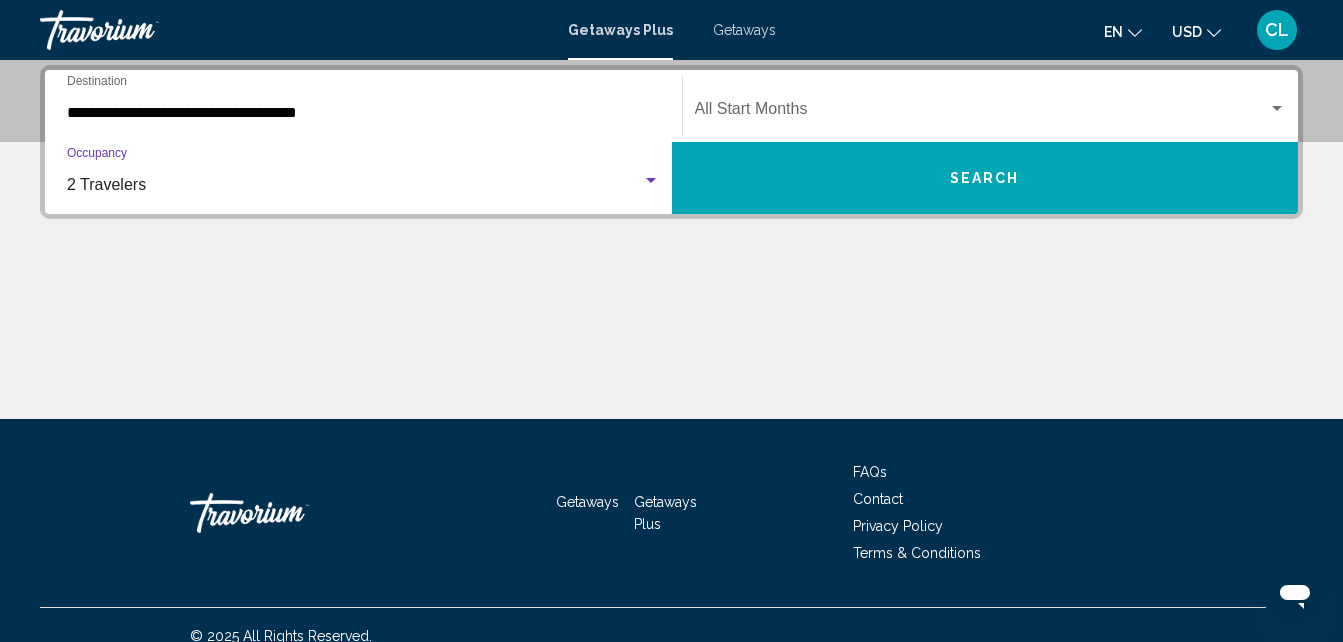 click on "Search" at bounding box center [985, 178] 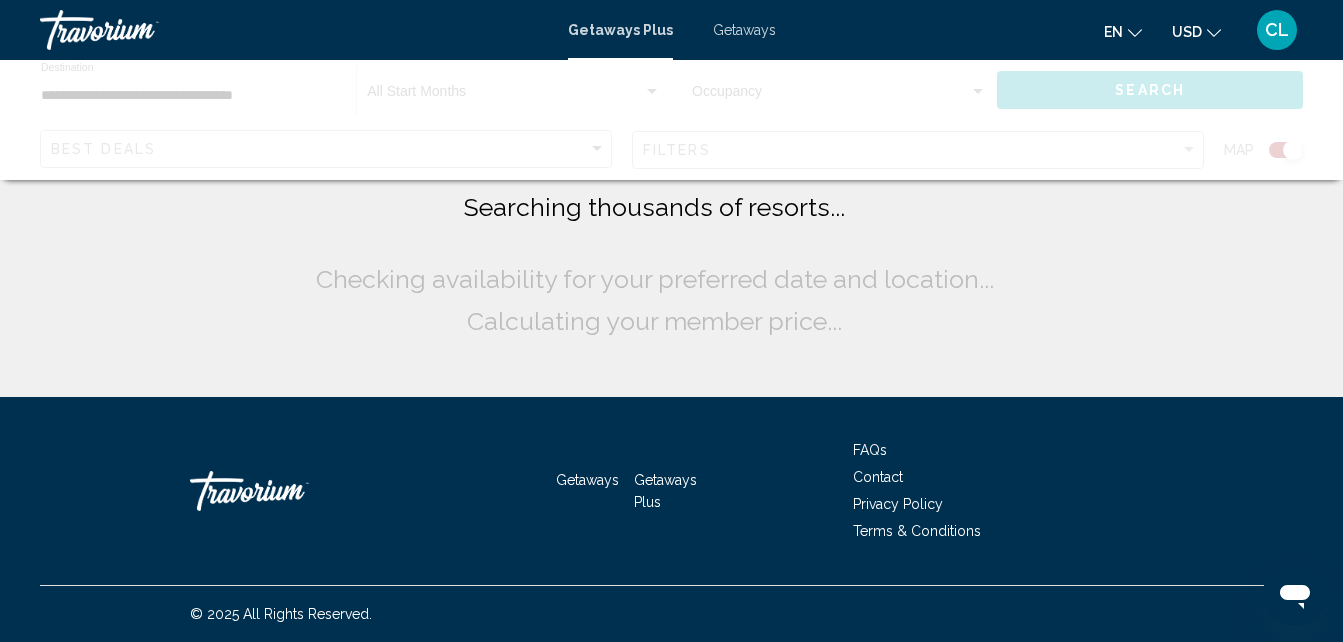 scroll, scrollTop: 0, scrollLeft: 0, axis: both 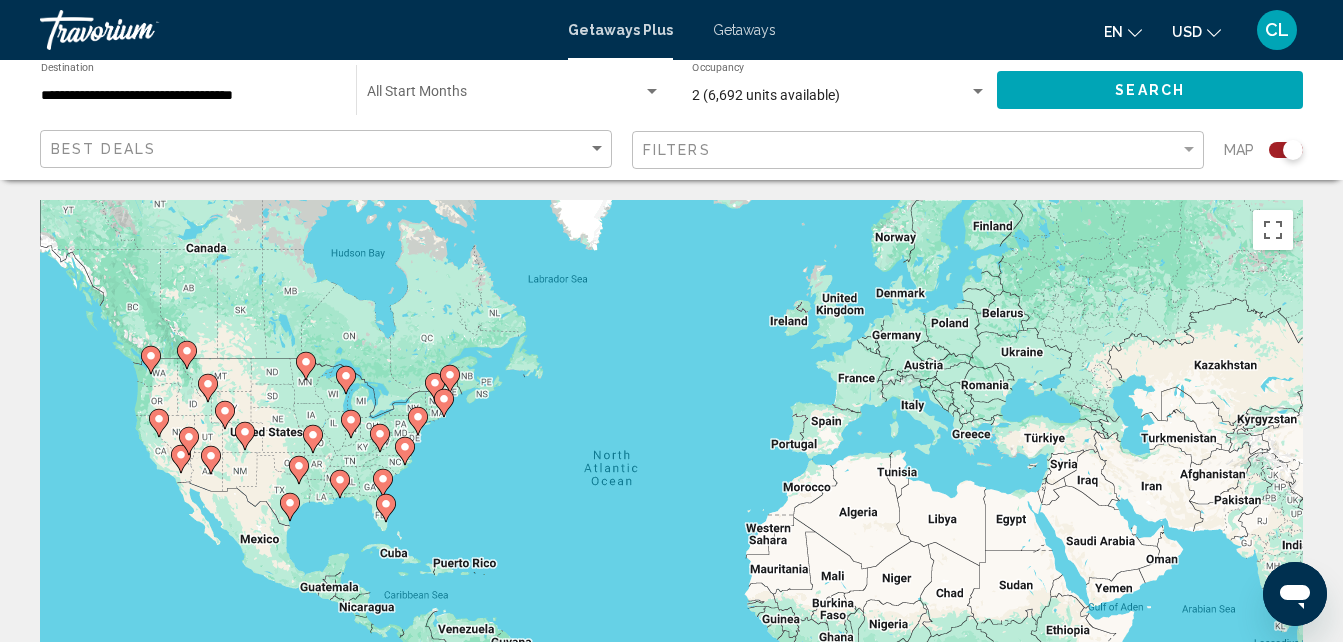 click on "Best Deals Filters Map" at bounding box center [671, 150] 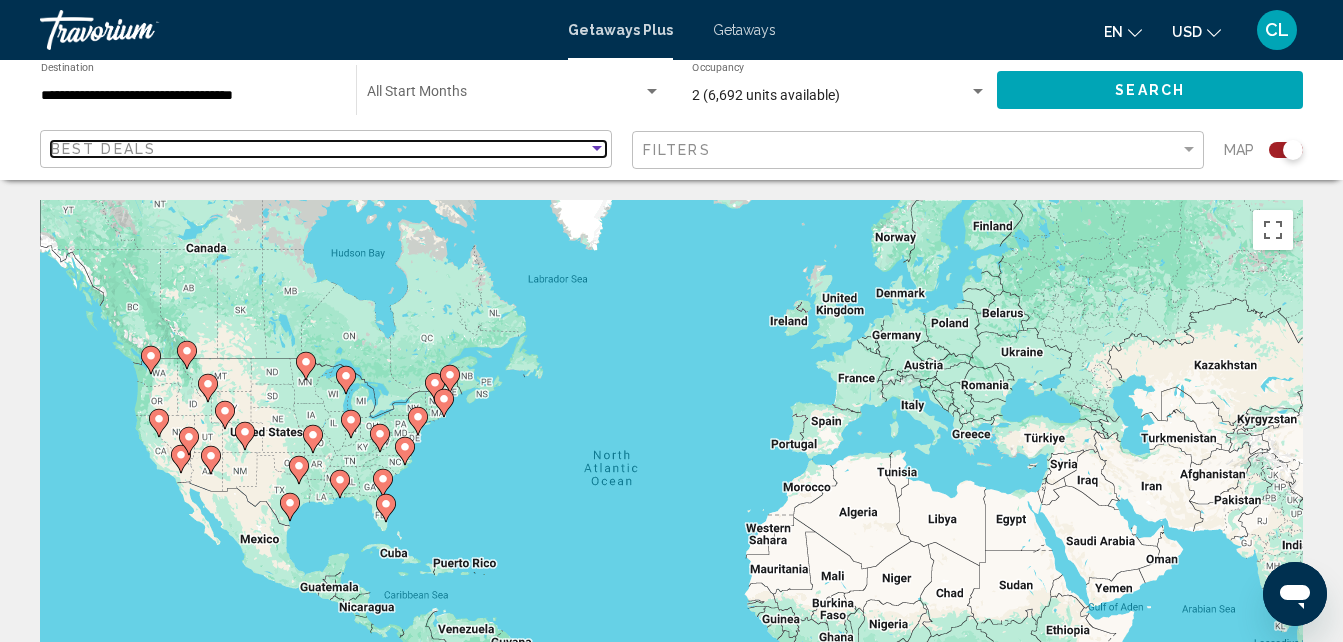 click at bounding box center [597, 149] 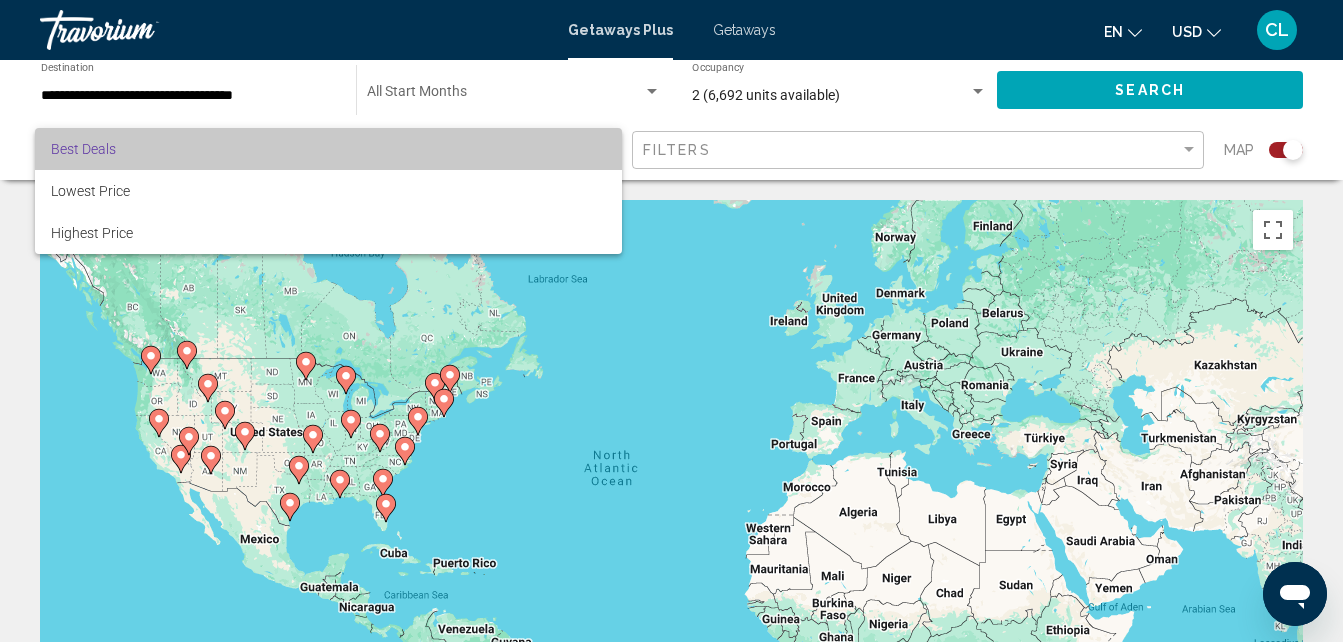 click on "Best Deals" at bounding box center [328, 149] 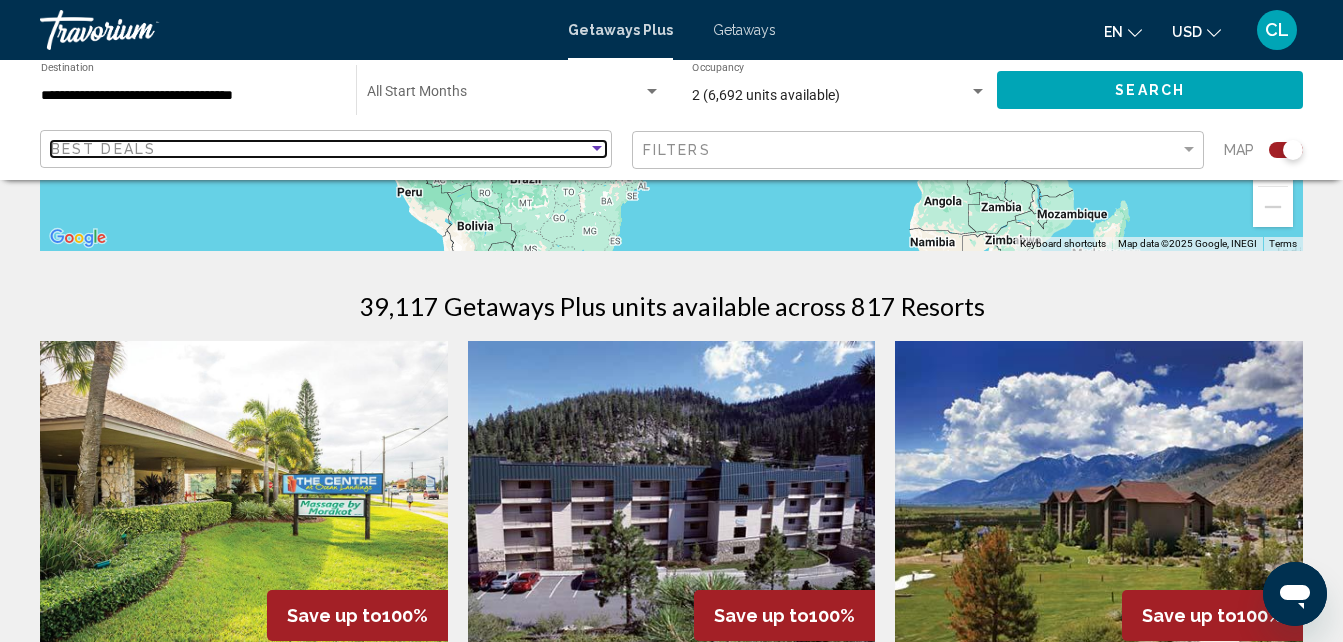 scroll, scrollTop: 600, scrollLeft: 0, axis: vertical 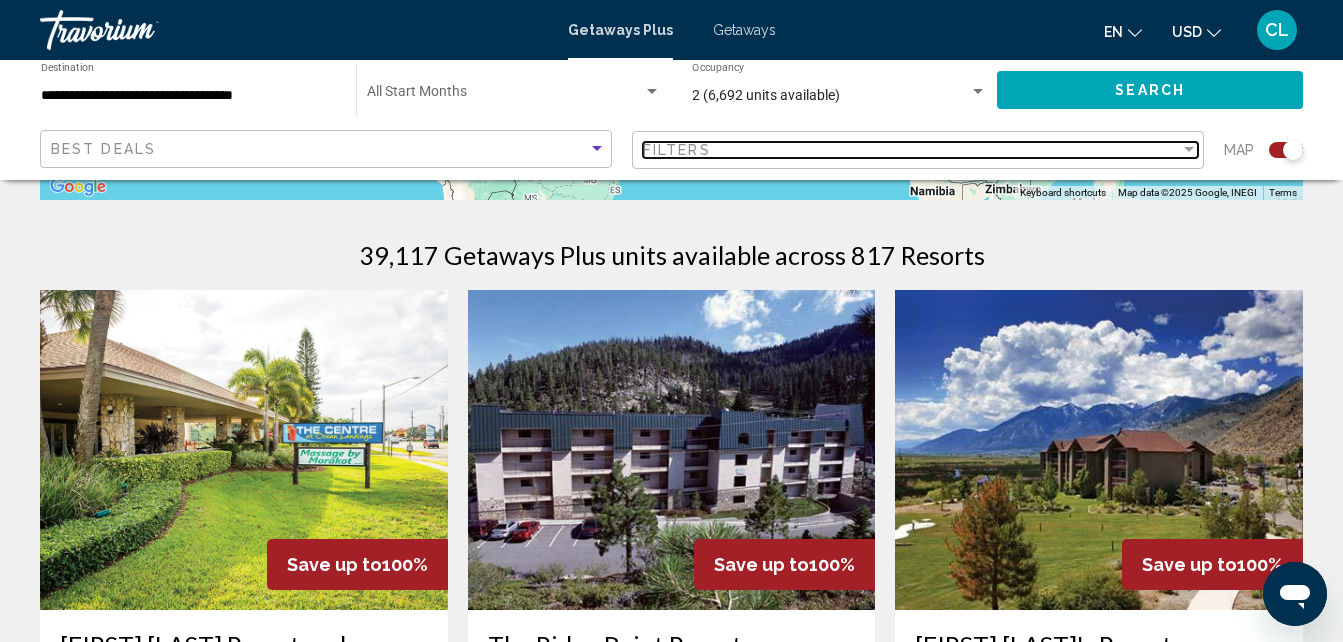 click on "Filters" at bounding box center (911, 150) 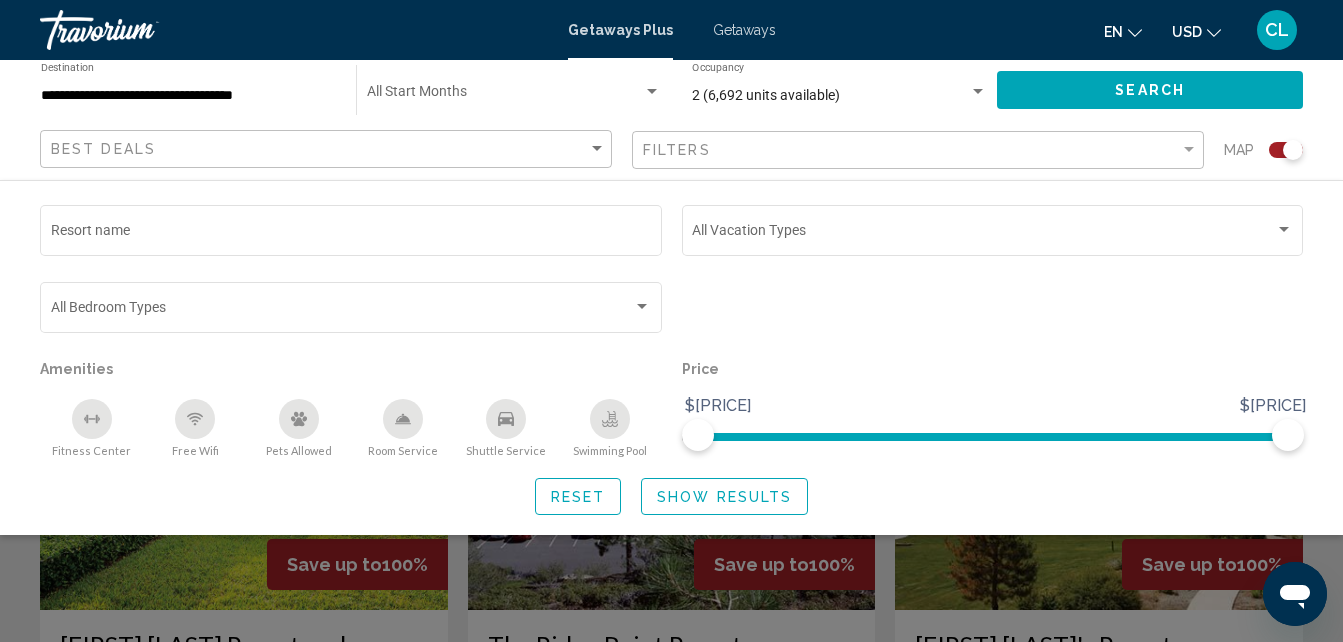 click on "Resort name Vacation Types All Vacation Types Bedroom Types All Bedroom Types Amenities
Fitness Center
Free Wifi
Pets Allowed
Room Service
Shuttle Service
Swimming Pool Price $1.00 $970.00 $1.00 $970.00 Reset Show Results" at bounding box center (671, 357) 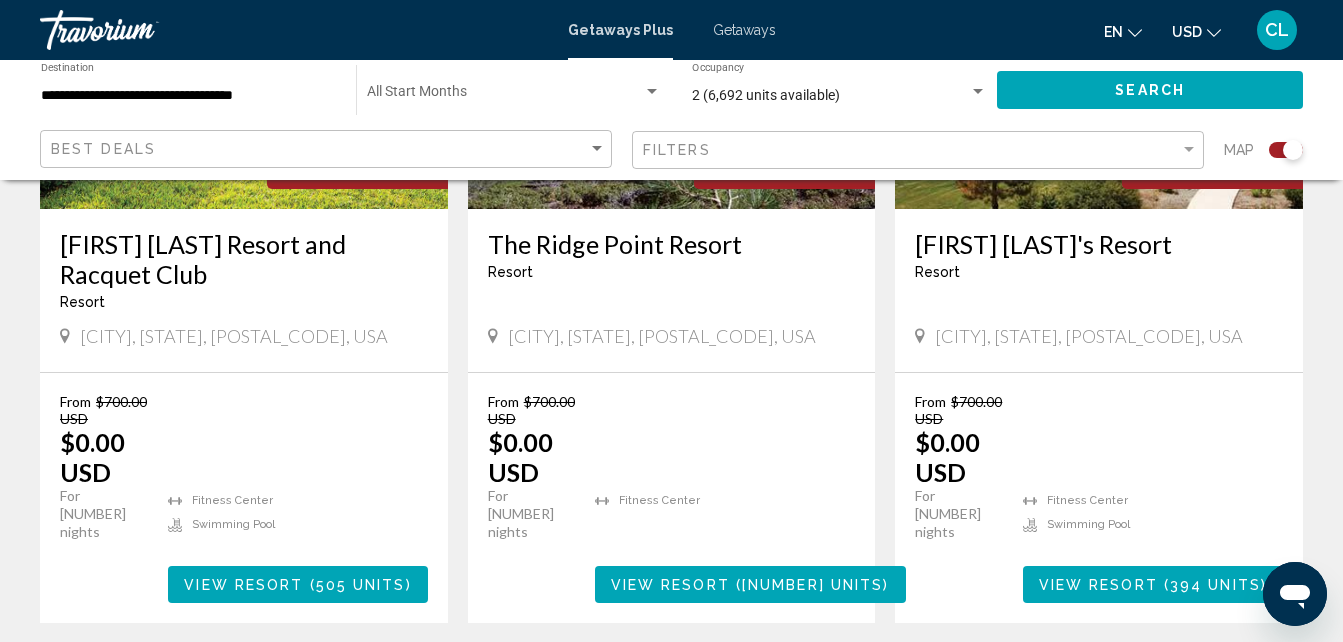 scroll, scrollTop: 501, scrollLeft: 0, axis: vertical 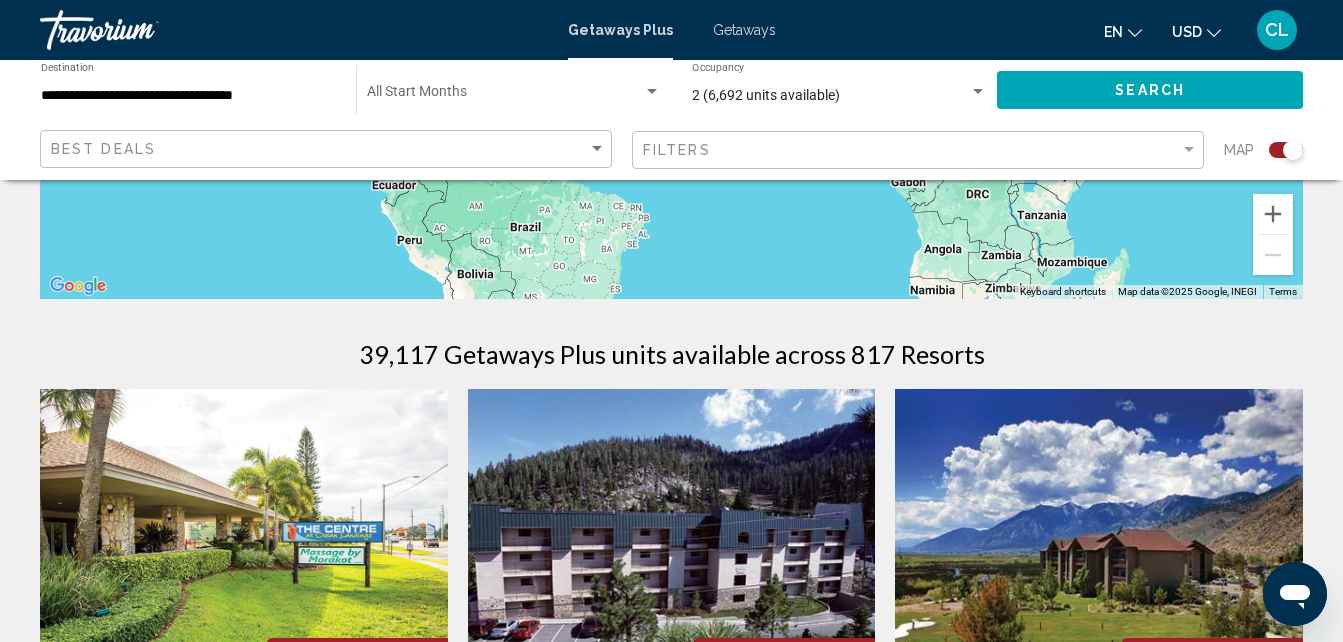 click at bounding box center (652, 92) 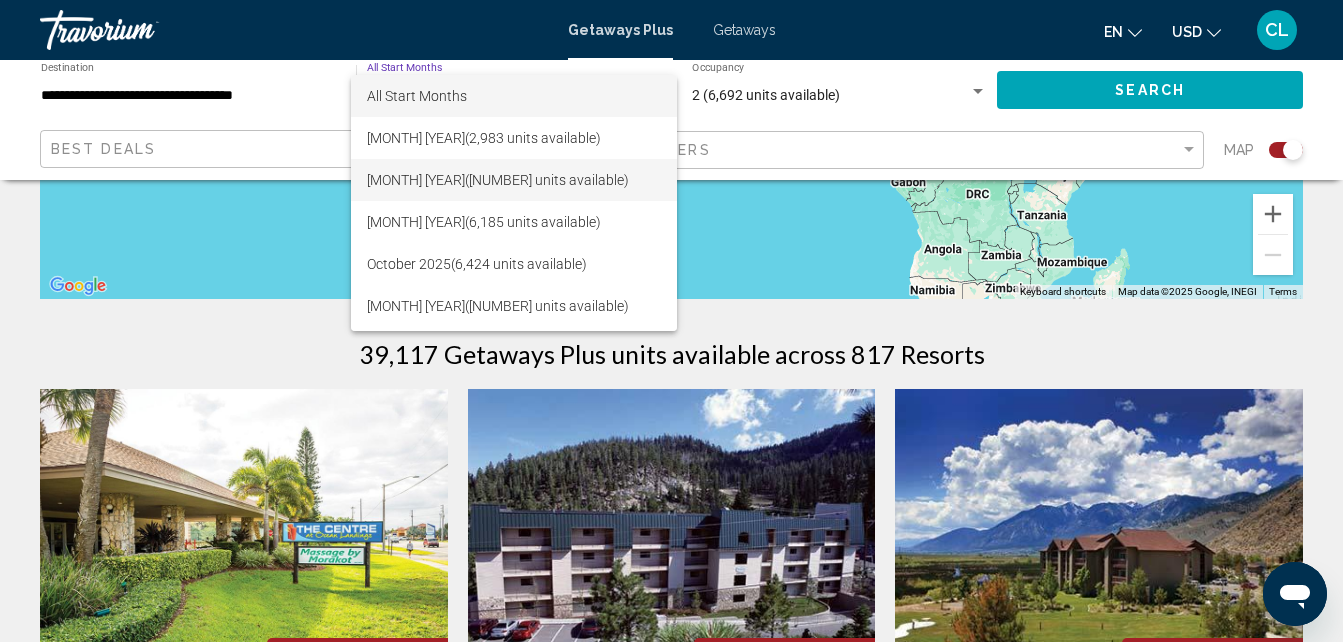click on "August 2025  (5,663 units available)" at bounding box center [514, 180] 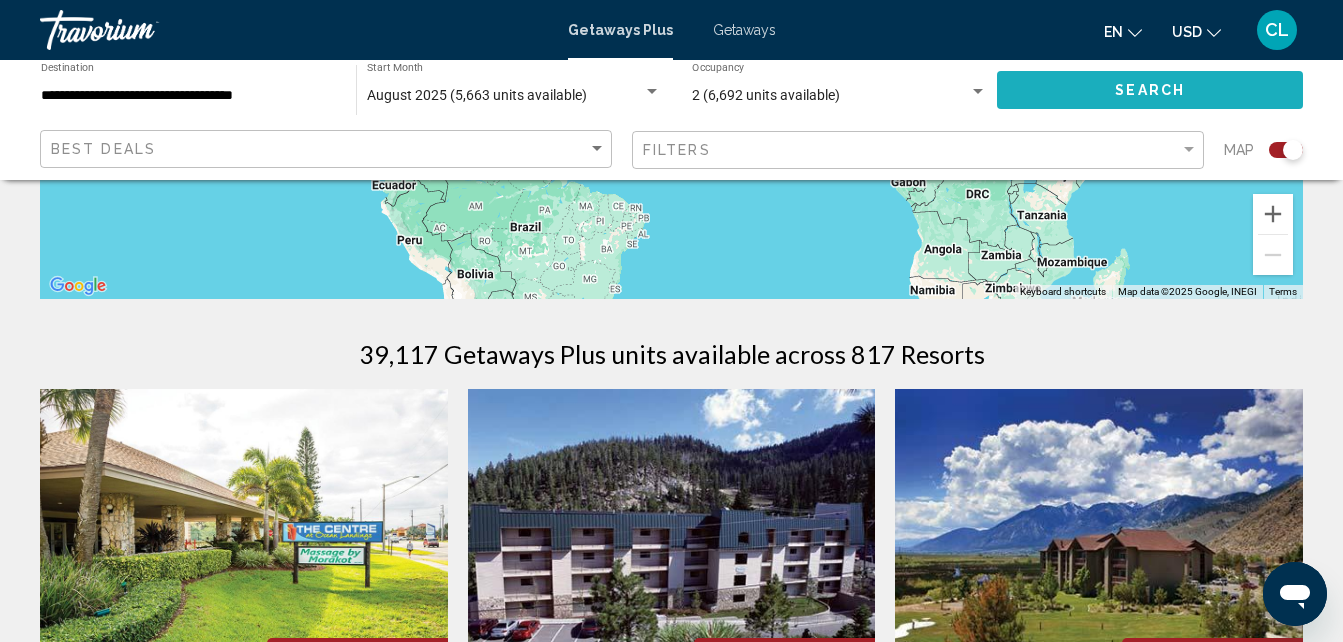 click on "Search" at bounding box center [1150, 89] 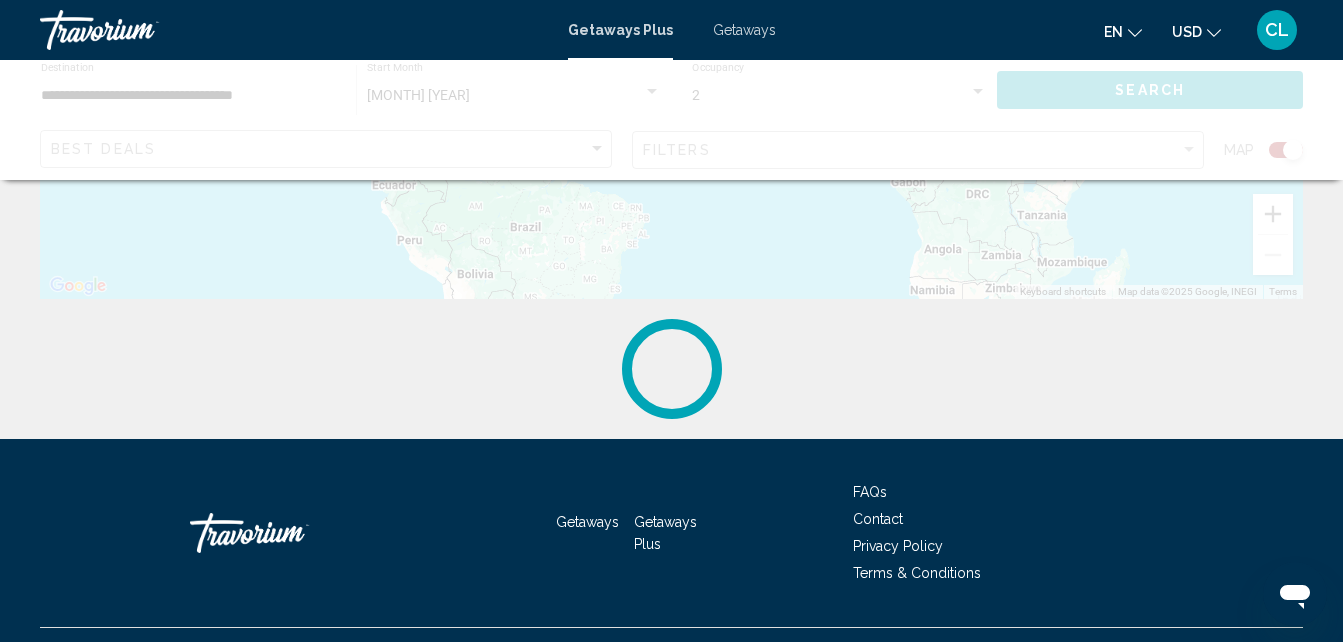 scroll, scrollTop: 0, scrollLeft: 0, axis: both 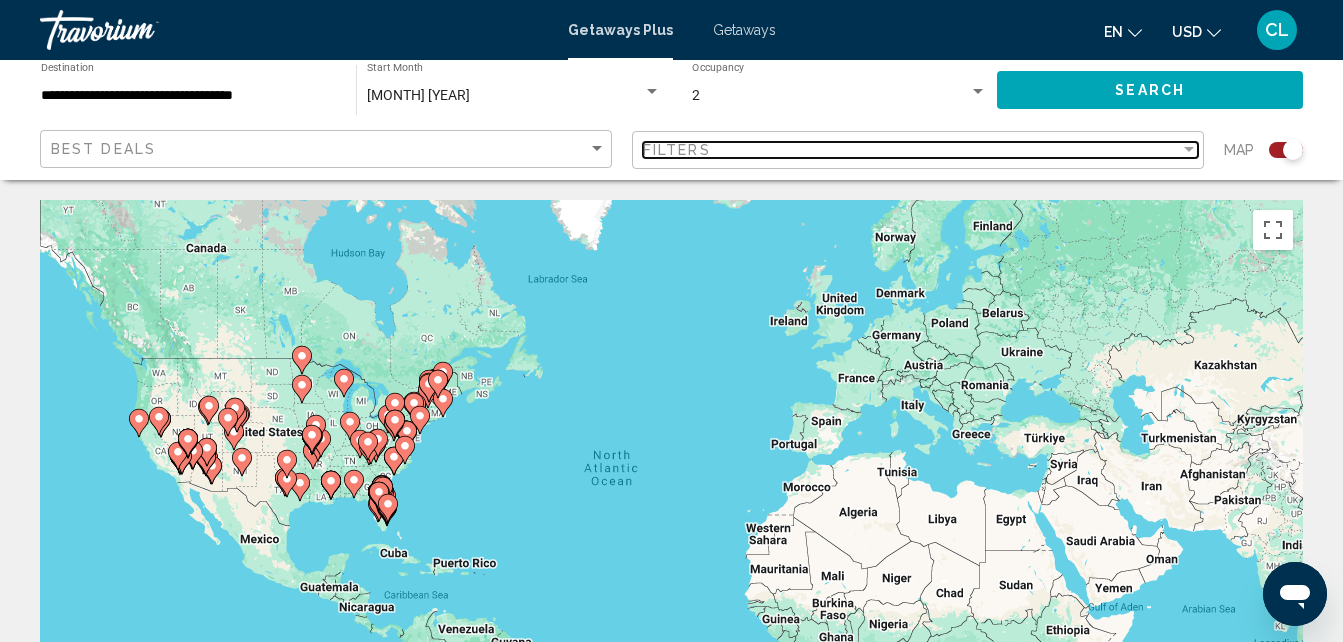 click on "Filters" at bounding box center [911, 150] 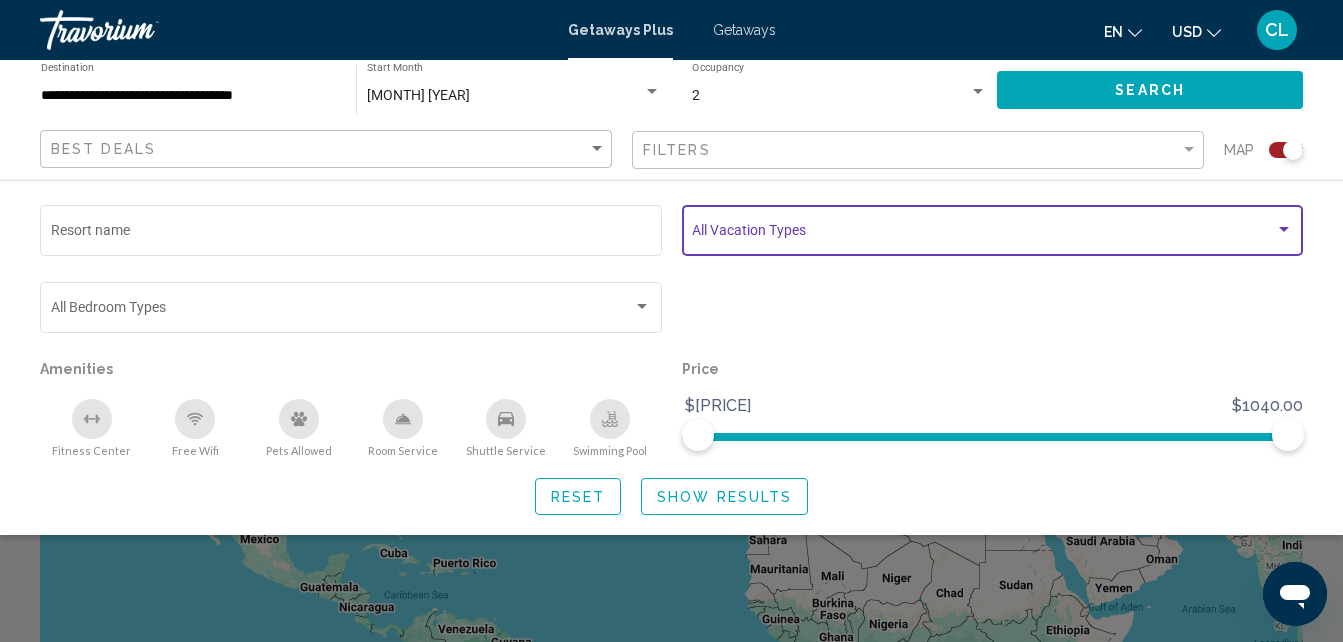 click at bounding box center (983, 234) 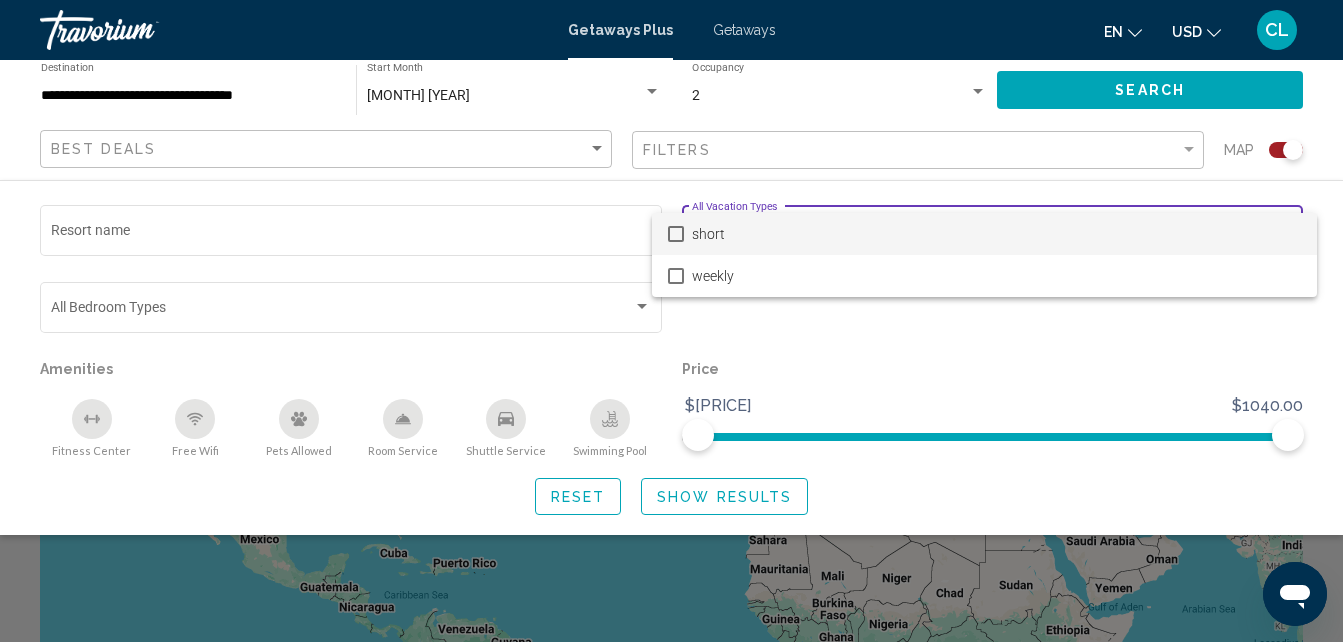 click on "short" at bounding box center (984, 234) 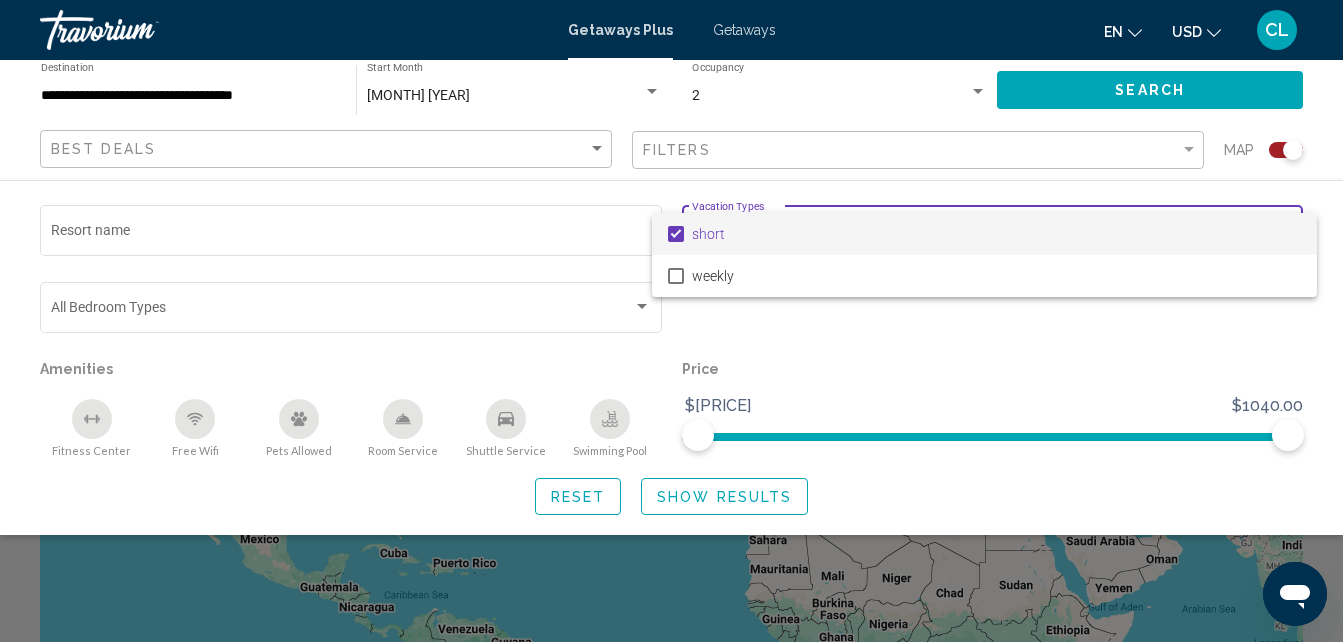 click at bounding box center [671, 321] 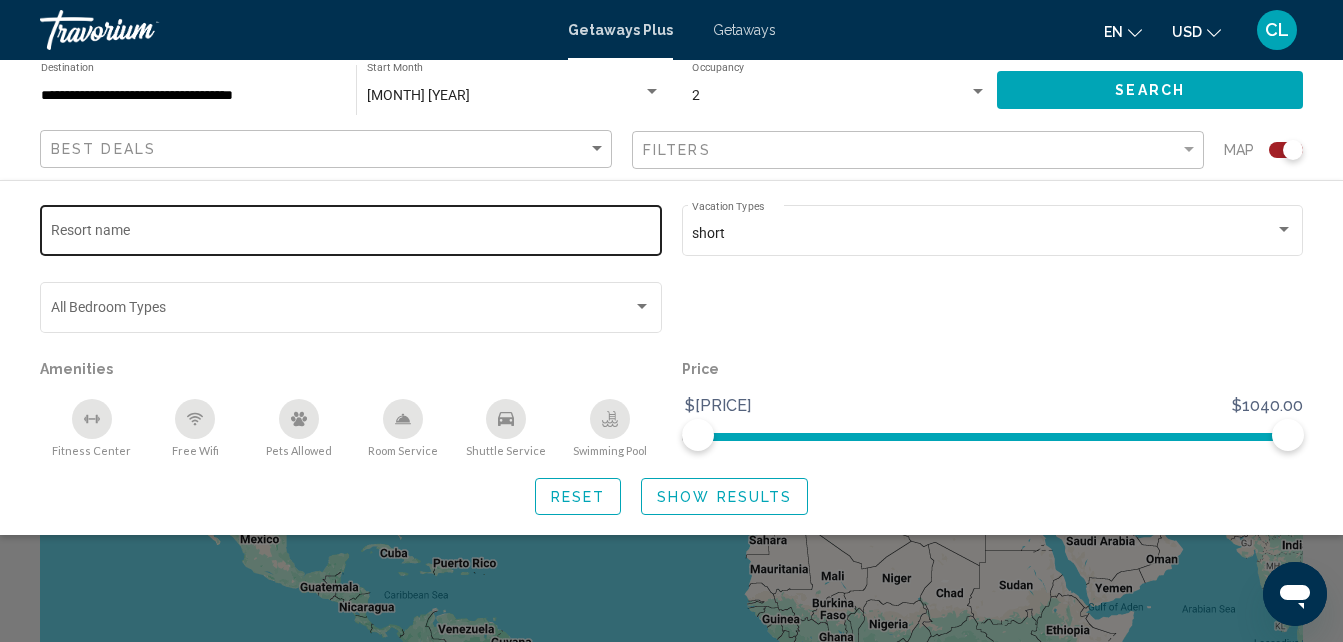 click on "Resort name" at bounding box center [351, 234] 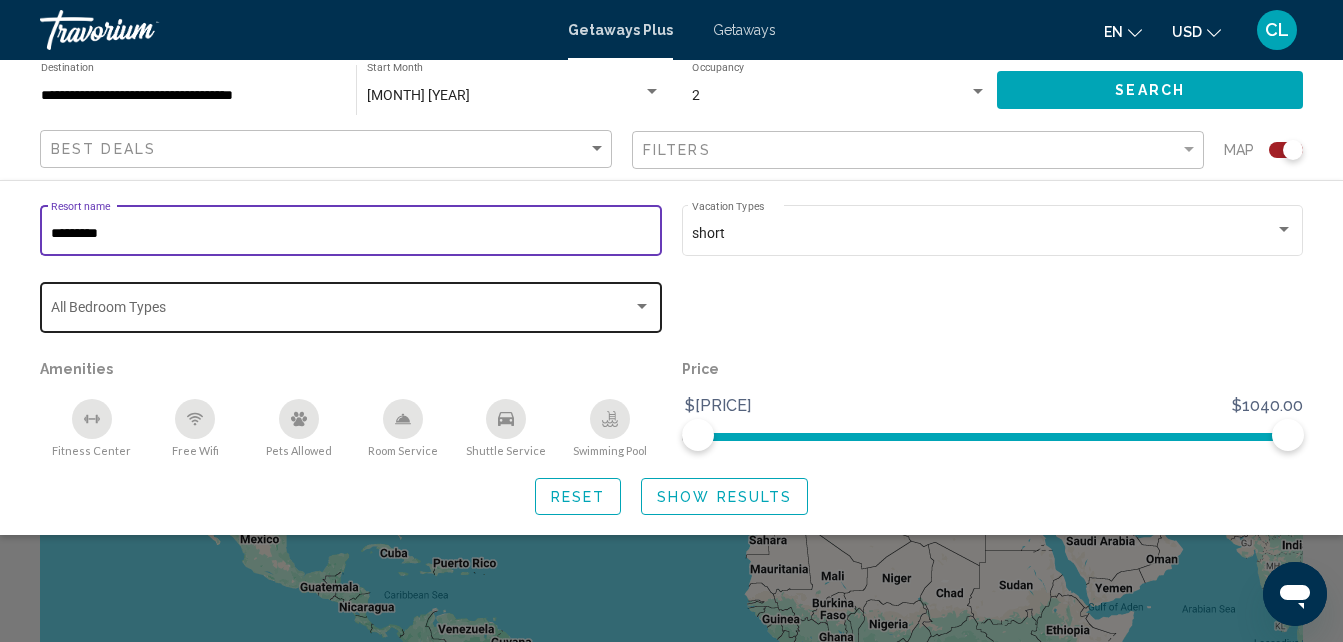 type on "*********" 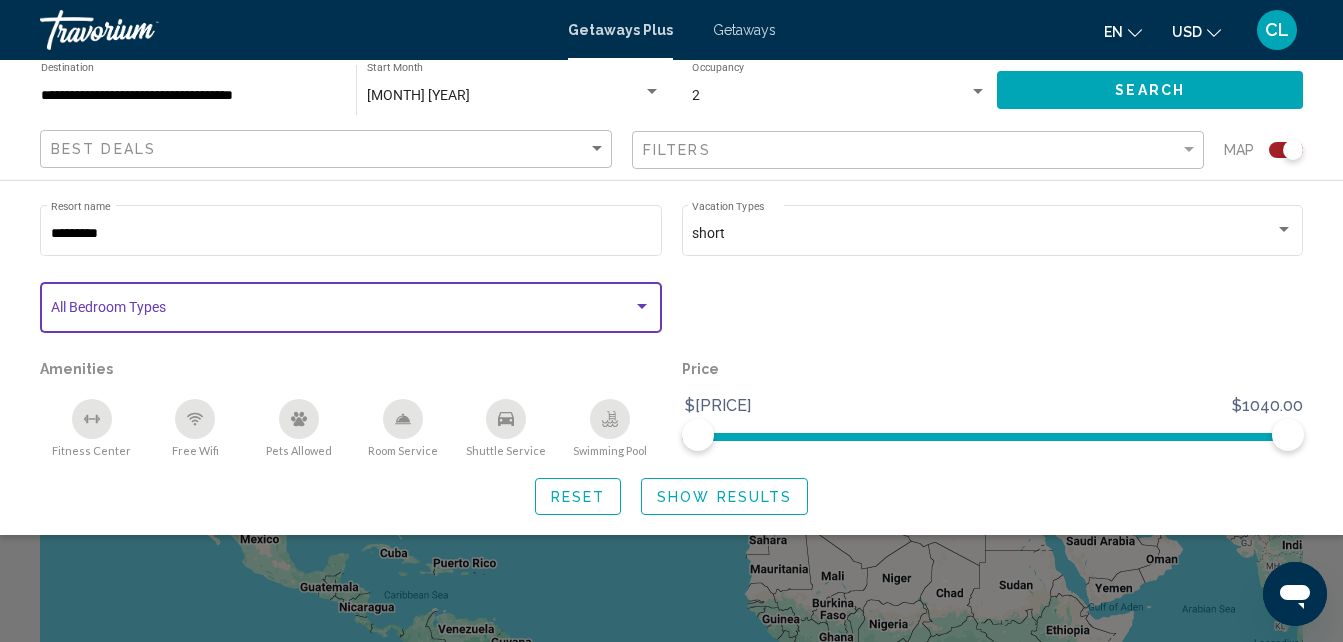 click at bounding box center [342, 311] 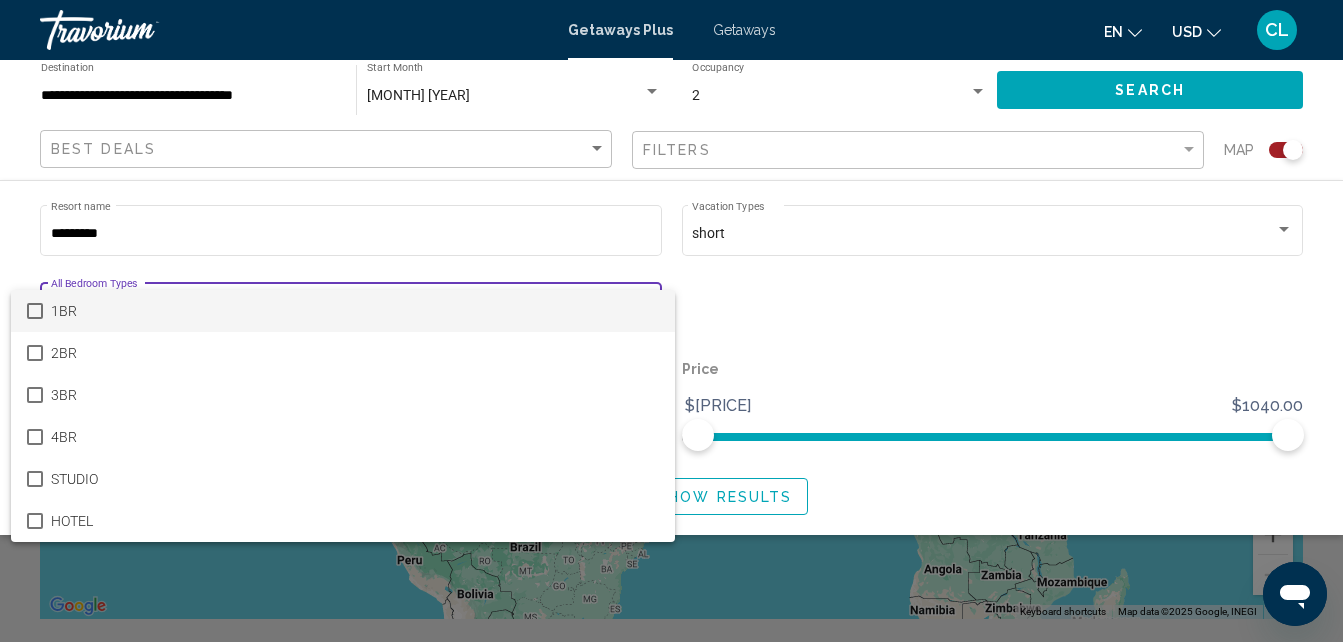 scroll, scrollTop: 200, scrollLeft: 0, axis: vertical 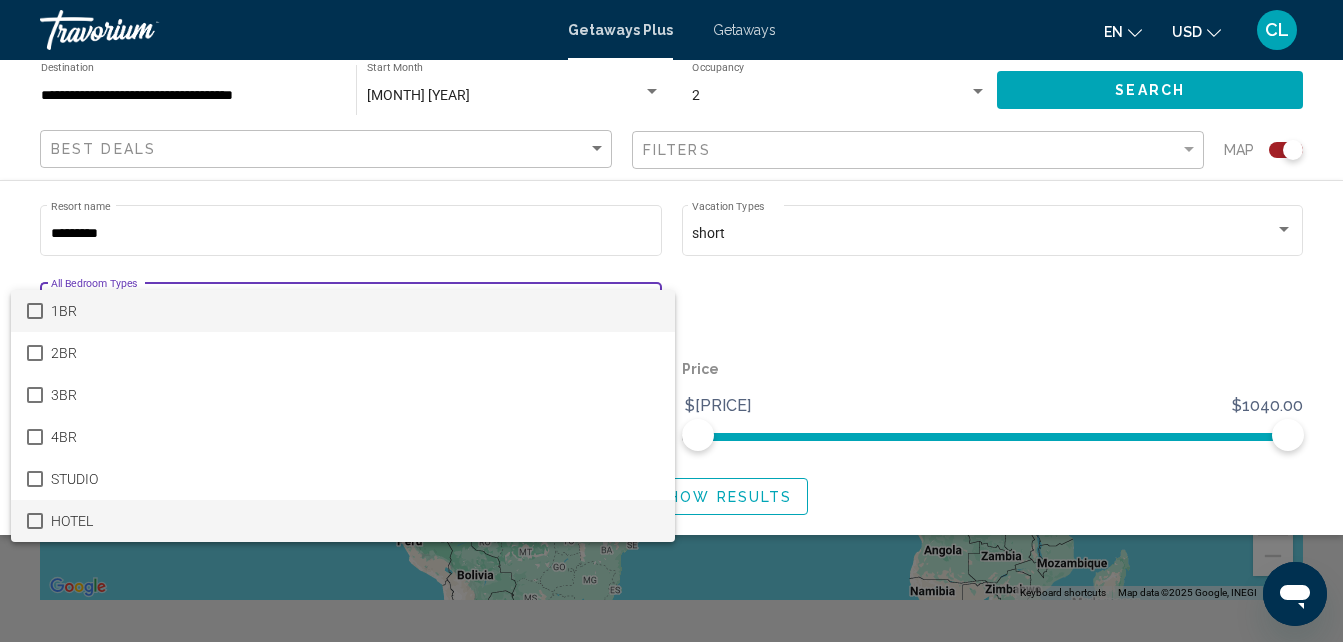 click at bounding box center (35, 521) 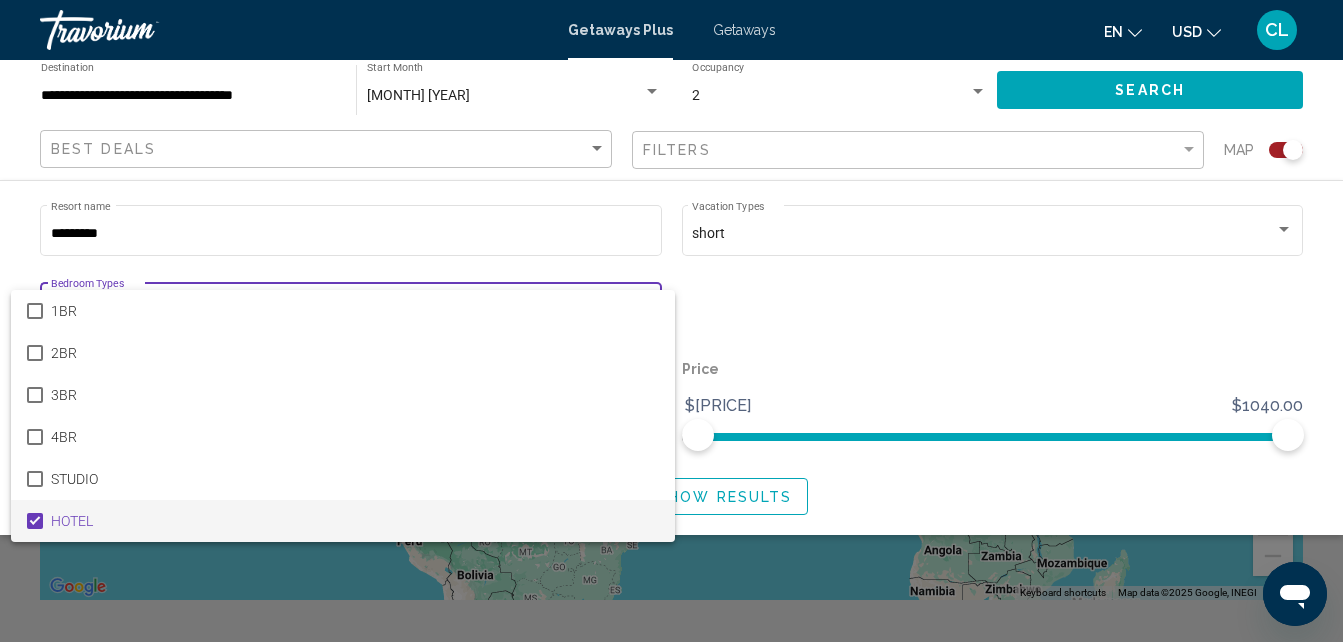 click at bounding box center [671, 321] 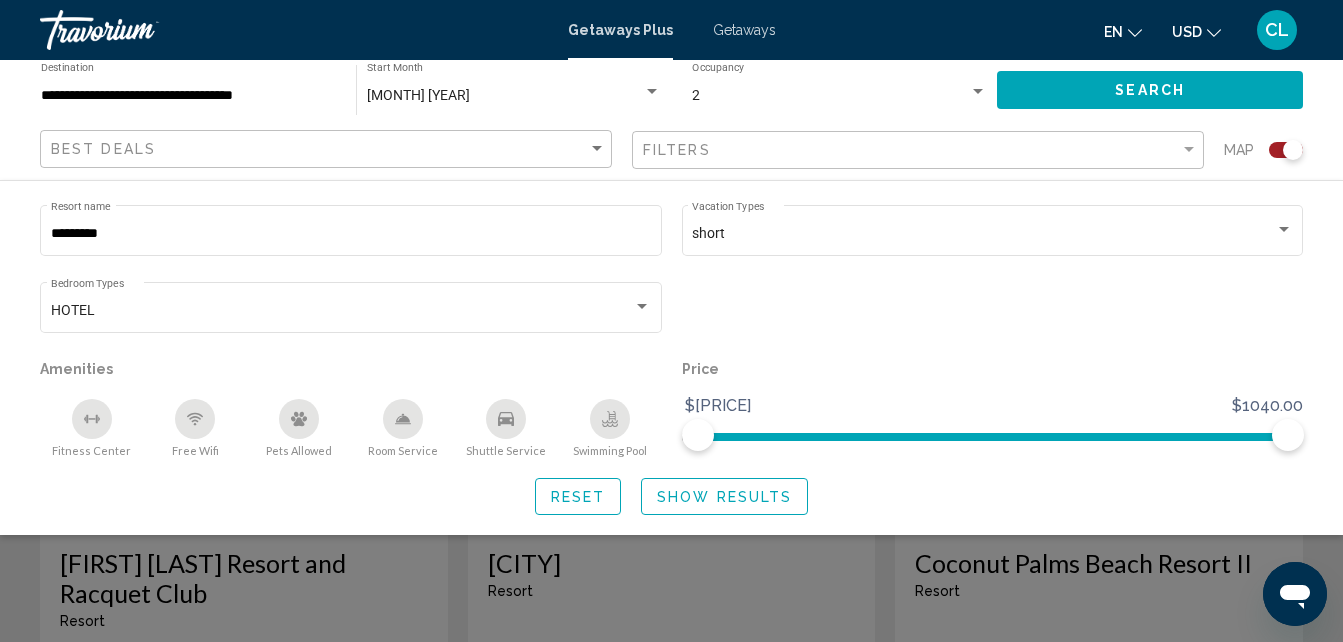 scroll, scrollTop: 700, scrollLeft: 0, axis: vertical 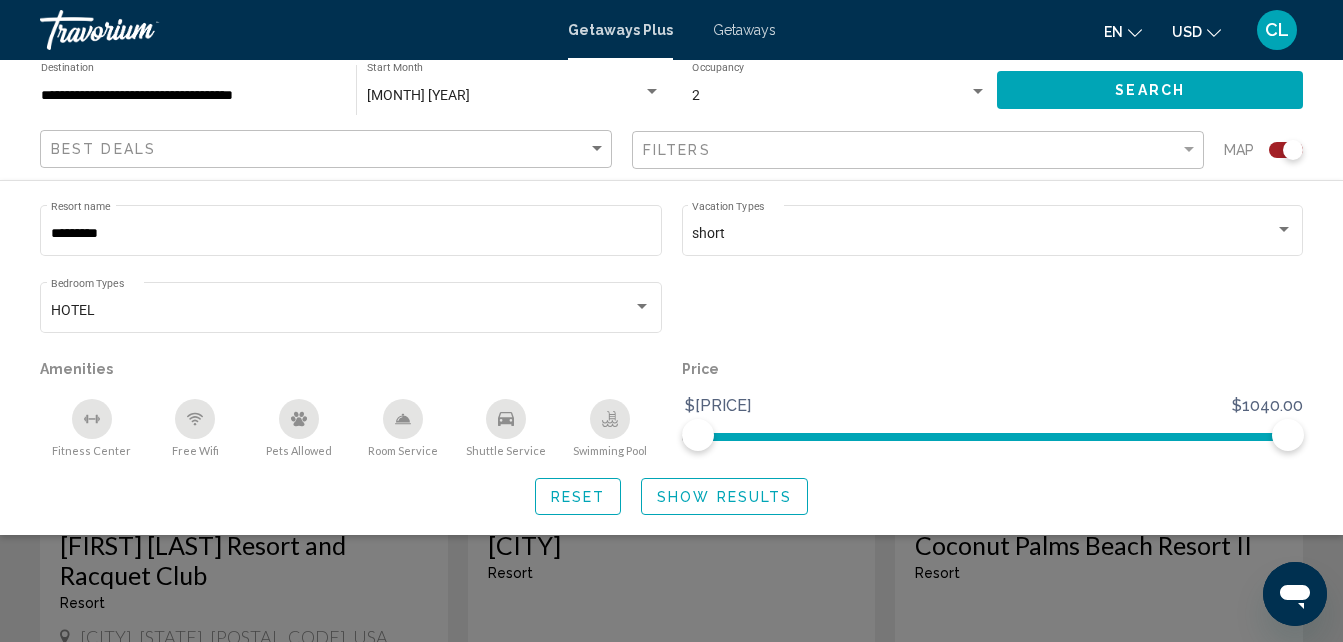 click on "Show Results" at bounding box center (724, 497) 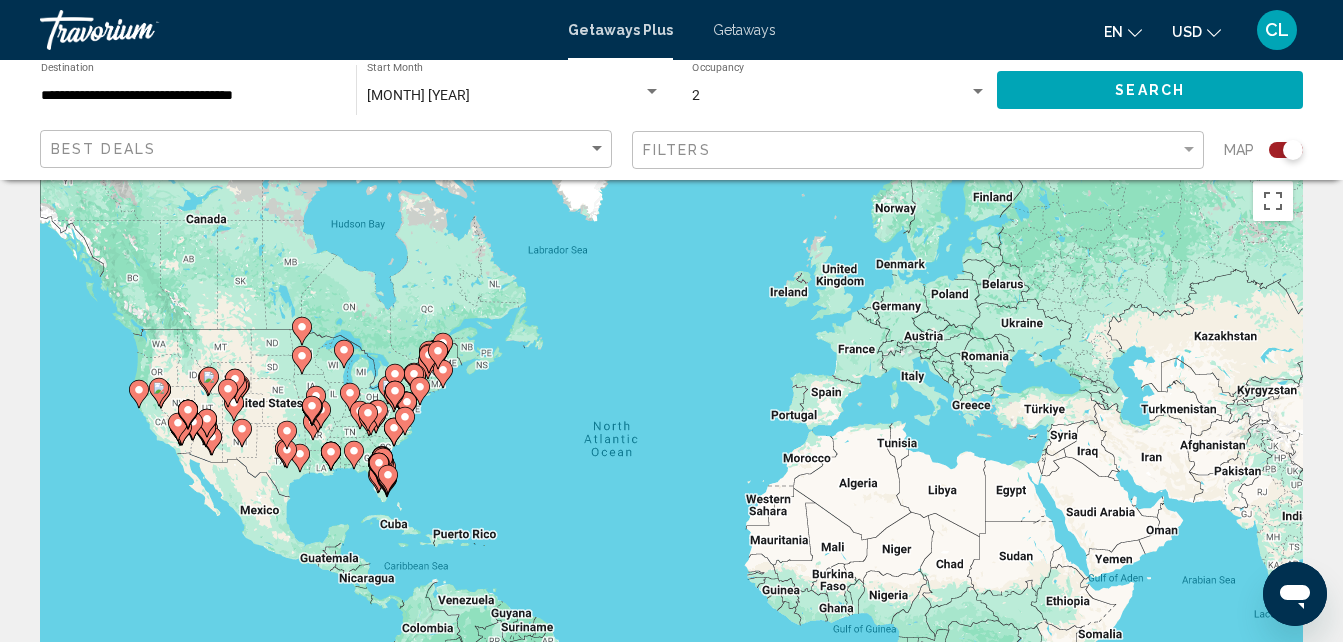 scroll, scrollTop: 0, scrollLeft: 0, axis: both 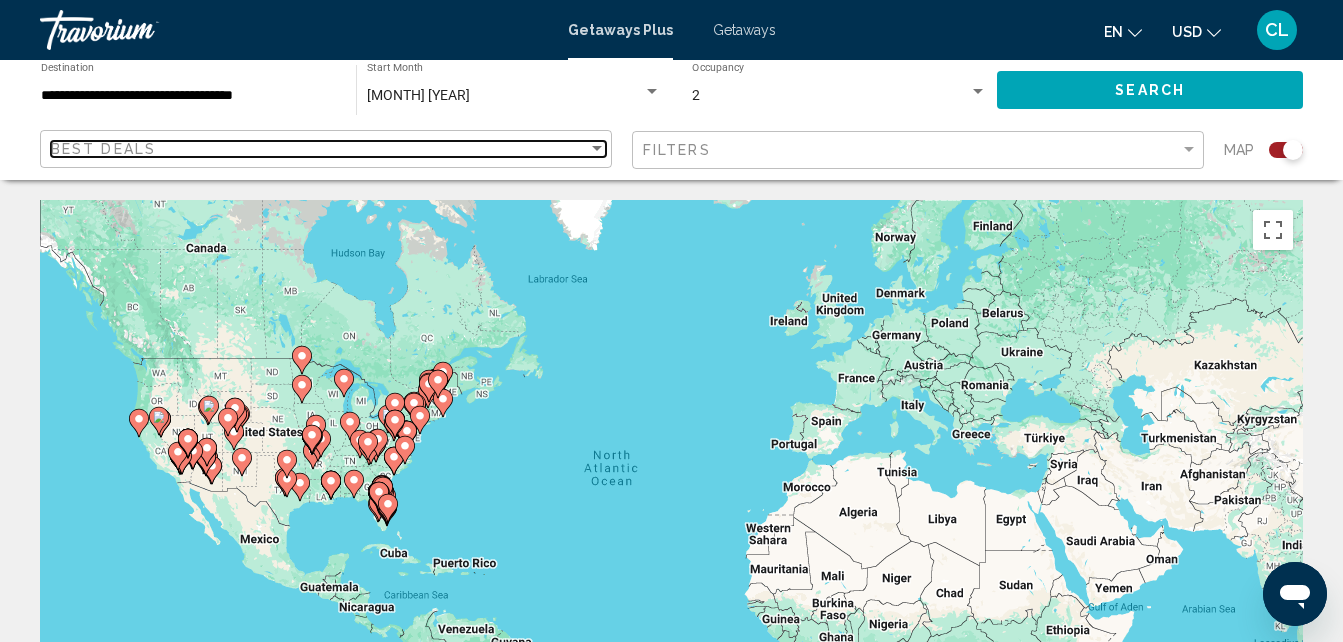 click on "Best Deals" at bounding box center (319, 149) 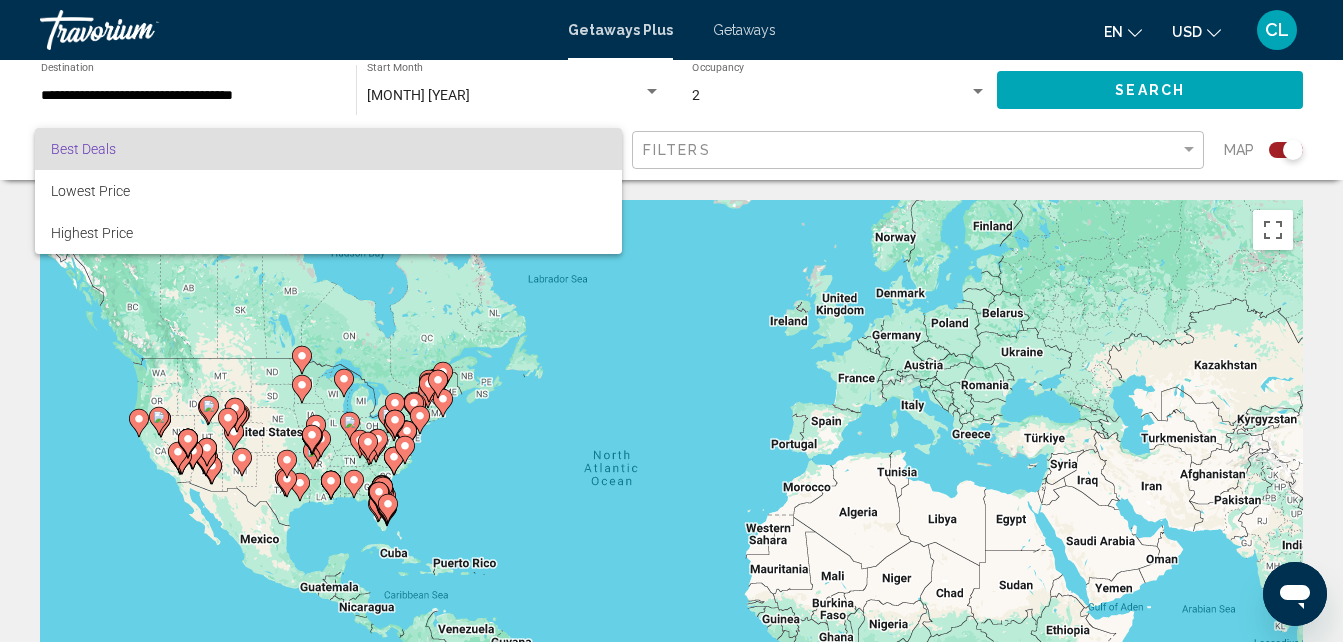 click at bounding box center [671, 321] 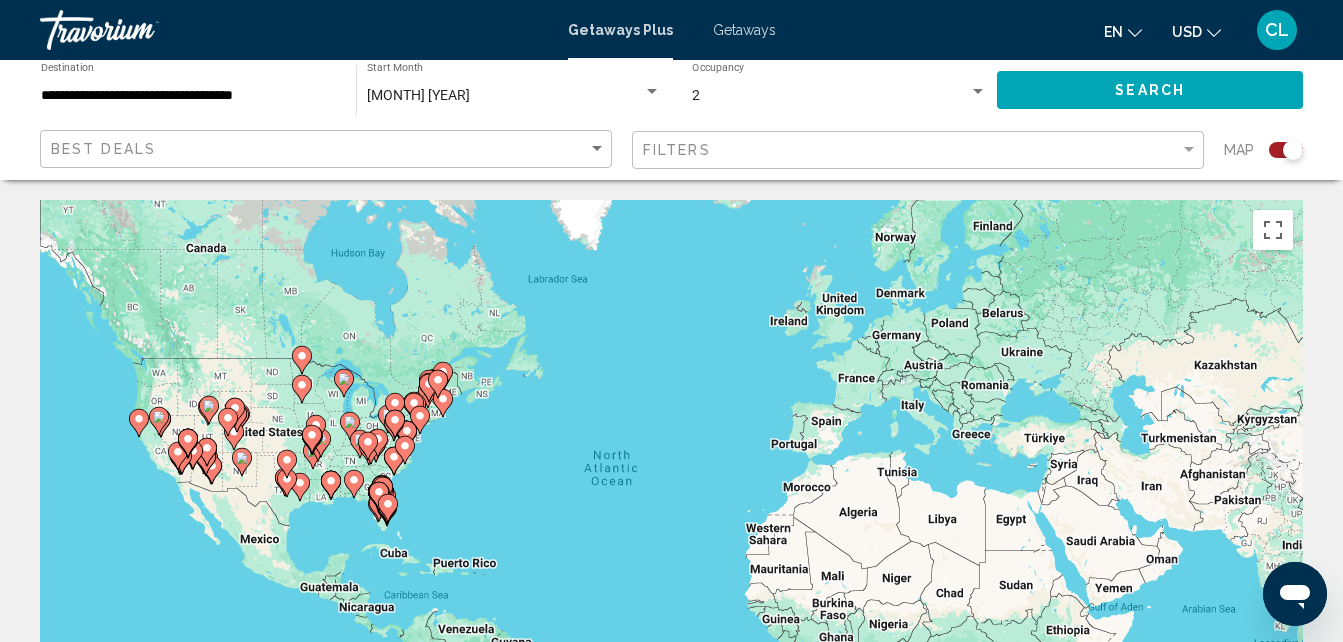 click on "Getaways Plus  Getaways en
English Español Français Italiano Português русский USD
USD ($) MXN (Mex$) CAD (Can$) GBP (£) EUR (€) AUD (A$) NZD (NZ$) CNY (CN¥) CL Login" at bounding box center (671, 30) 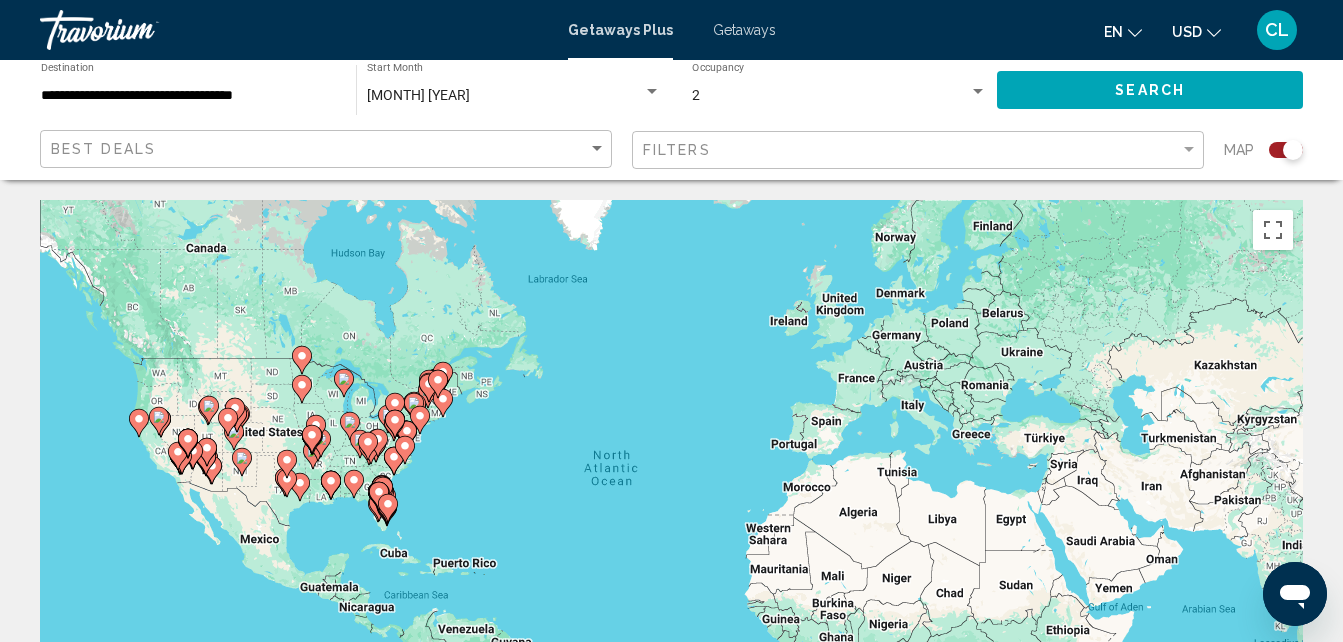 click on "Getaways" at bounding box center (744, 30) 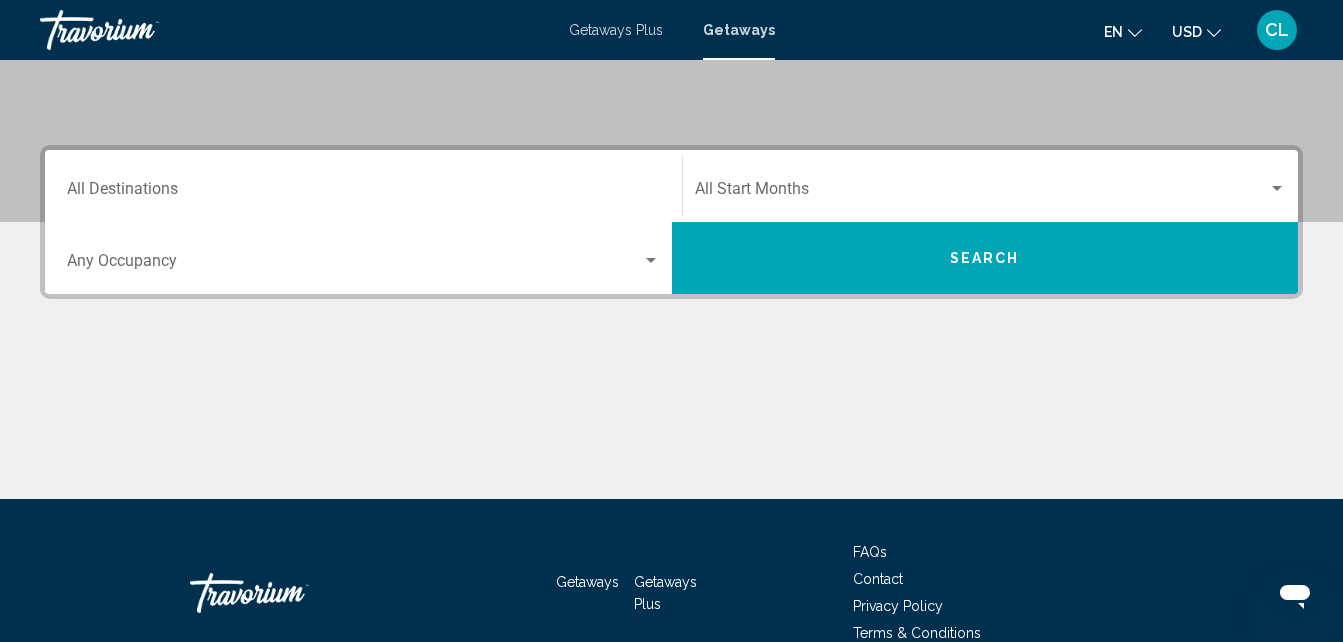 scroll, scrollTop: 480, scrollLeft: 0, axis: vertical 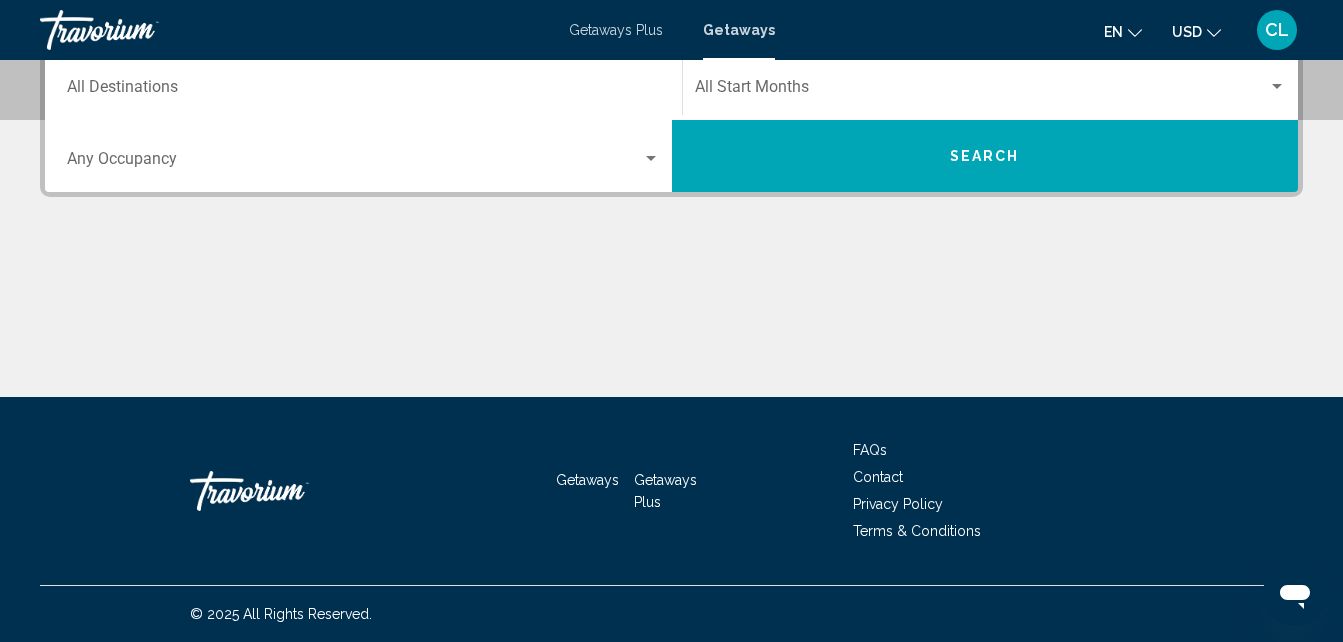 click on "Occupancy Any Occupancy" at bounding box center [363, 156] 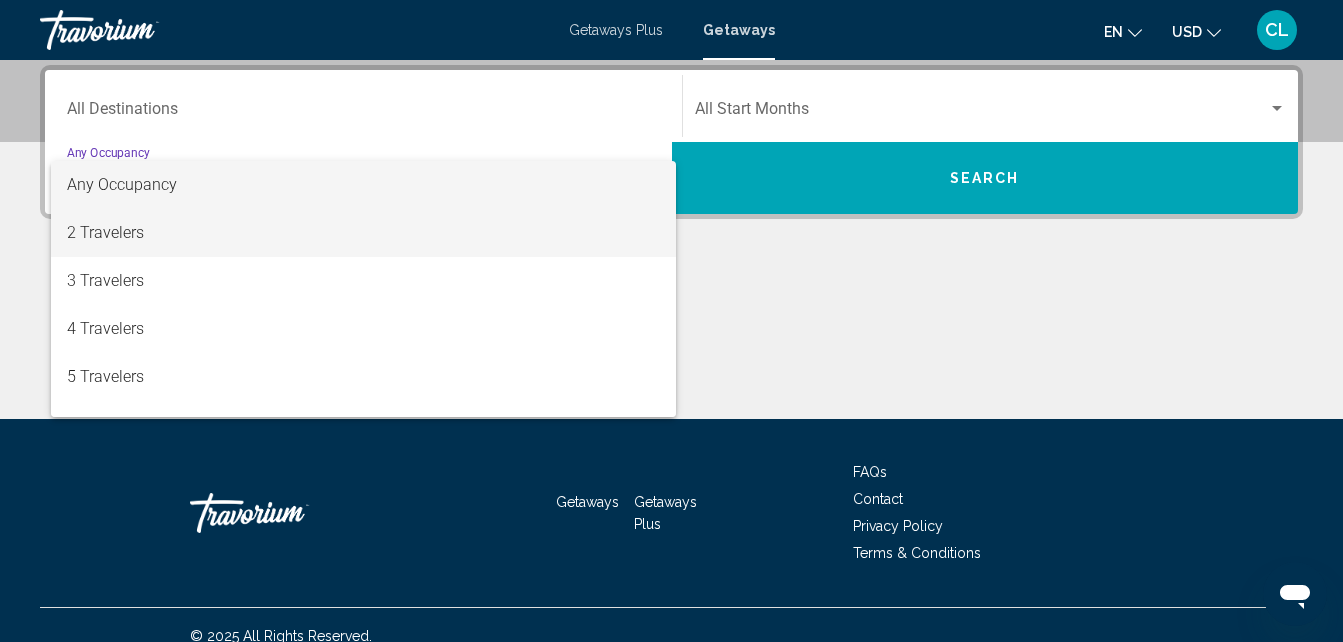 click on "2 Travelers" at bounding box center [363, 233] 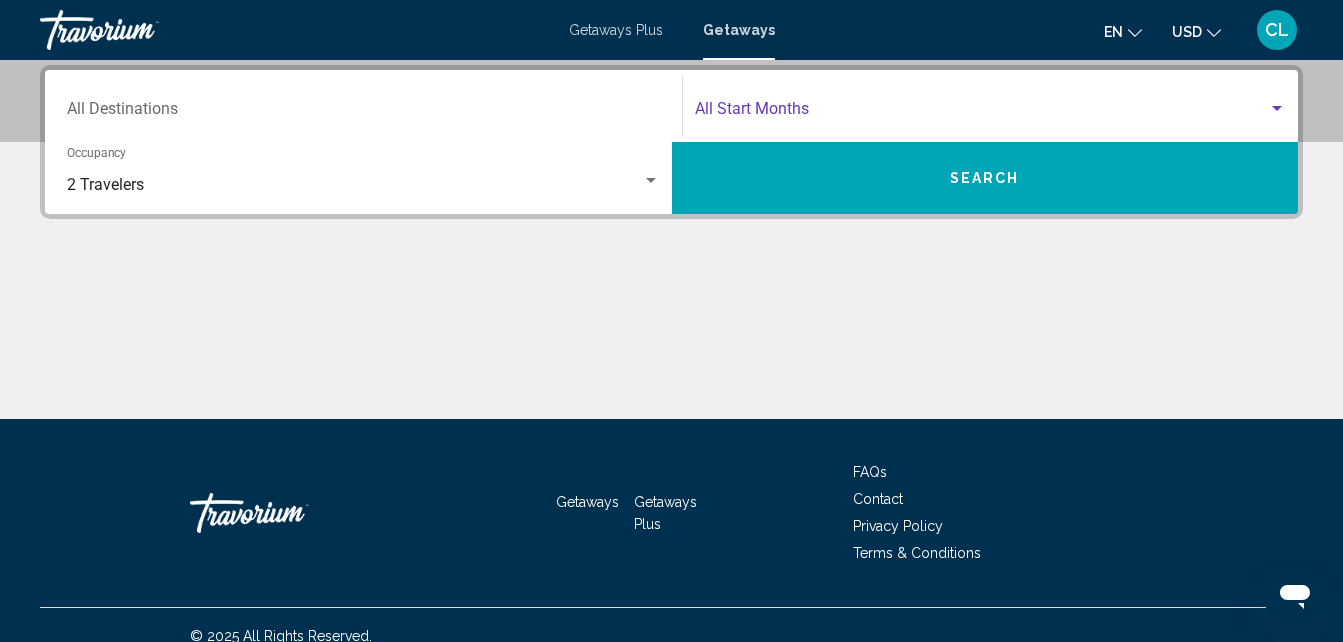 click at bounding box center (982, 113) 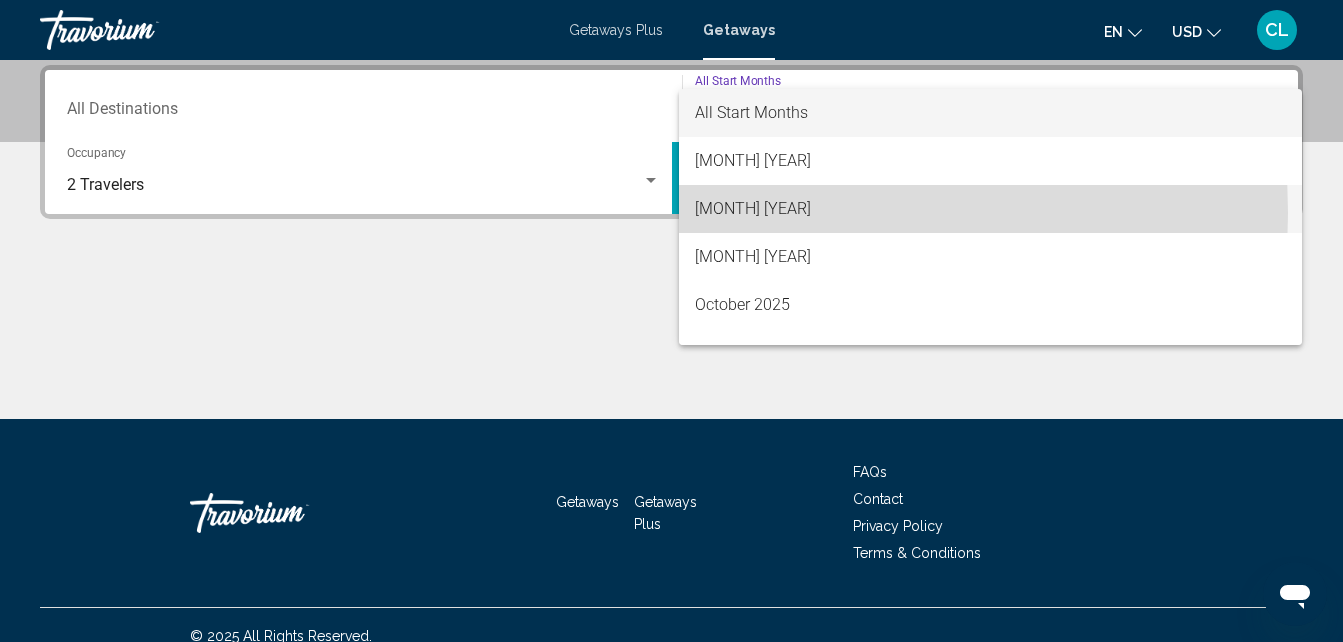 click on "[MONTH] [YEAR]" at bounding box center (991, 209) 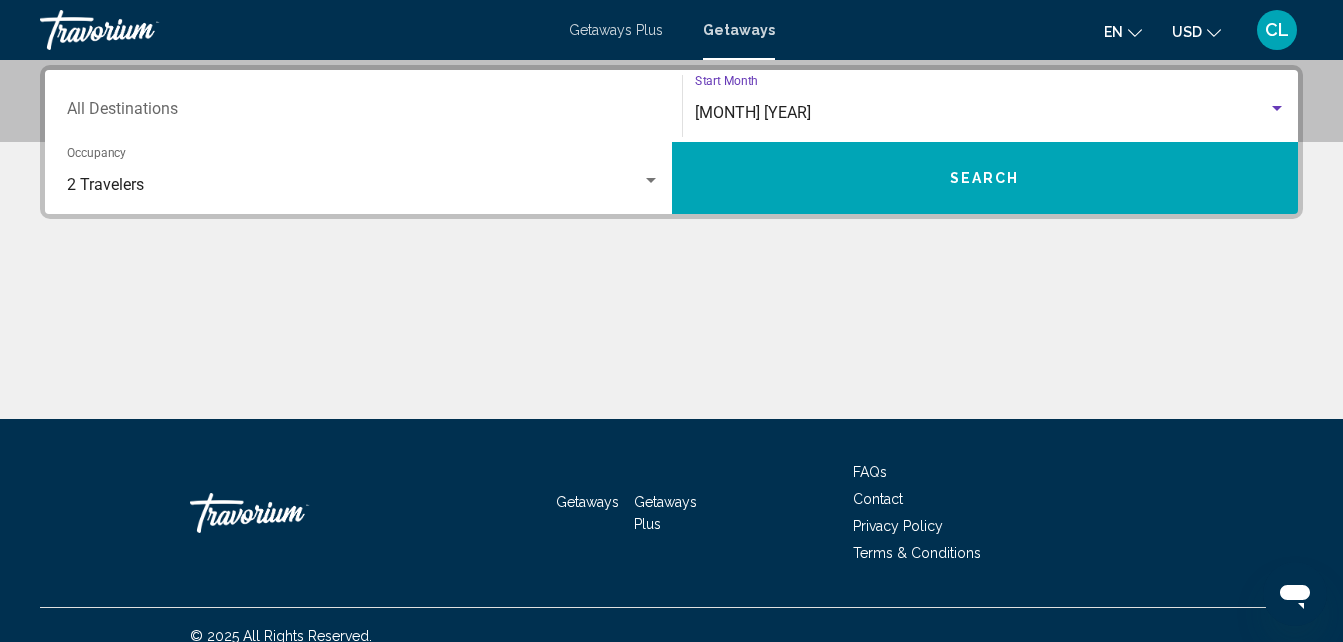 click on "Search" at bounding box center [985, 178] 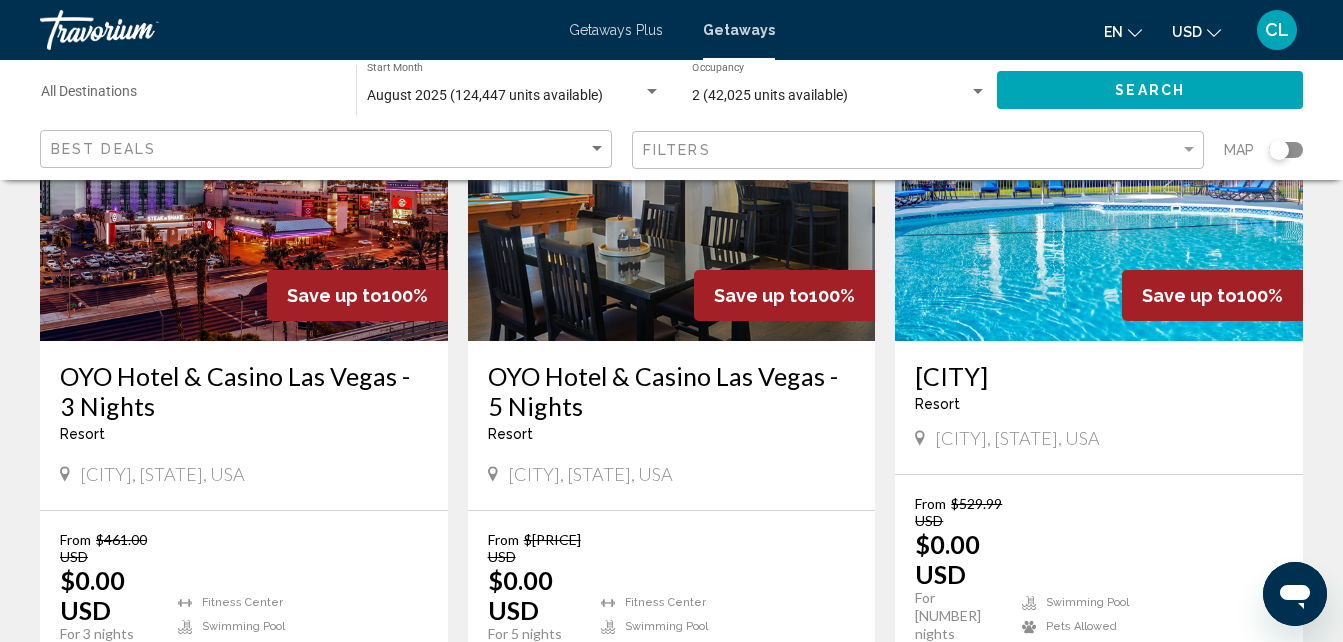 scroll, scrollTop: 400, scrollLeft: 0, axis: vertical 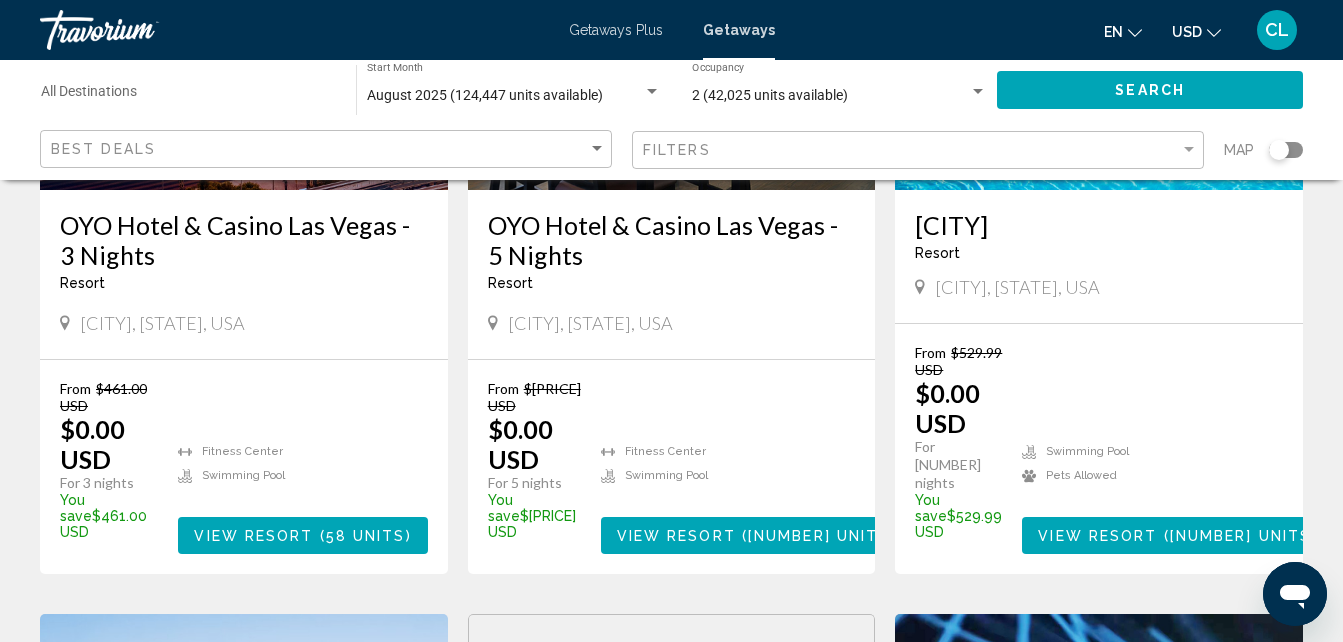 click on "View Resort" at bounding box center (253, 536) 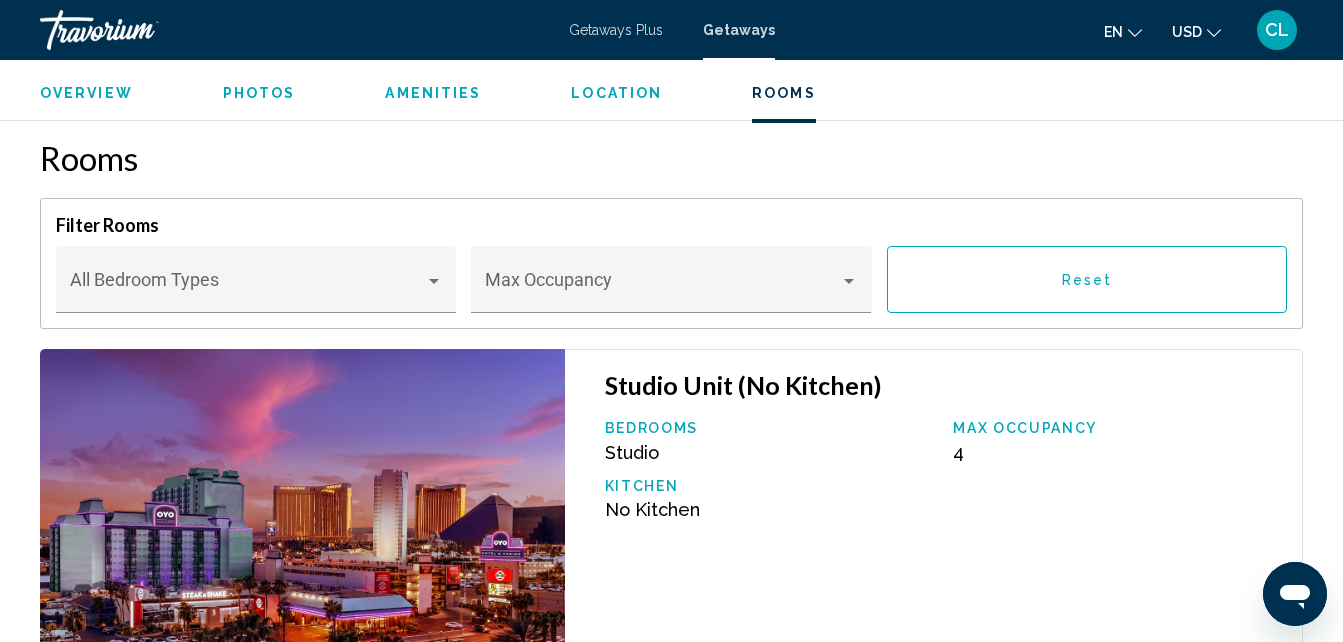 scroll, scrollTop: 3014, scrollLeft: 0, axis: vertical 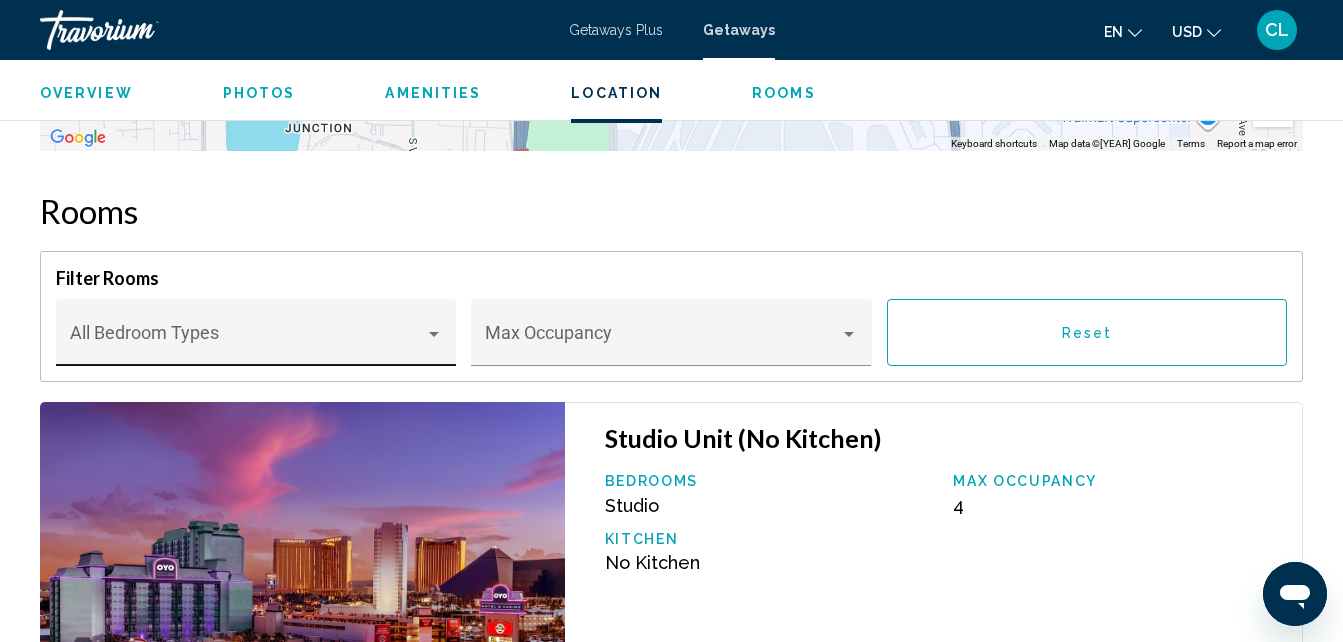 click at bounding box center [434, 334] 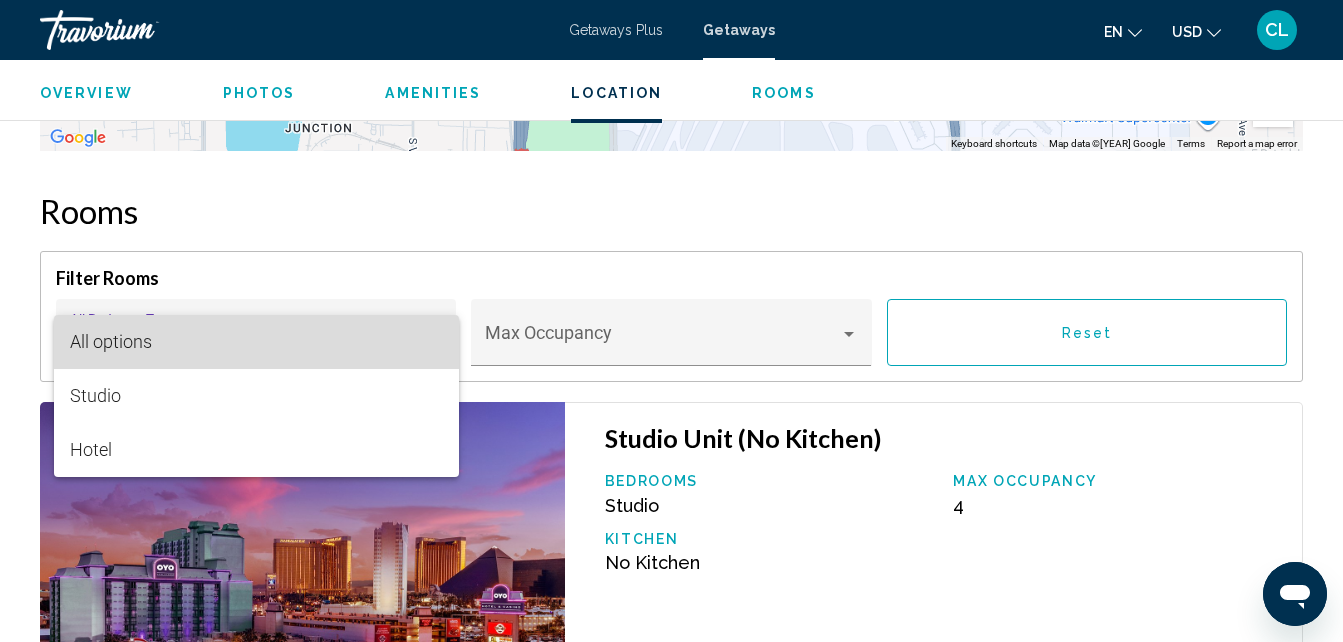 click on "All options" at bounding box center (256, 342) 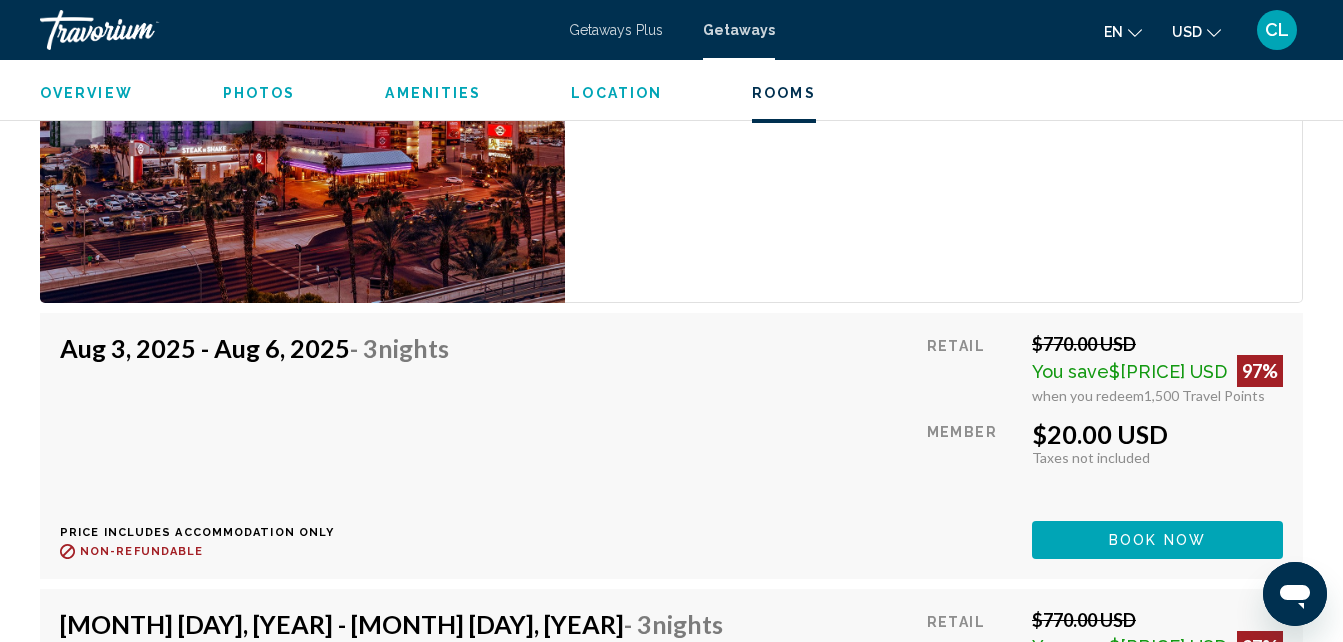 scroll, scrollTop: 3527, scrollLeft: 0, axis: vertical 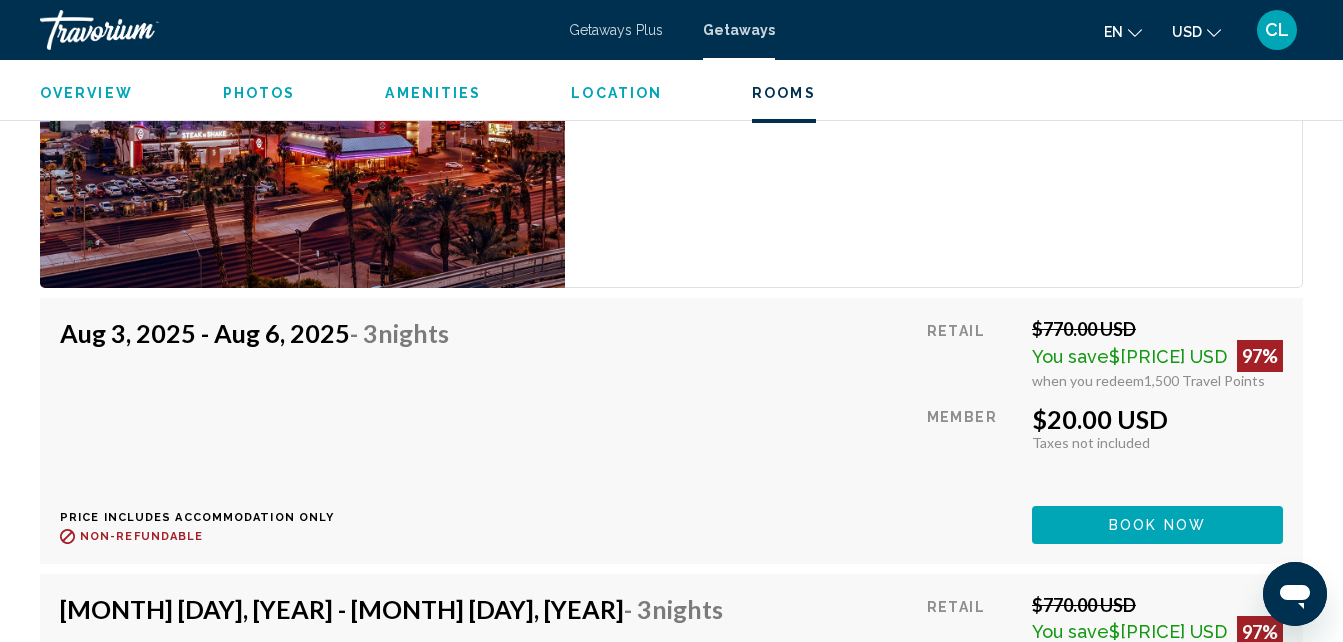 click on "Photos" at bounding box center (259, 93) 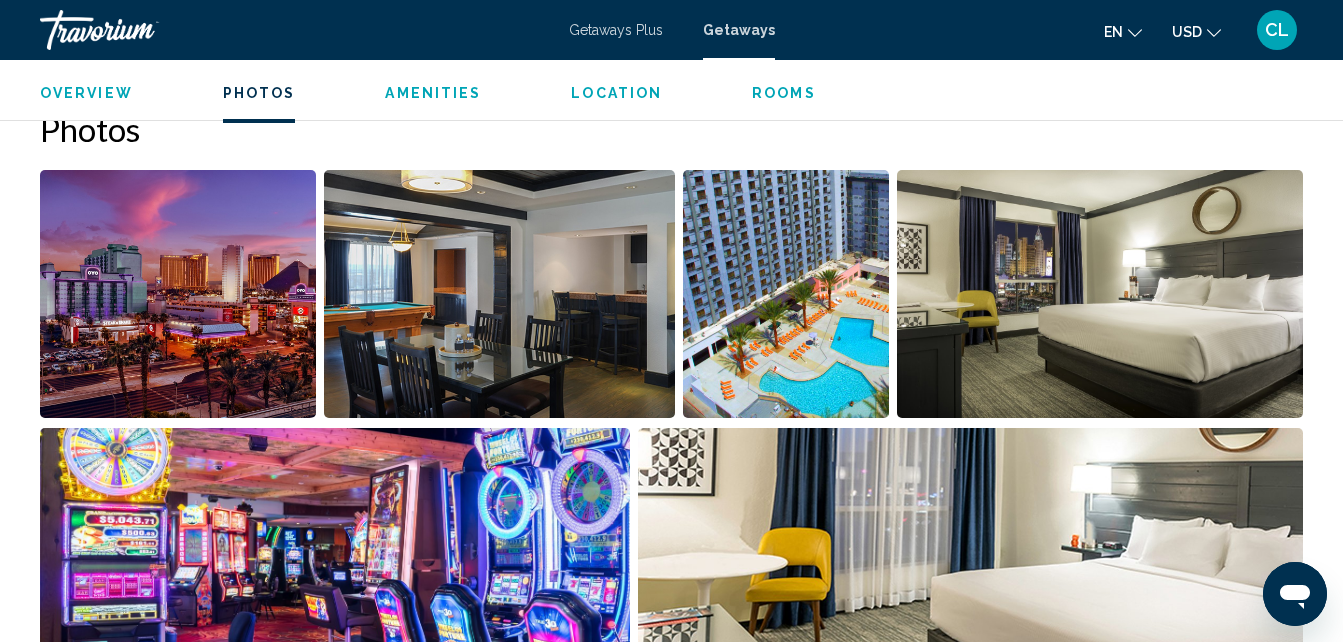 scroll, scrollTop: 1258, scrollLeft: 0, axis: vertical 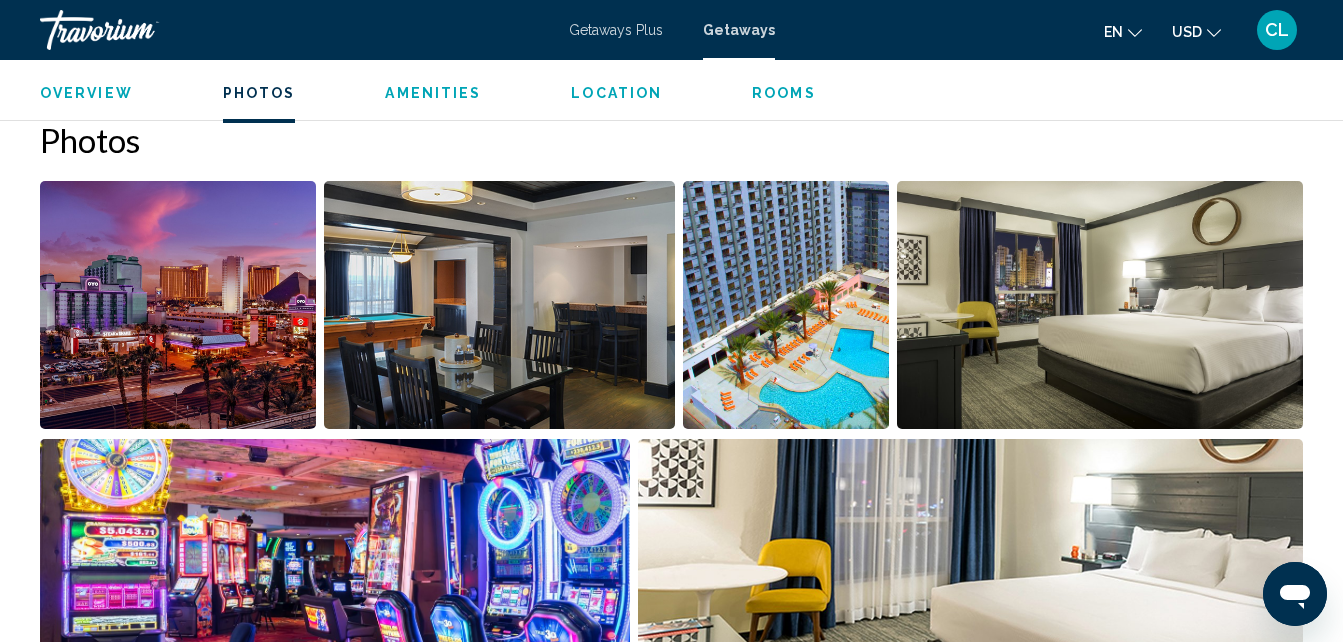 click at bounding box center (178, 305) 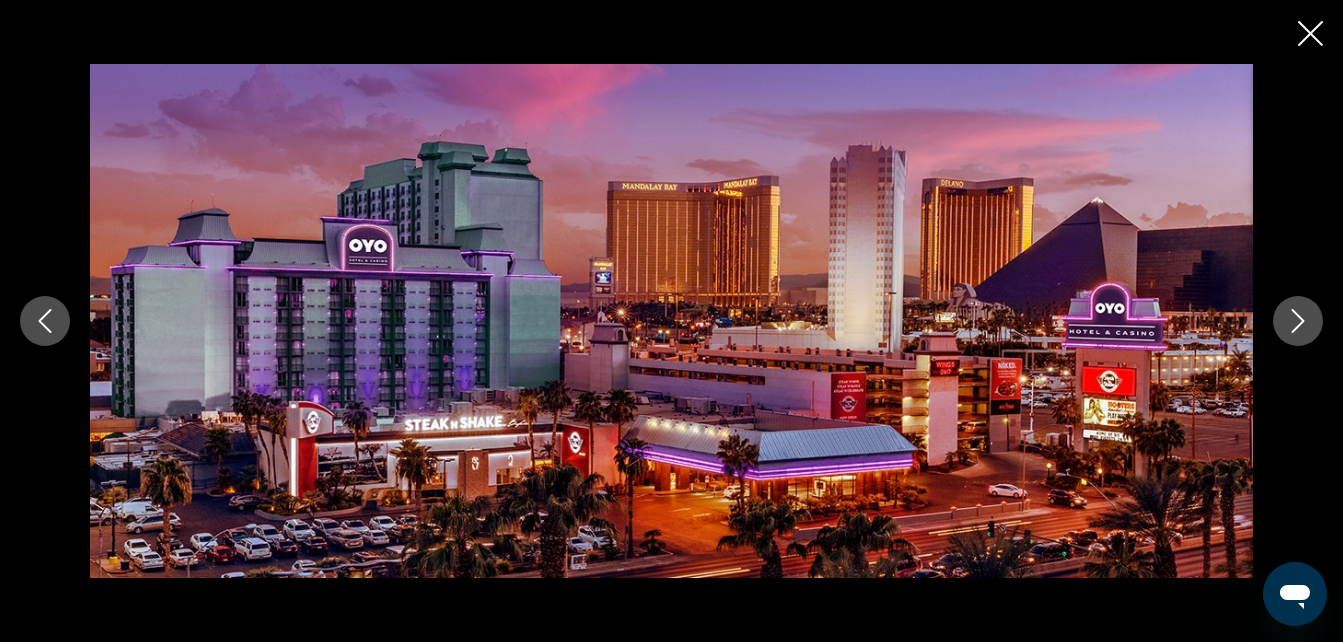 click at bounding box center (1298, 321) 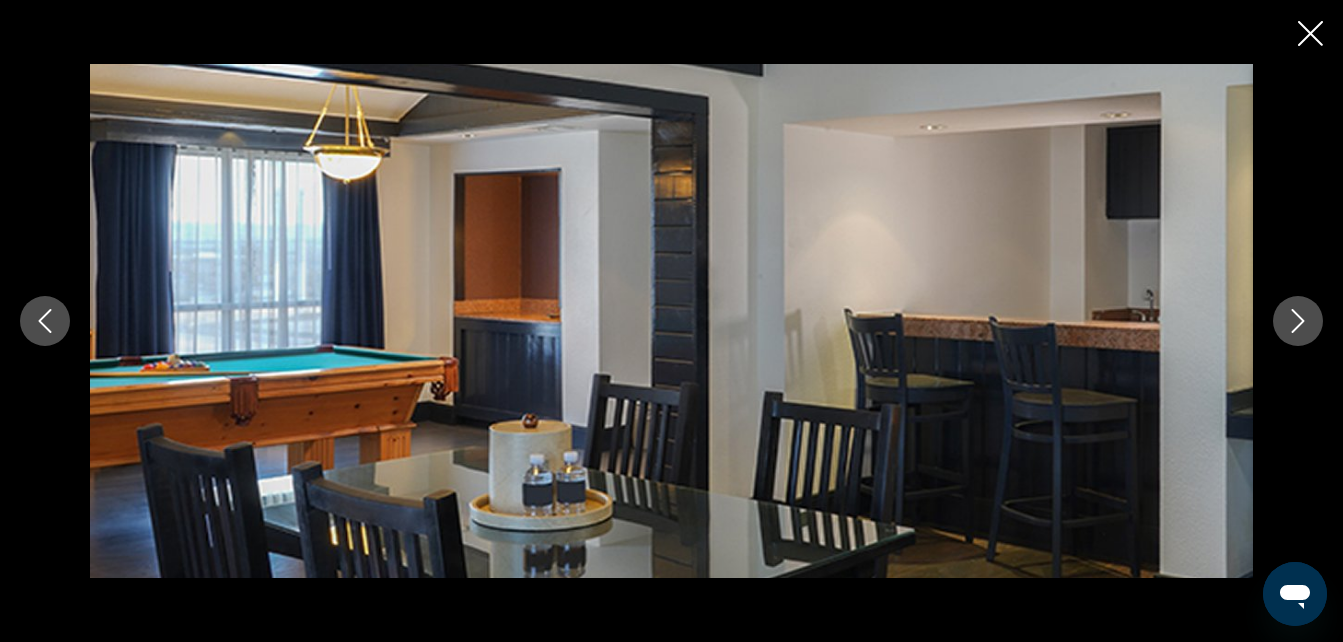 click at bounding box center (1298, 321) 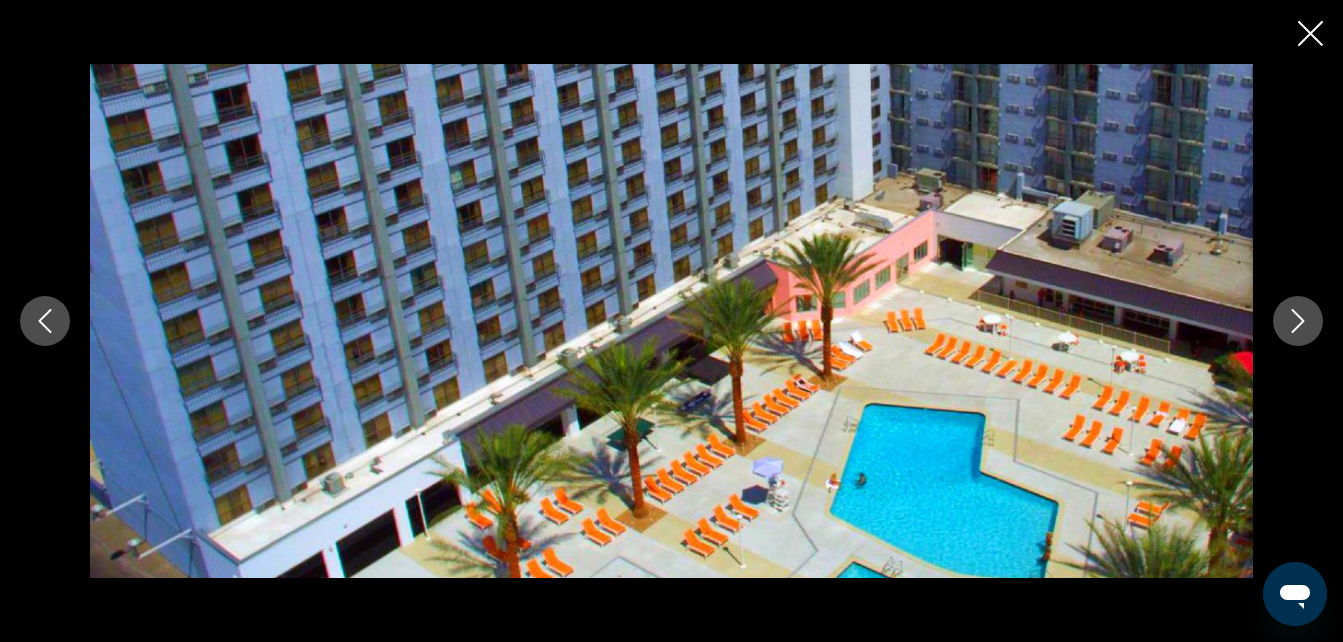 click at bounding box center (1298, 321) 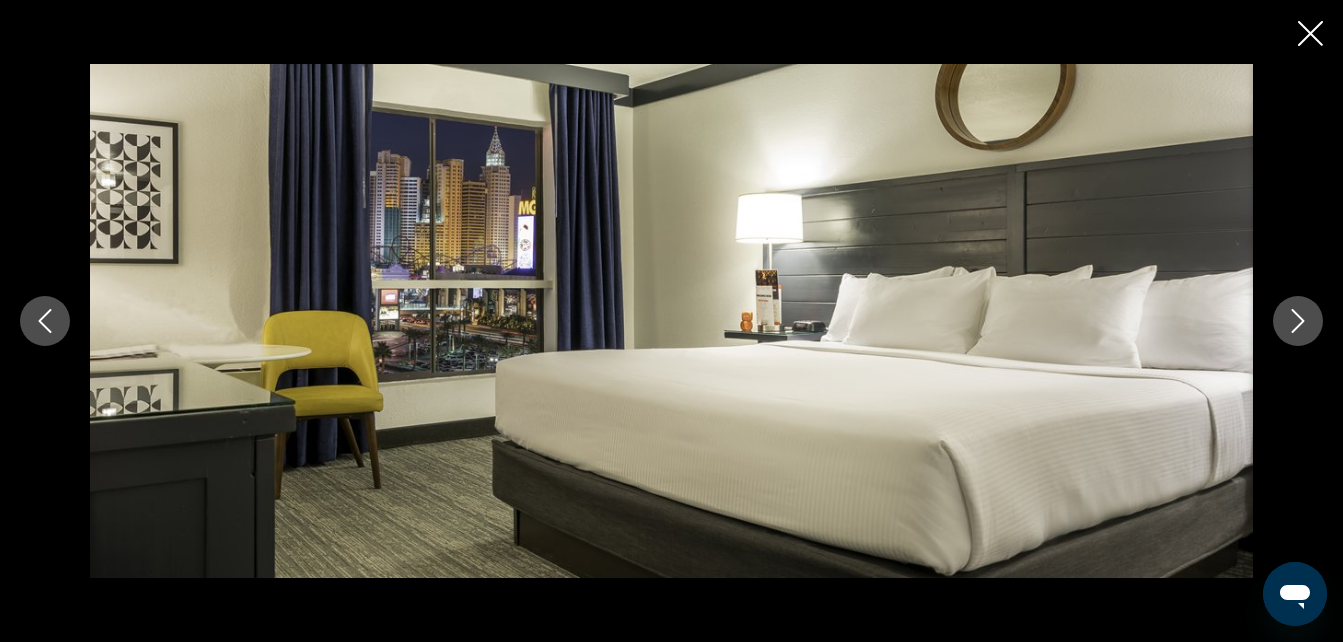 click at bounding box center (1298, 321) 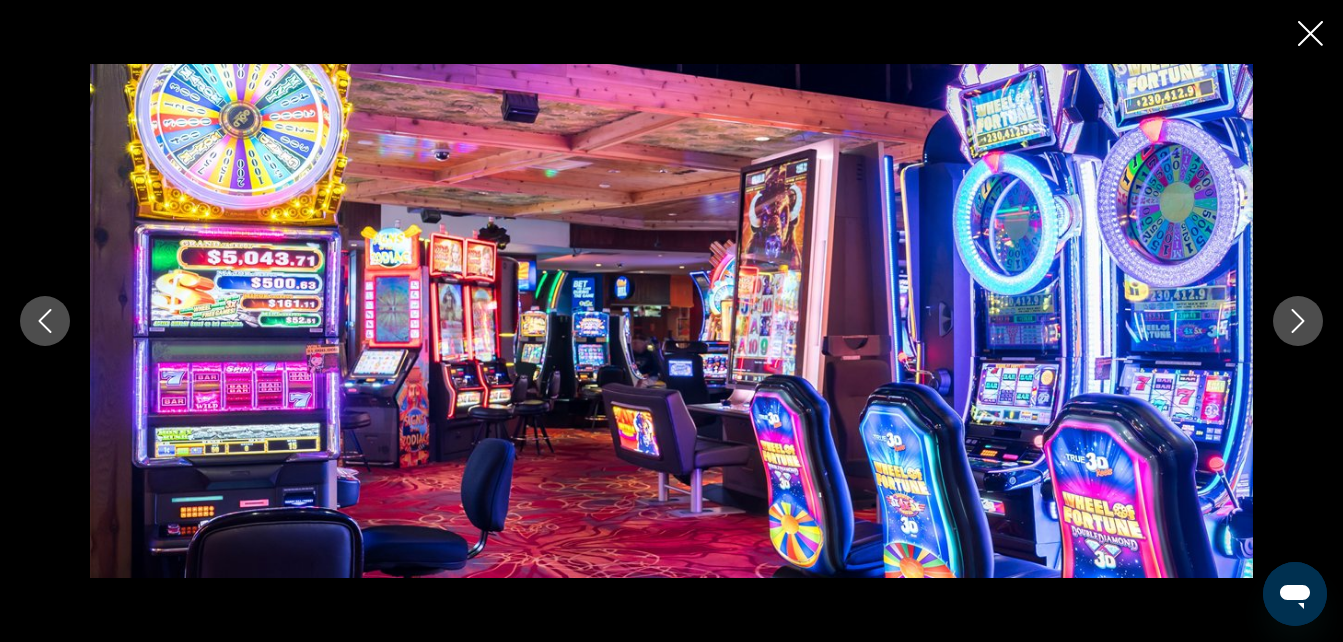 click at bounding box center (1298, 321) 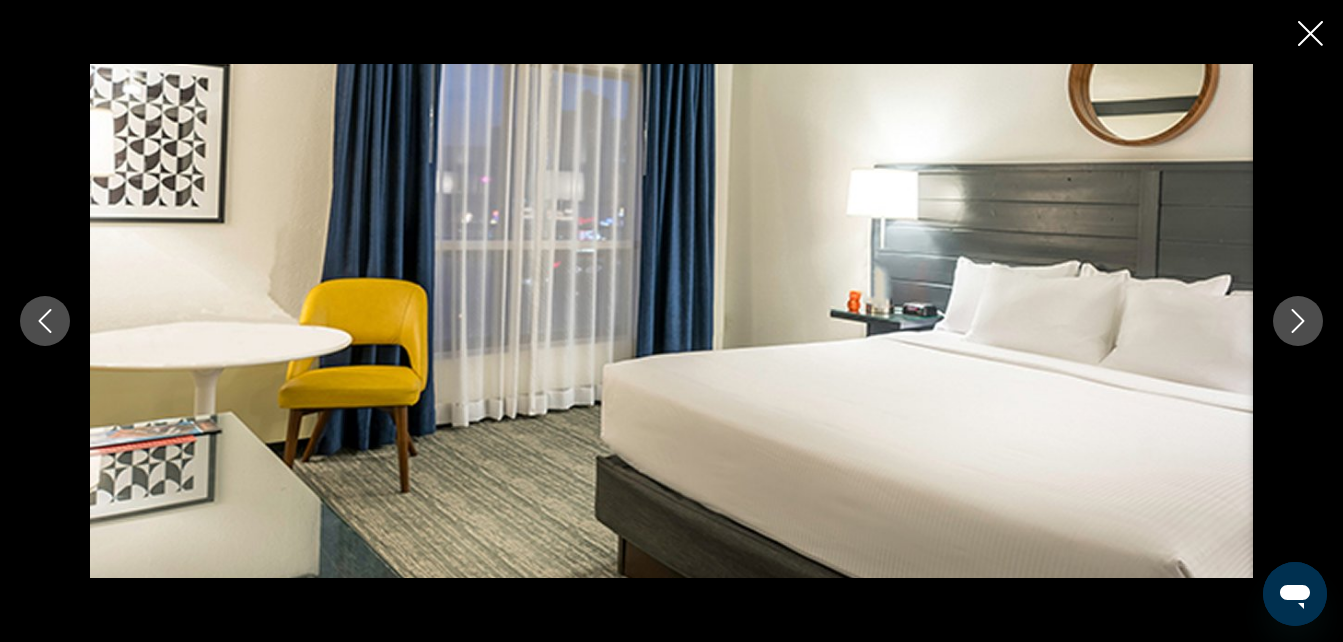 click at bounding box center (1298, 321) 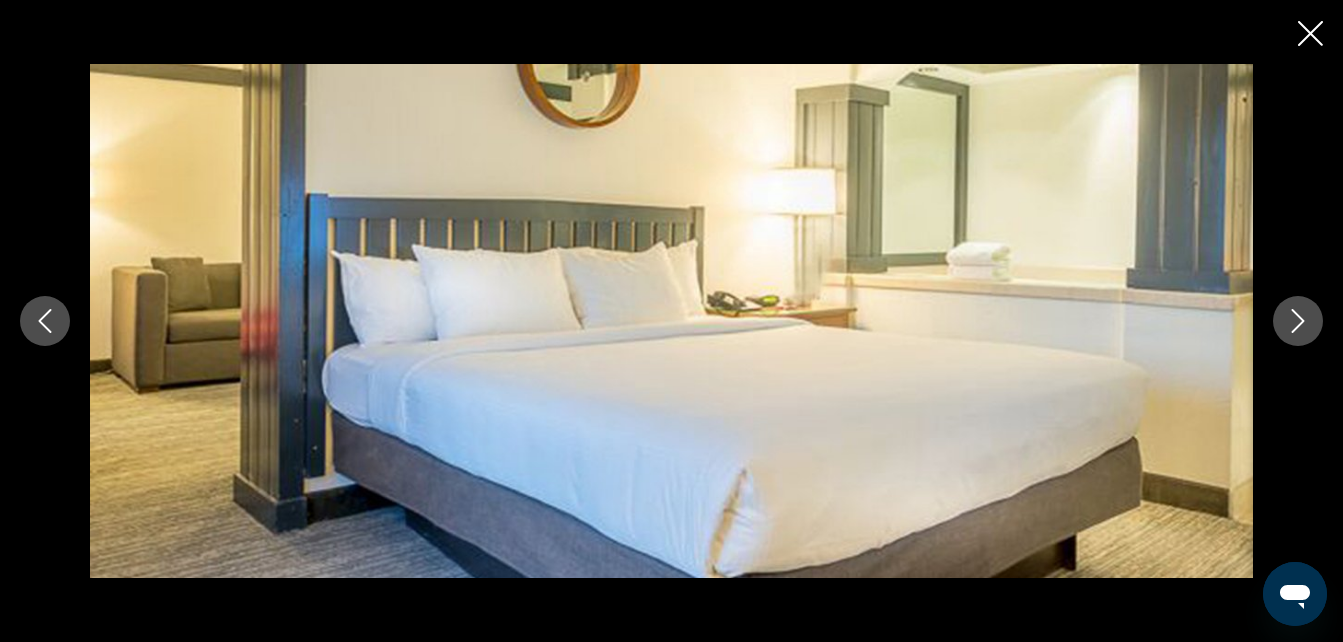 click at bounding box center [1298, 321] 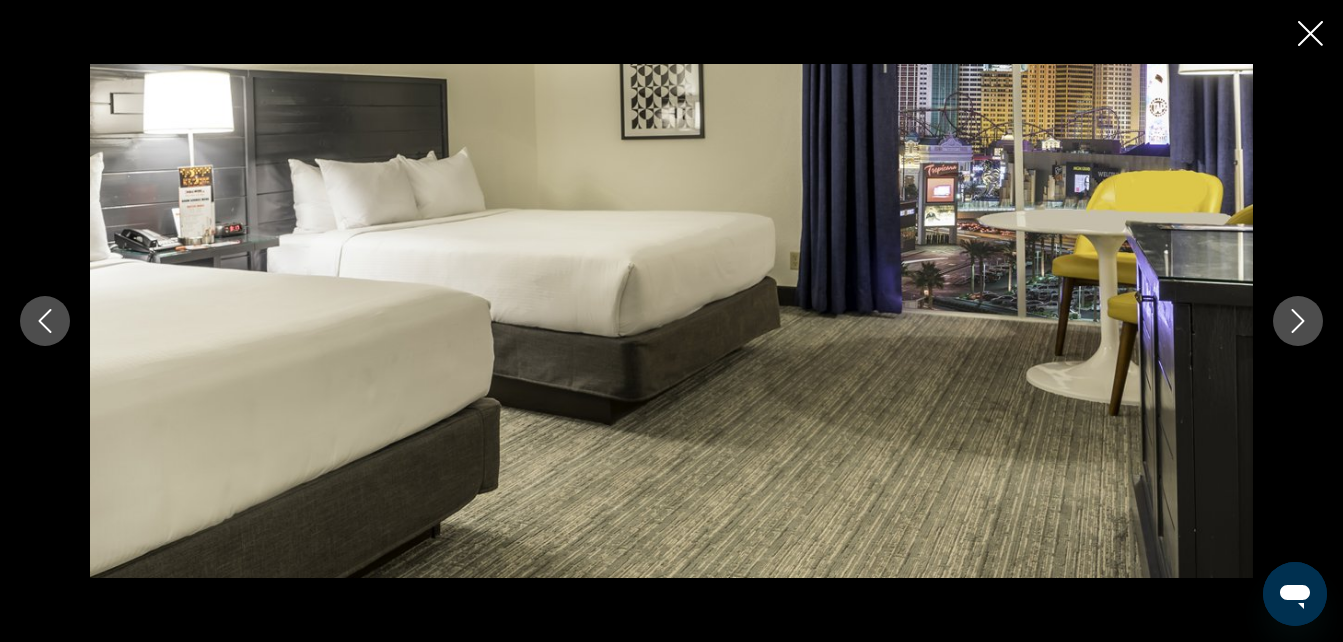 click at bounding box center (1298, 321) 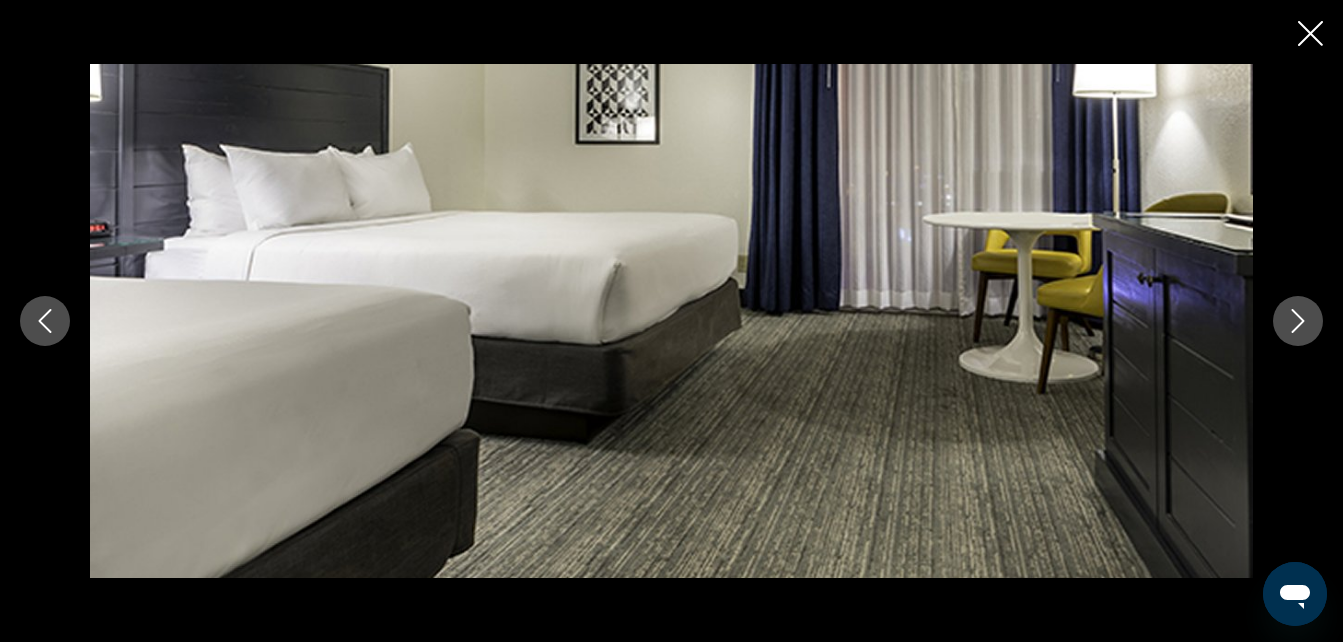 click at bounding box center [1298, 321] 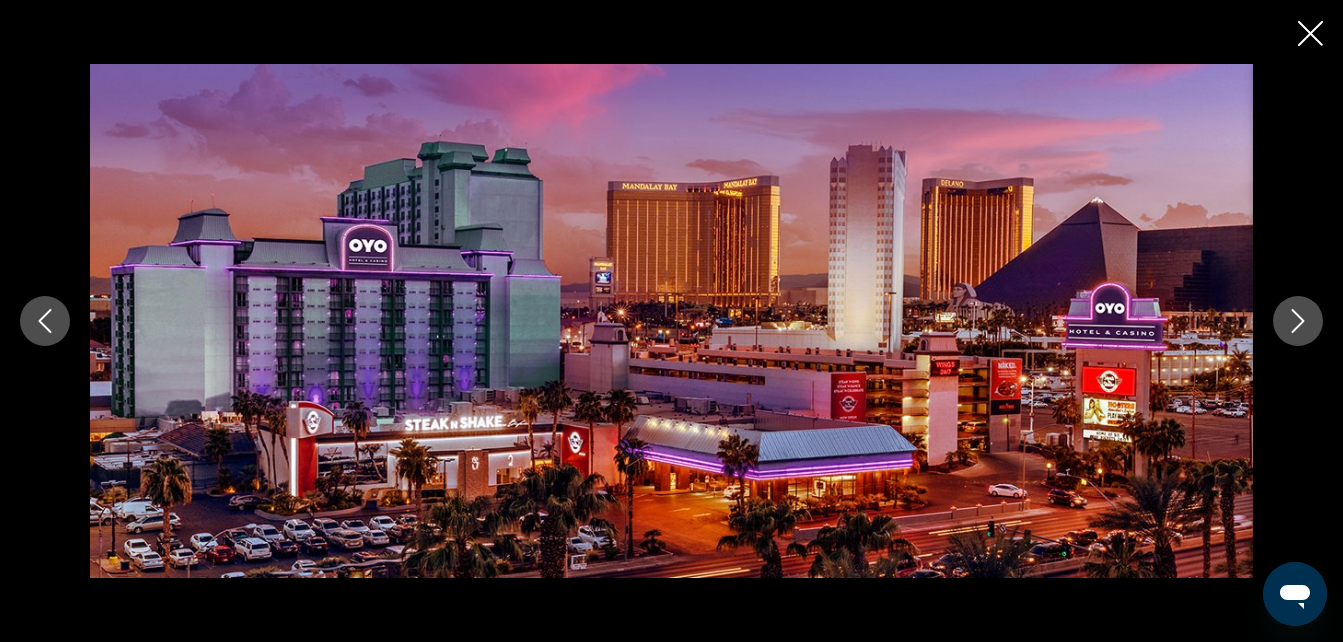 click at bounding box center (1310, 33) 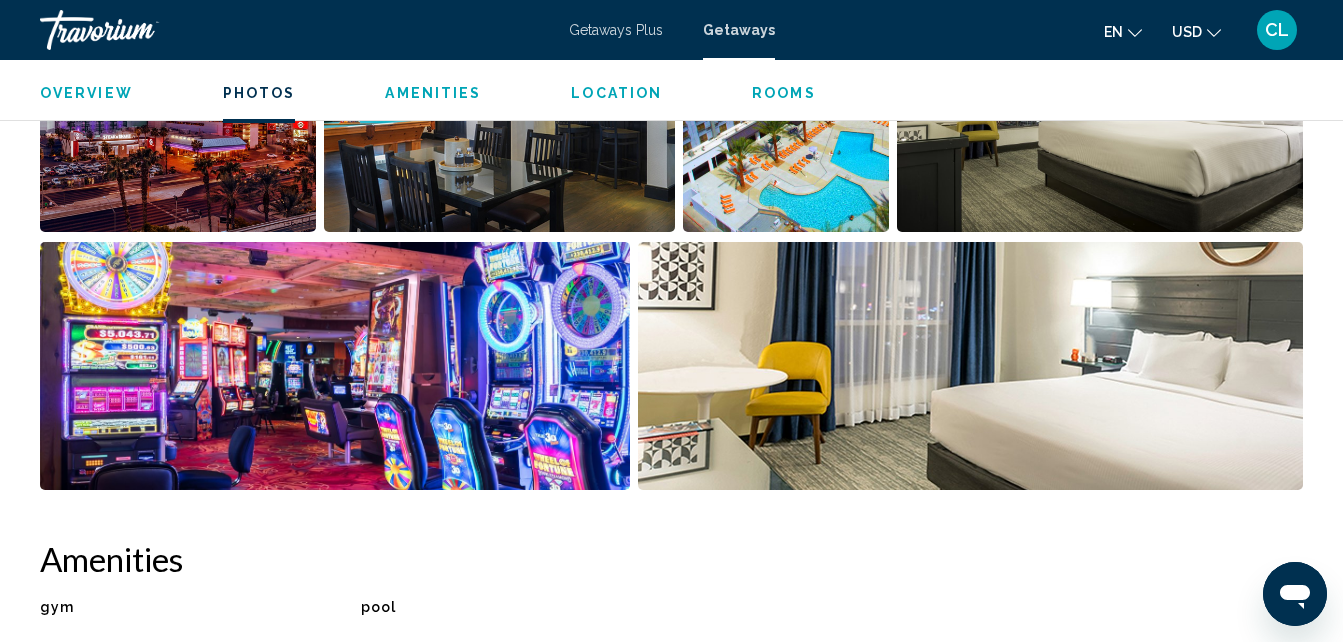scroll, scrollTop: 1458, scrollLeft: 0, axis: vertical 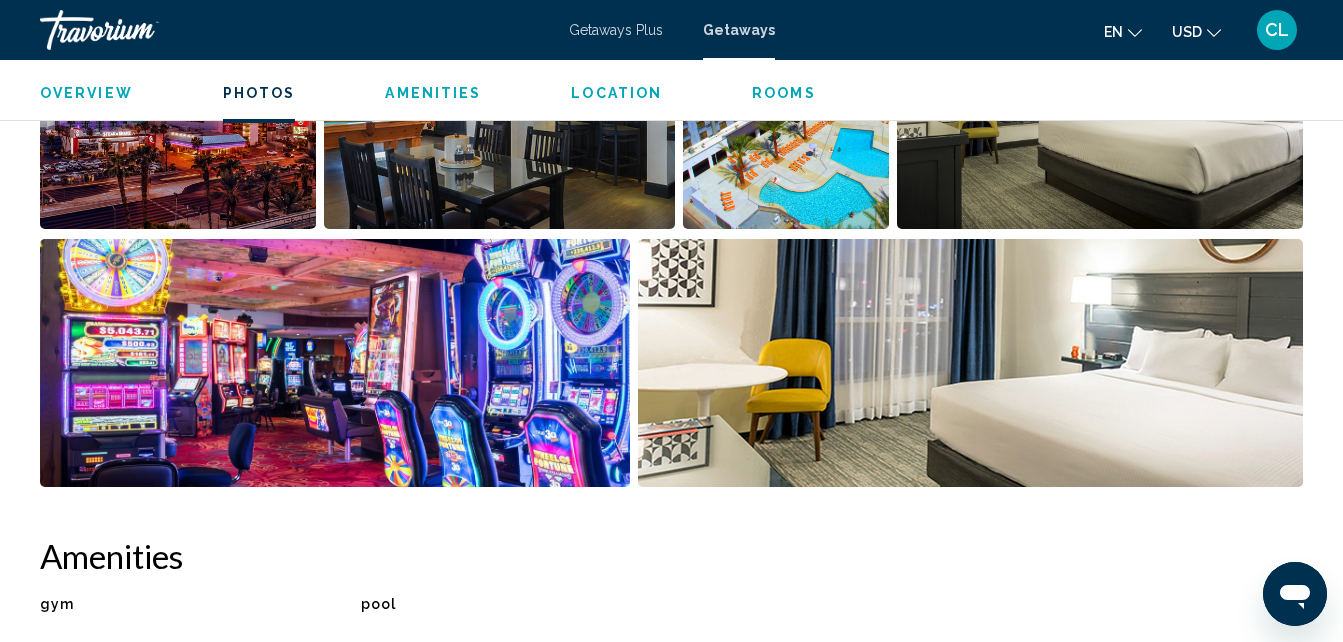 click on "Amenities" at bounding box center (433, 93) 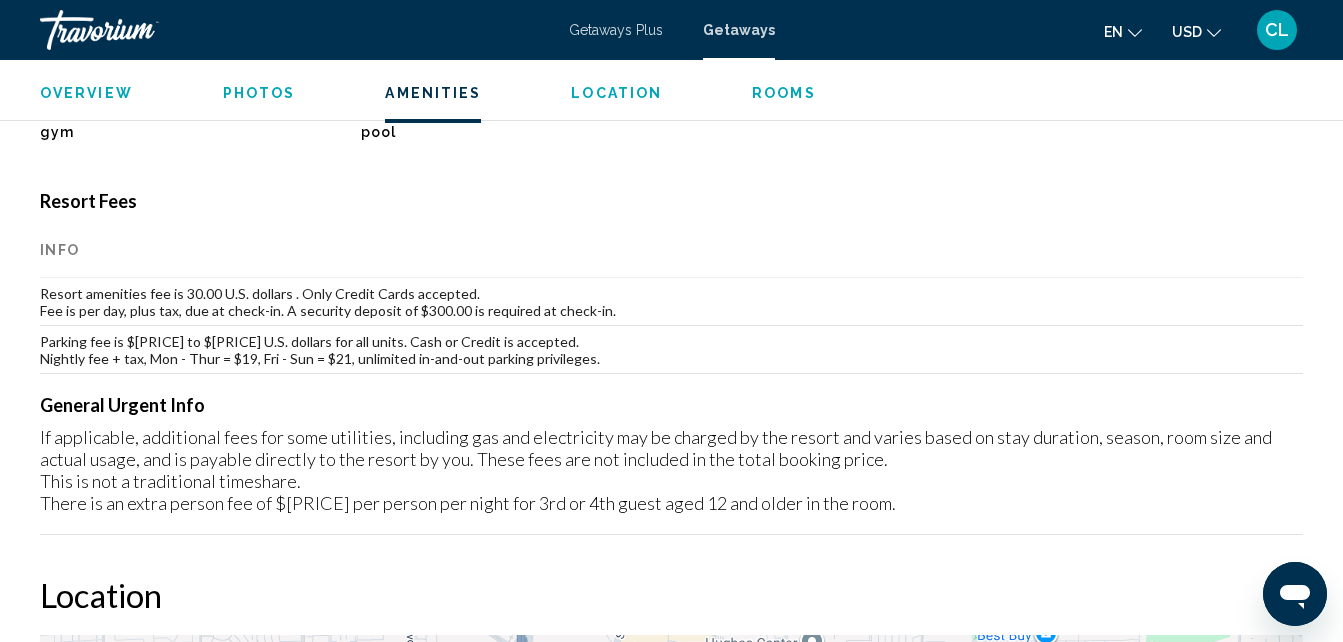 scroll, scrollTop: 1974, scrollLeft: 0, axis: vertical 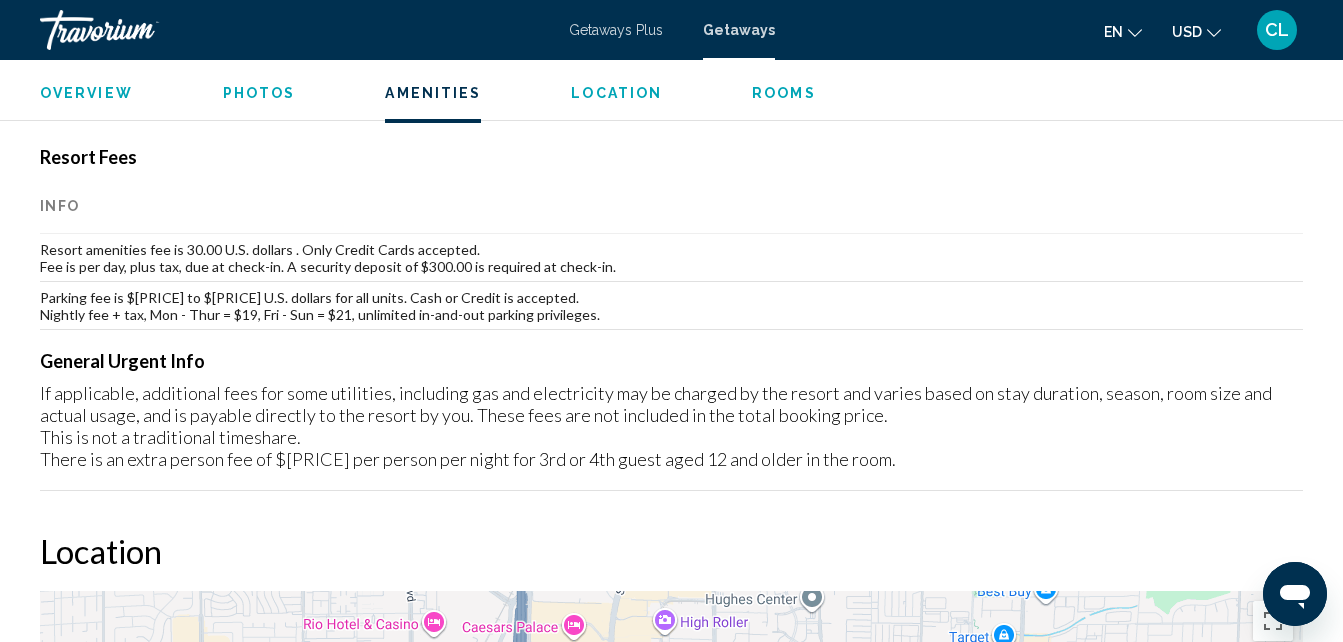 click on "Getaways Plus" at bounding box center (616, 30) 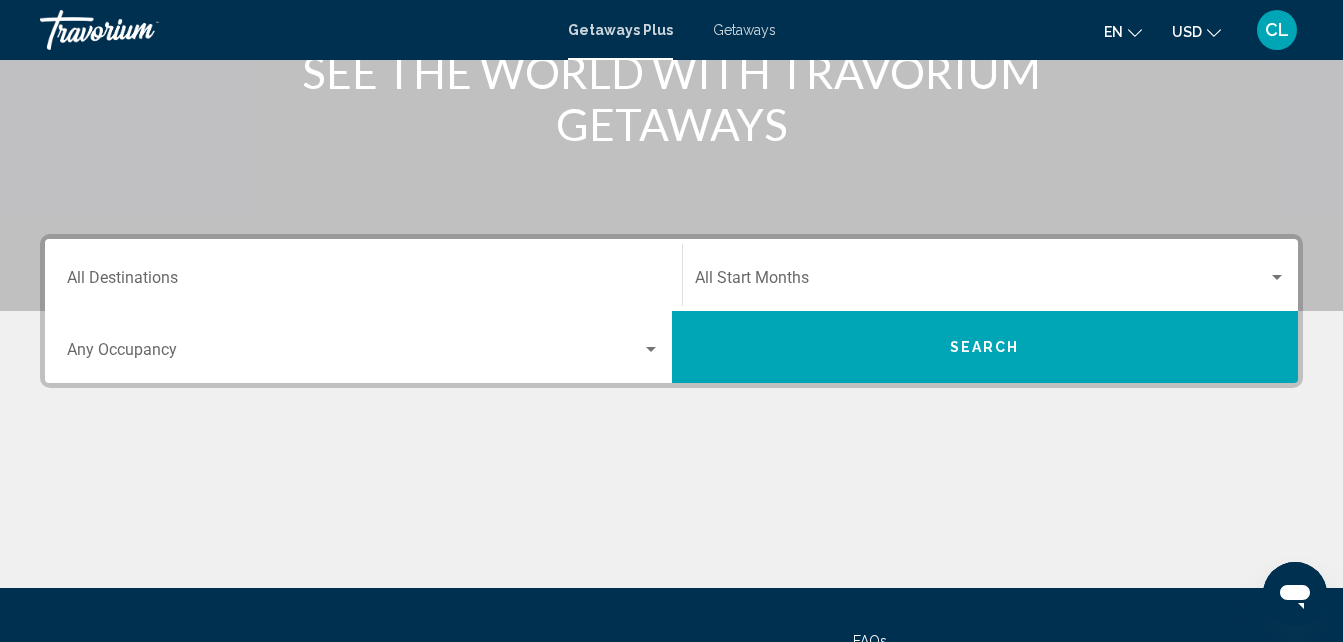 scroll, scrollTop: 300, scrollLeft: 0, axis: vertical 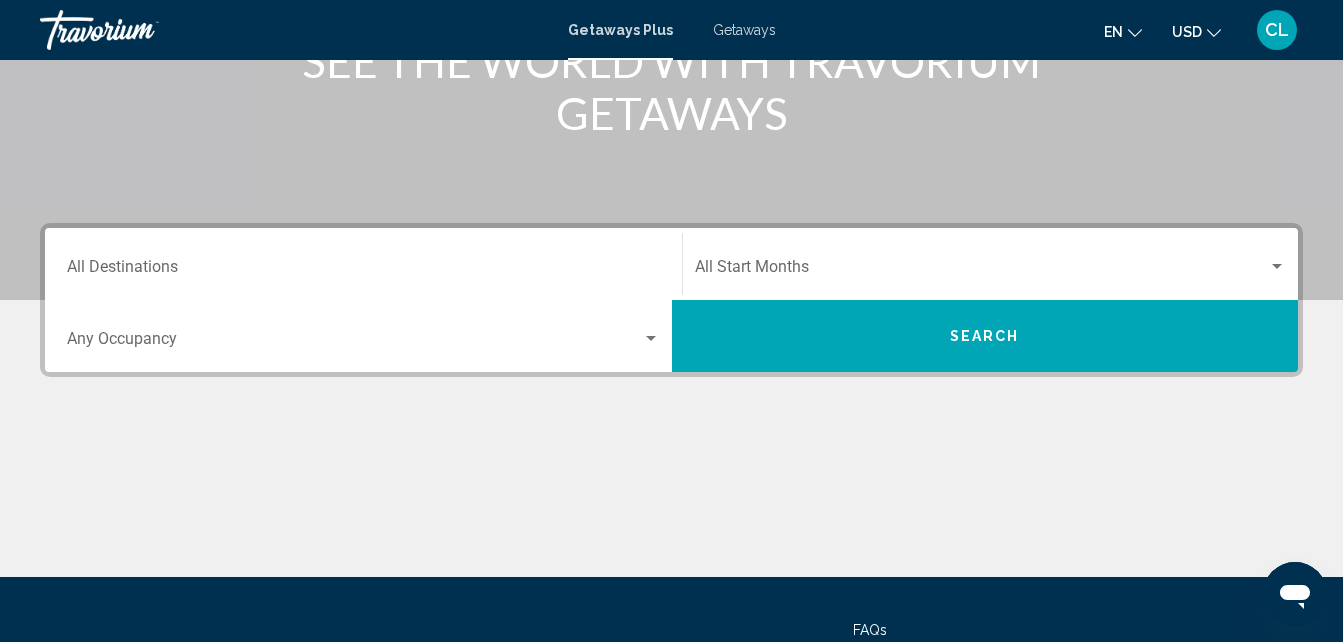 click on "Occupancy Any Occupancy" at bounding box center [363, 336] 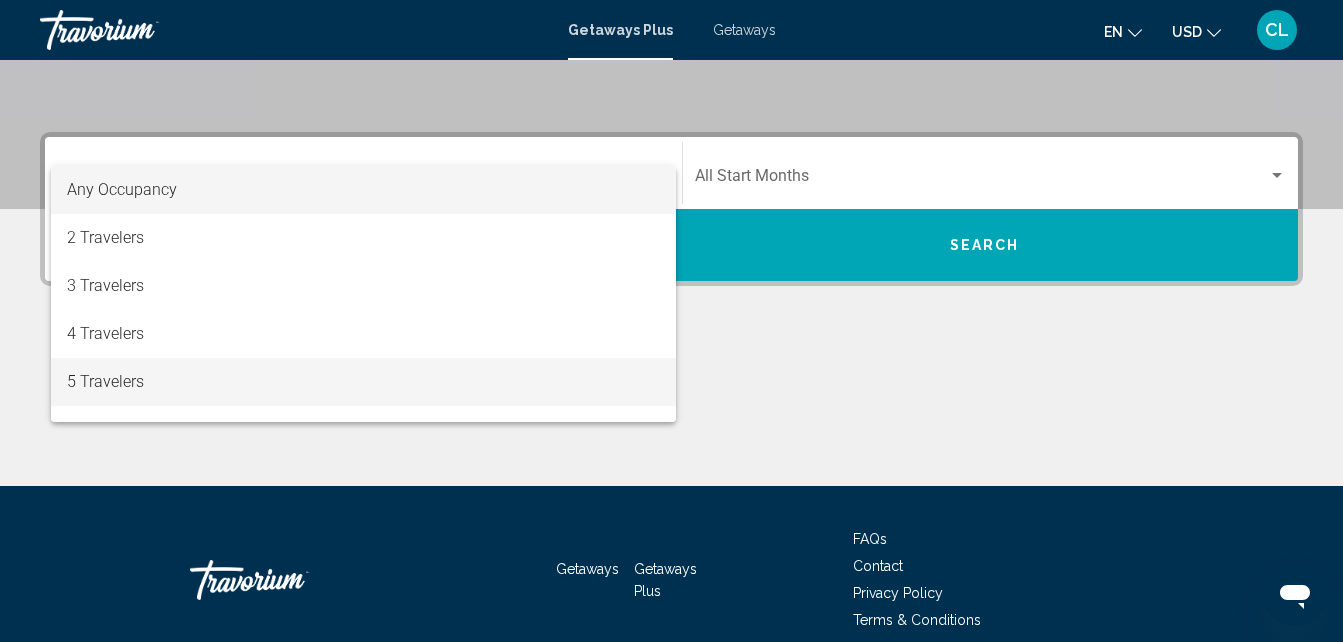 scroll, scrollTop: 458, scrollLeft: 0, axis: vertical 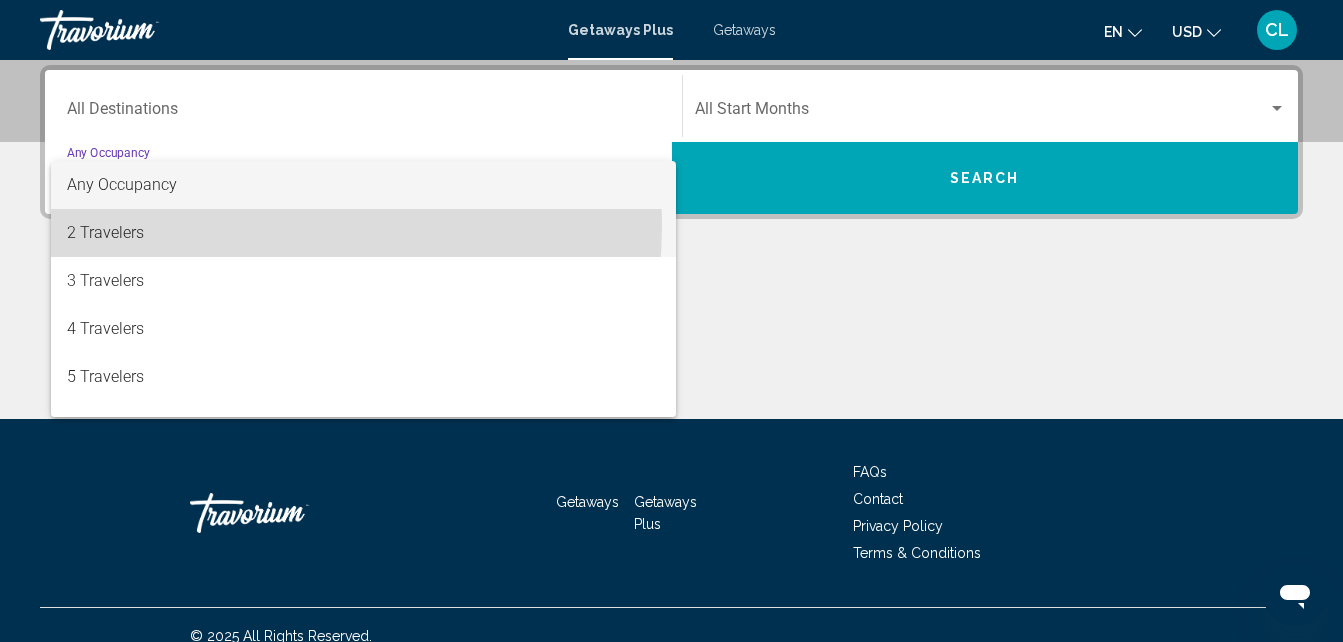 click on "2 Travelers" at bounding box center [363, 233] 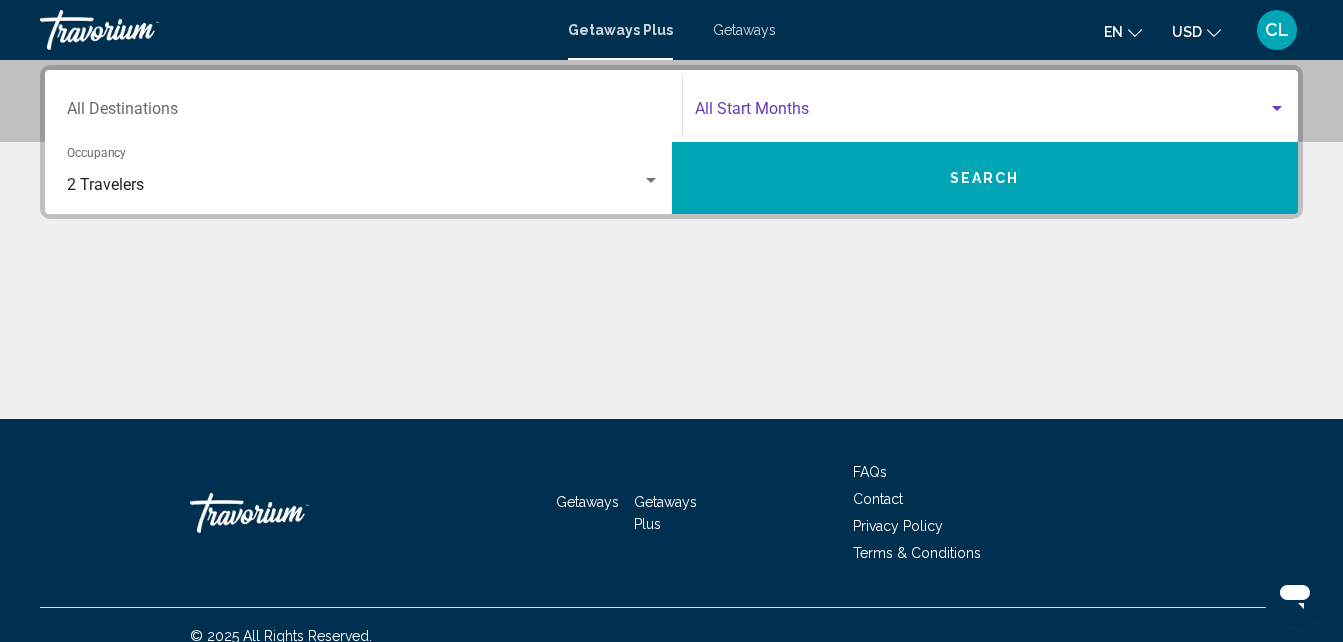 click at bounding box center [982, 113] 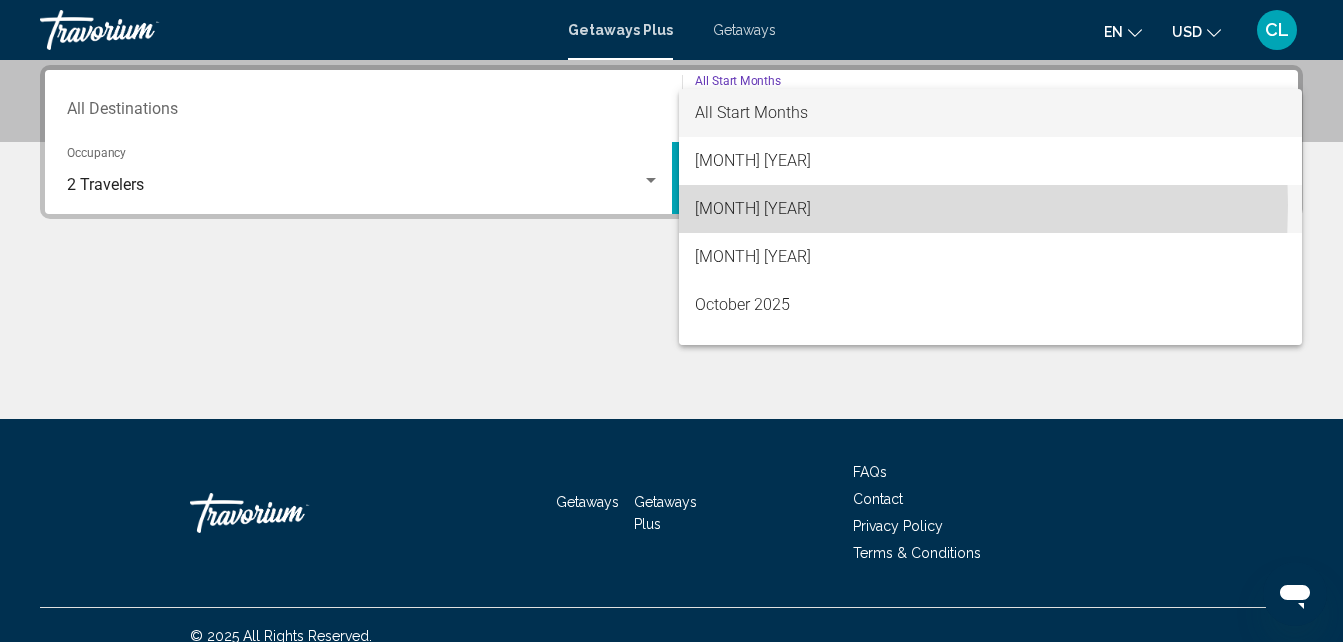 click on "[MONTH] [YEAR]" at bounding box center (991, 209) 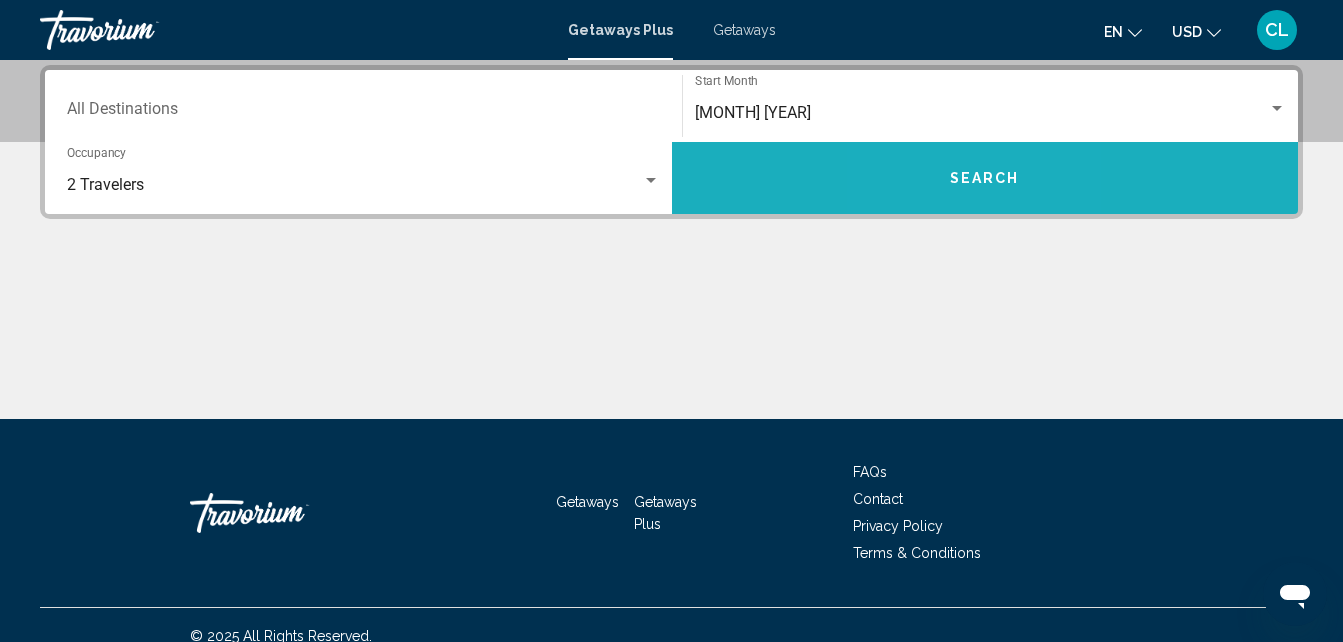 click on "Search" at bounding box center (985, 178) 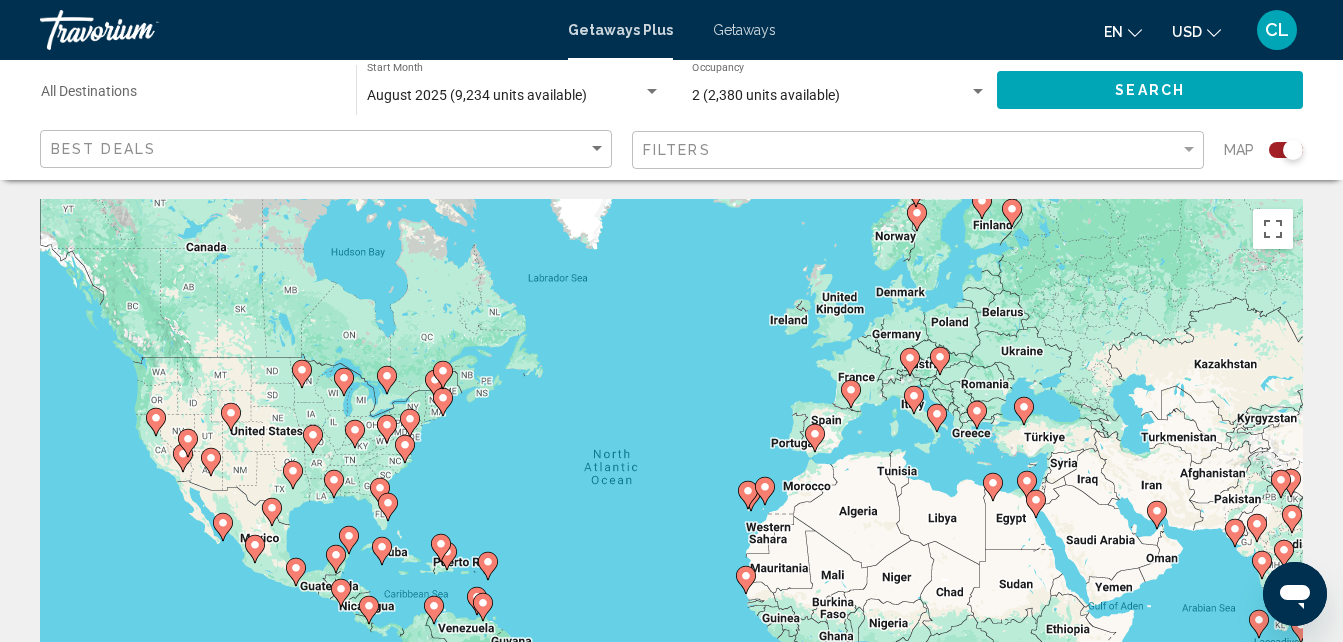 scroll, scrollTop: 0, scrollLeft: 0, axis: both 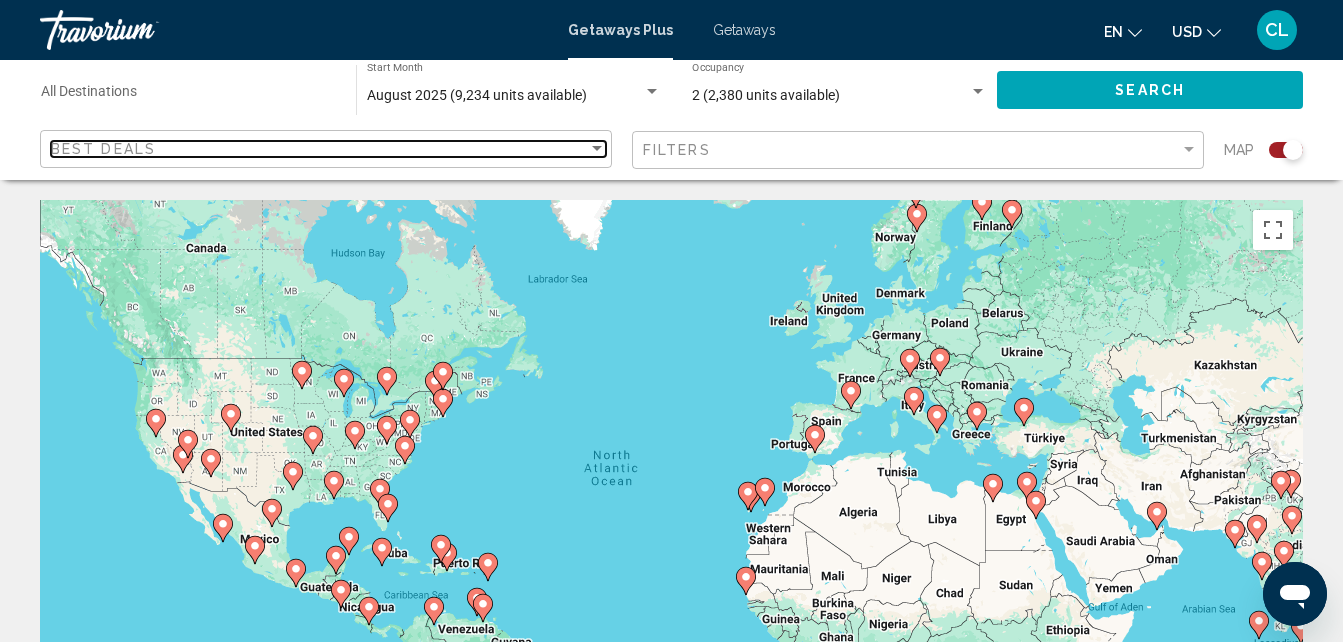 click at bounding box center (597, 149) 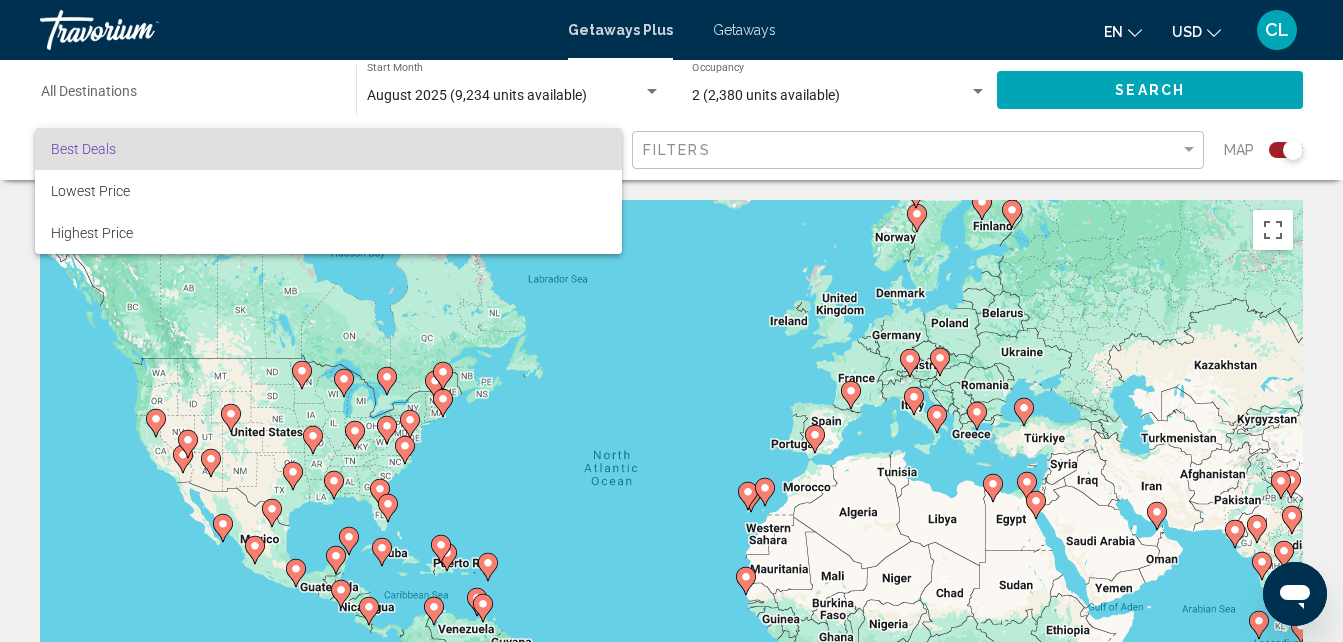 click at bounding box center [671, 321] 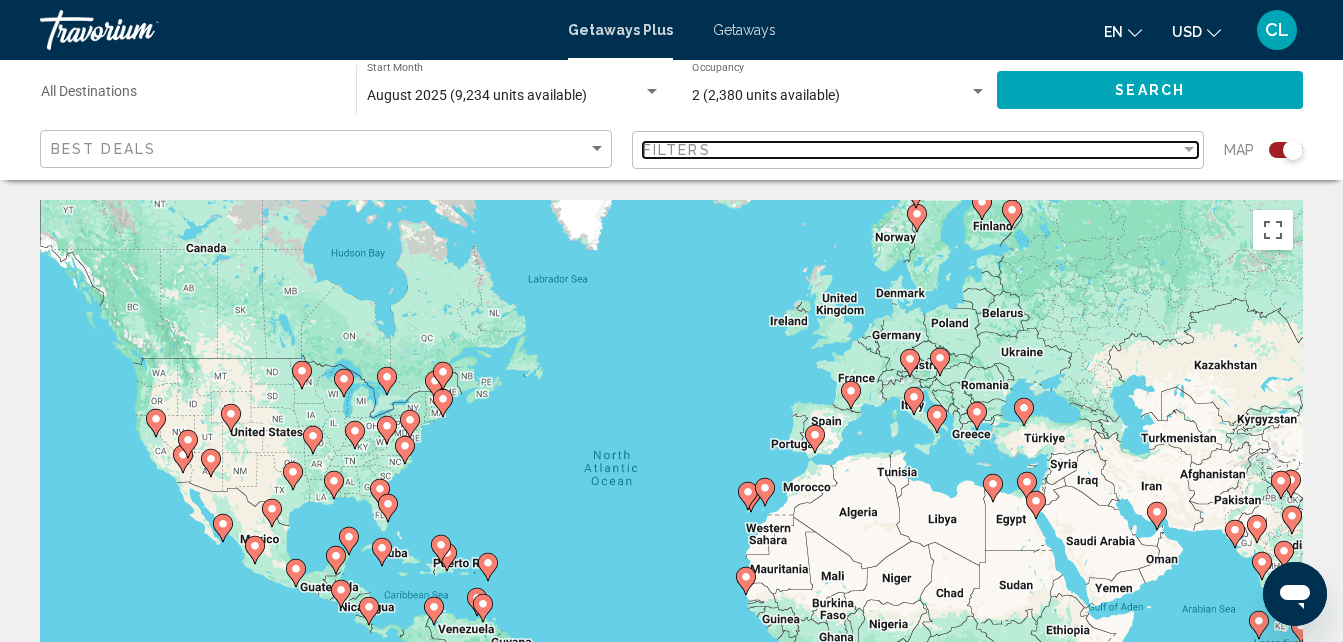 click on "Filters" at bounding box center (911, 150) 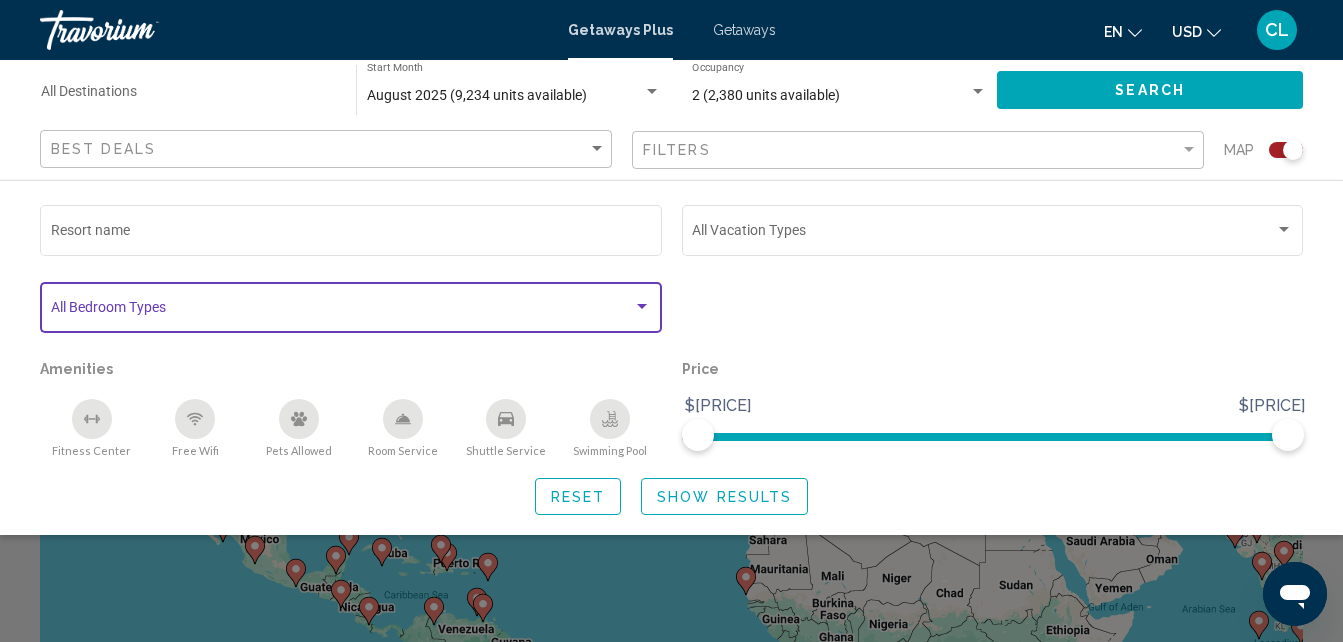 click at bounding box center (342, 311) 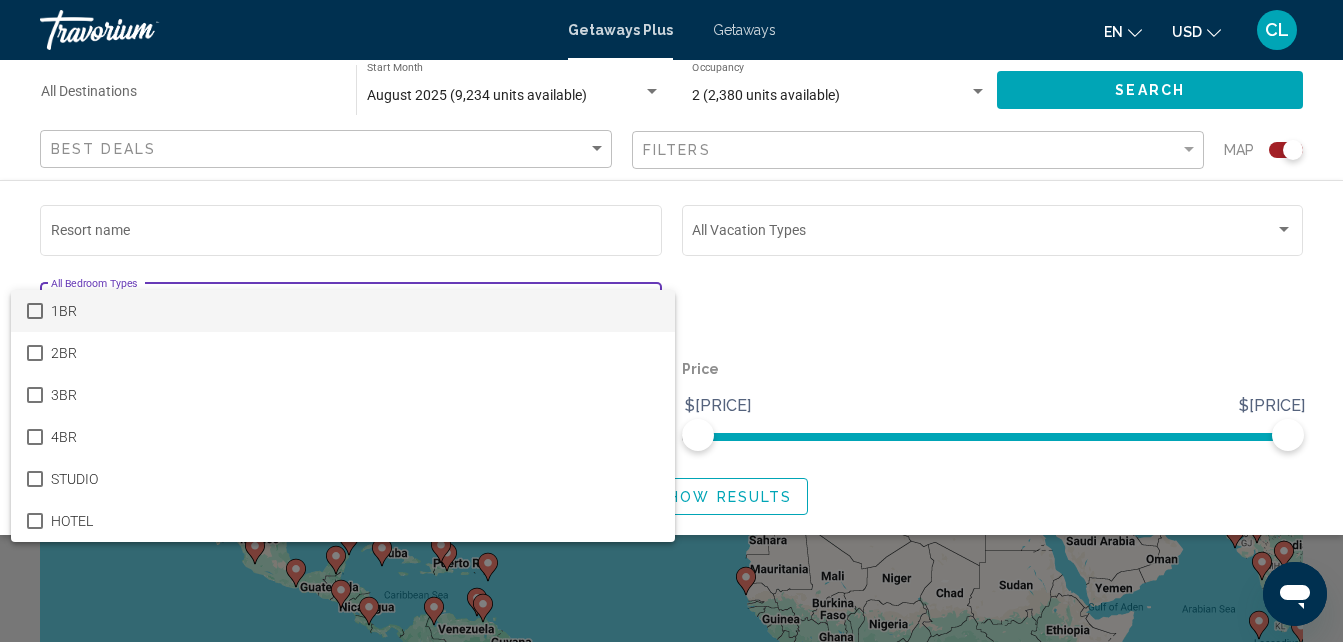 click at bounding box center [671, 321] 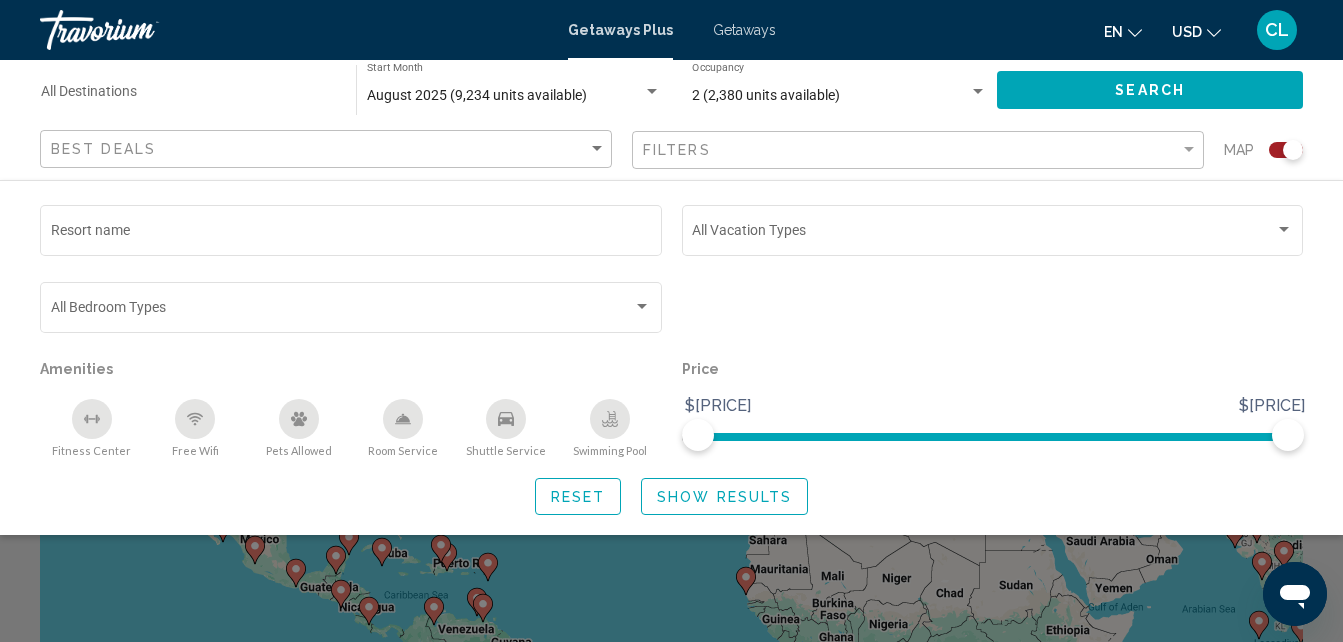 click on "Search" at bounding box center (1160, 90) 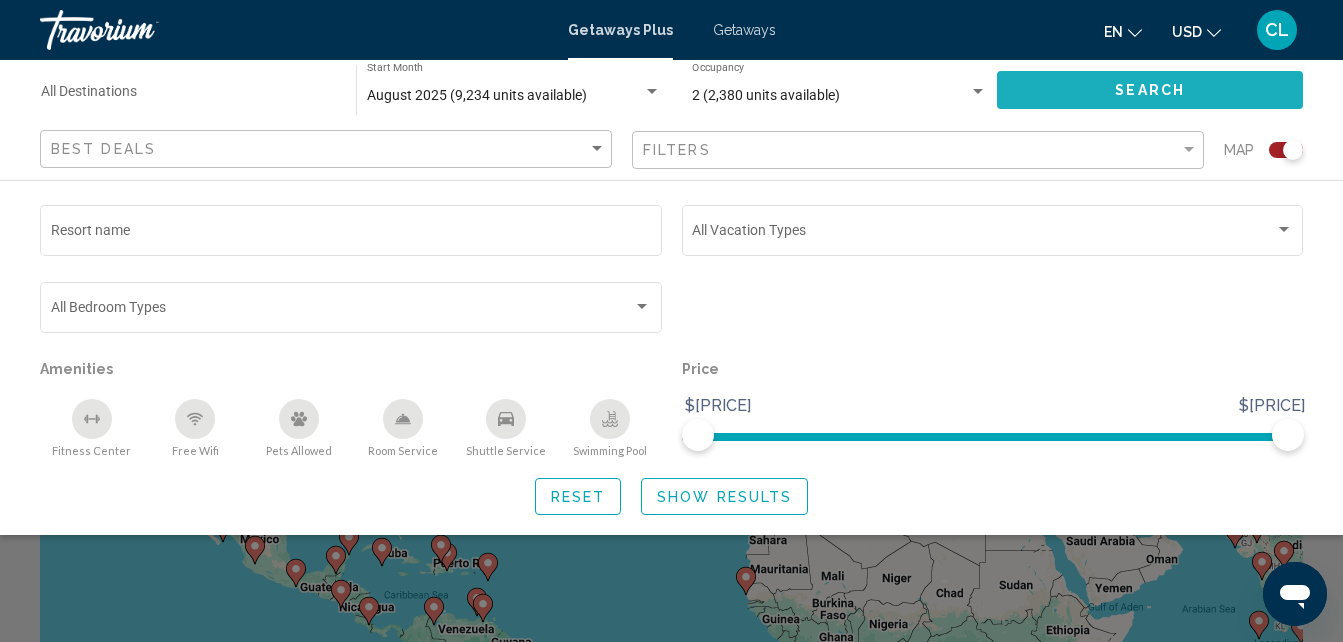 click on "Search" at bounding box center (1150, 91) 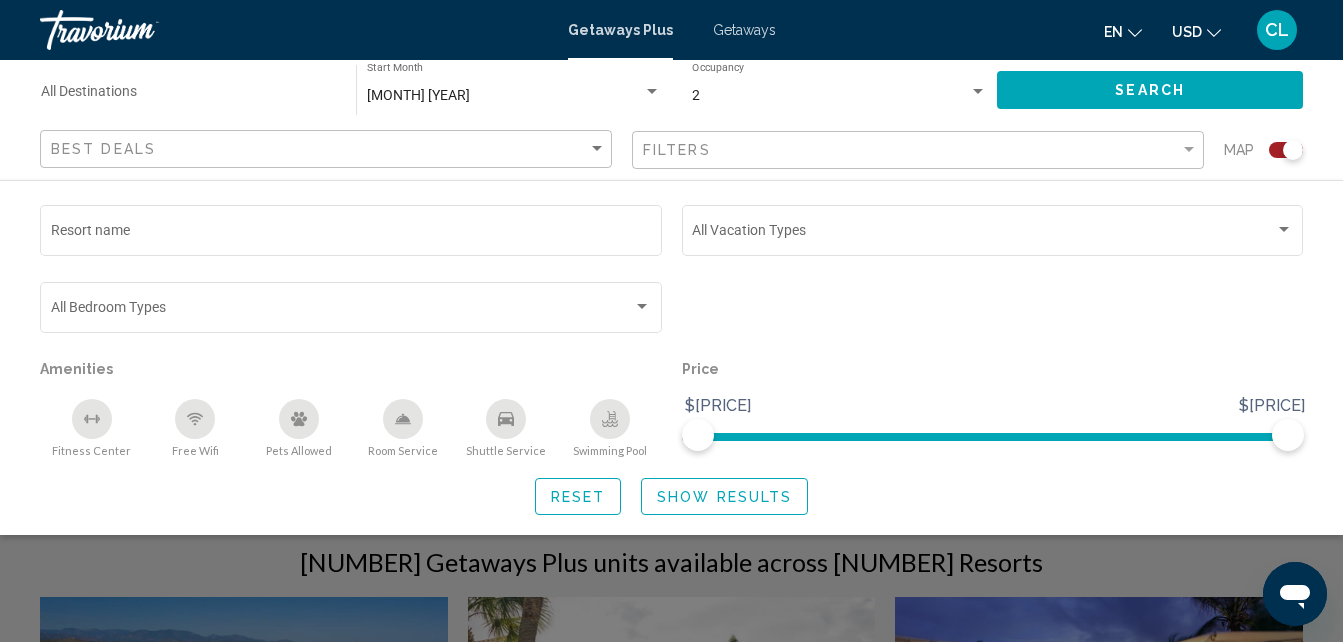 scroll, scrollTop: 300, scrollLeft: 0, axis: vertical 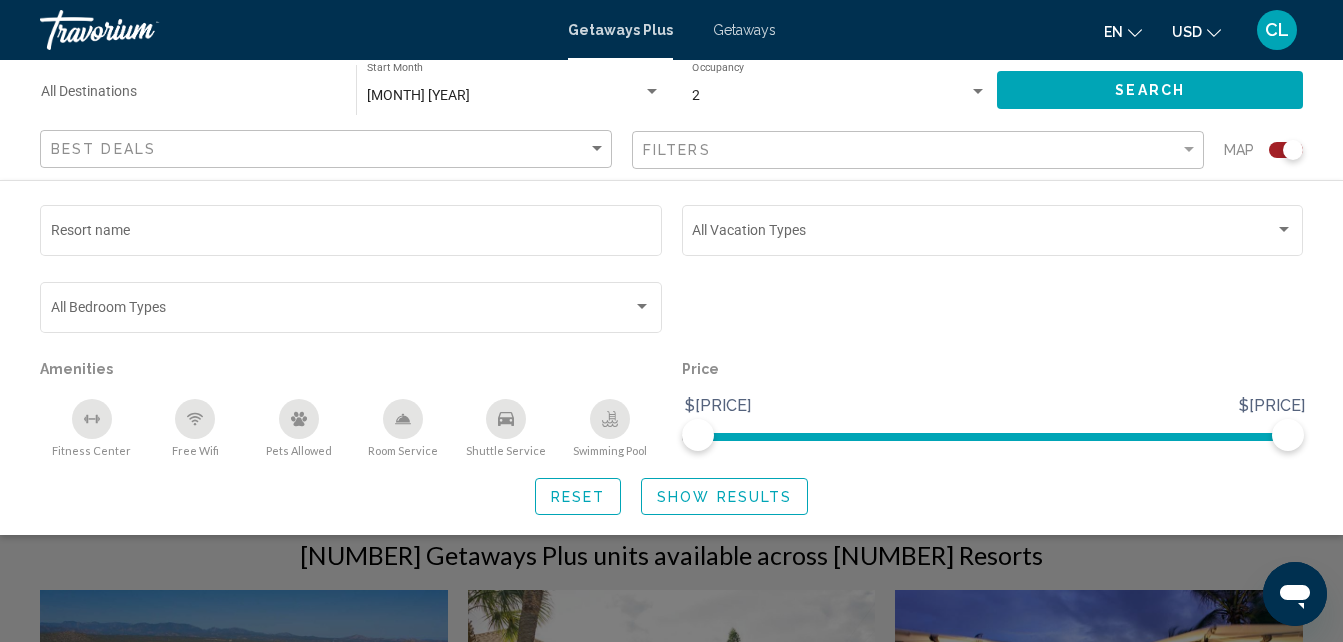 click at bounding box center [671, 471] 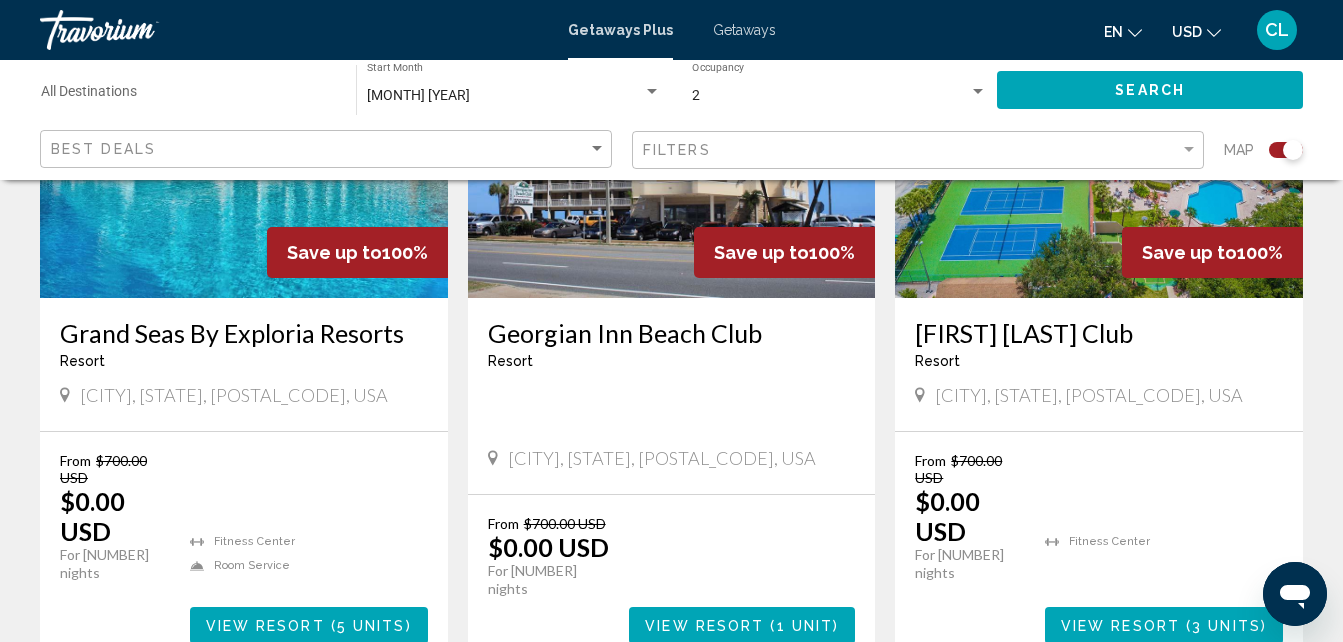 scroll, scrollTop: 3300, scrollLeft: 0, axis: vertical 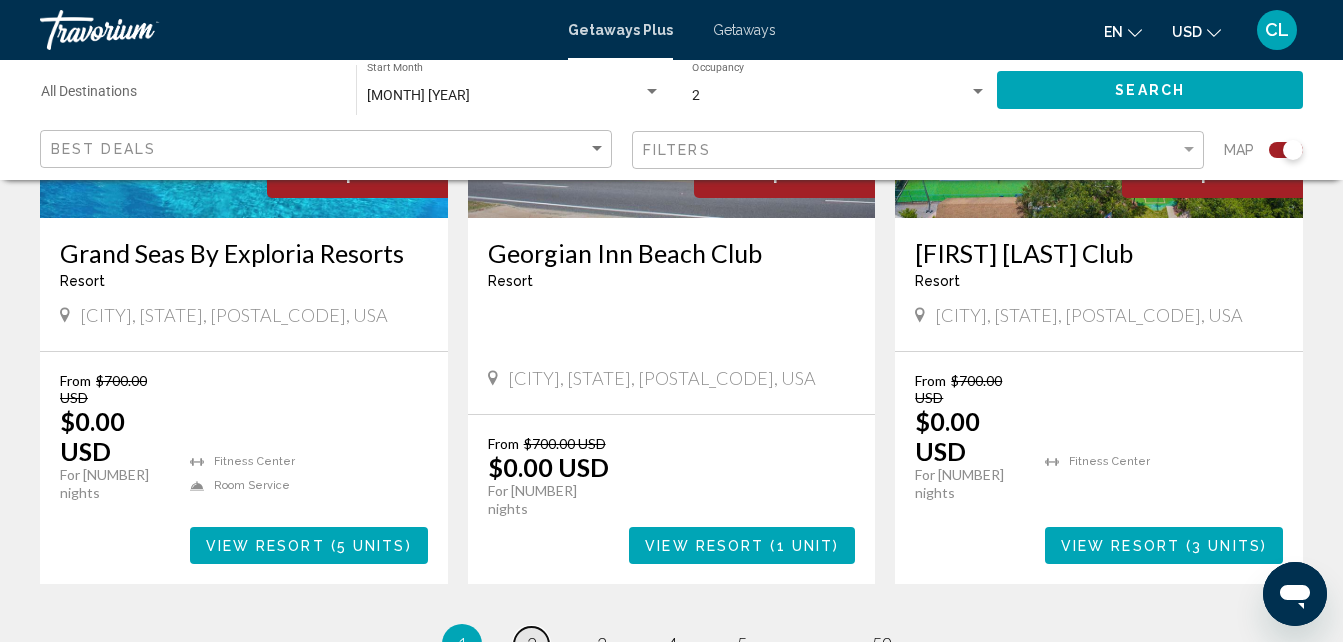 click on "2" at bounding box center (532, 644) 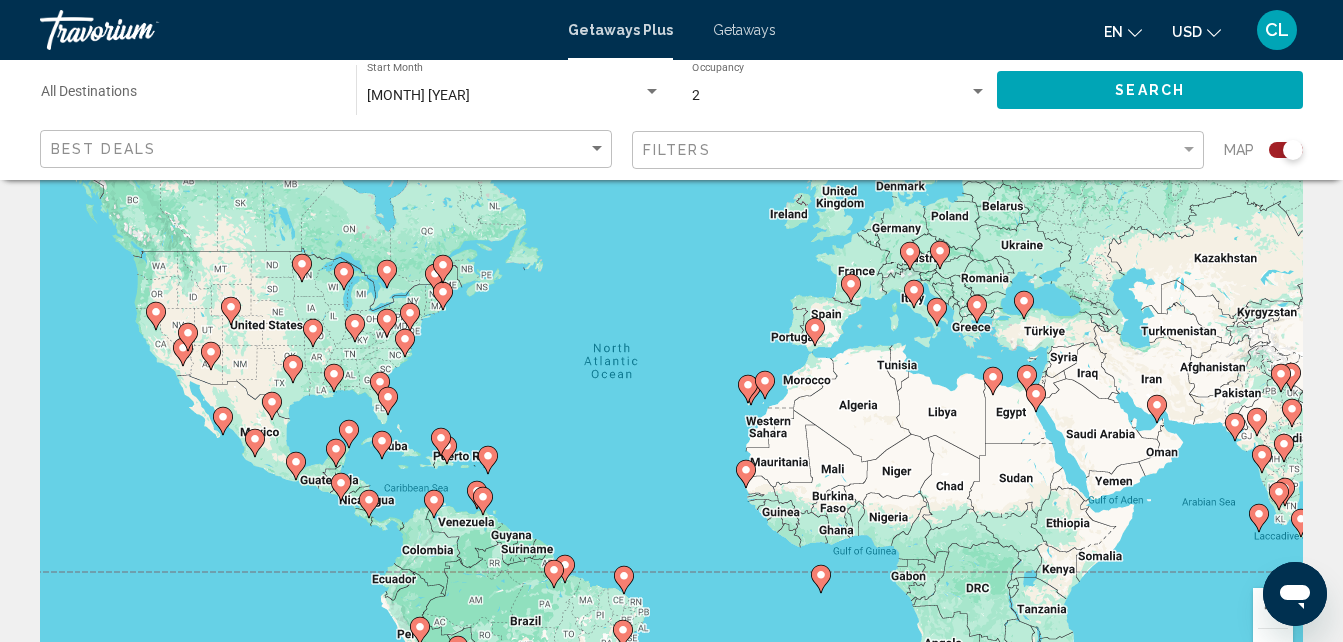 scroll, scrollTop: 0, scrollLeft: 0, axis: both 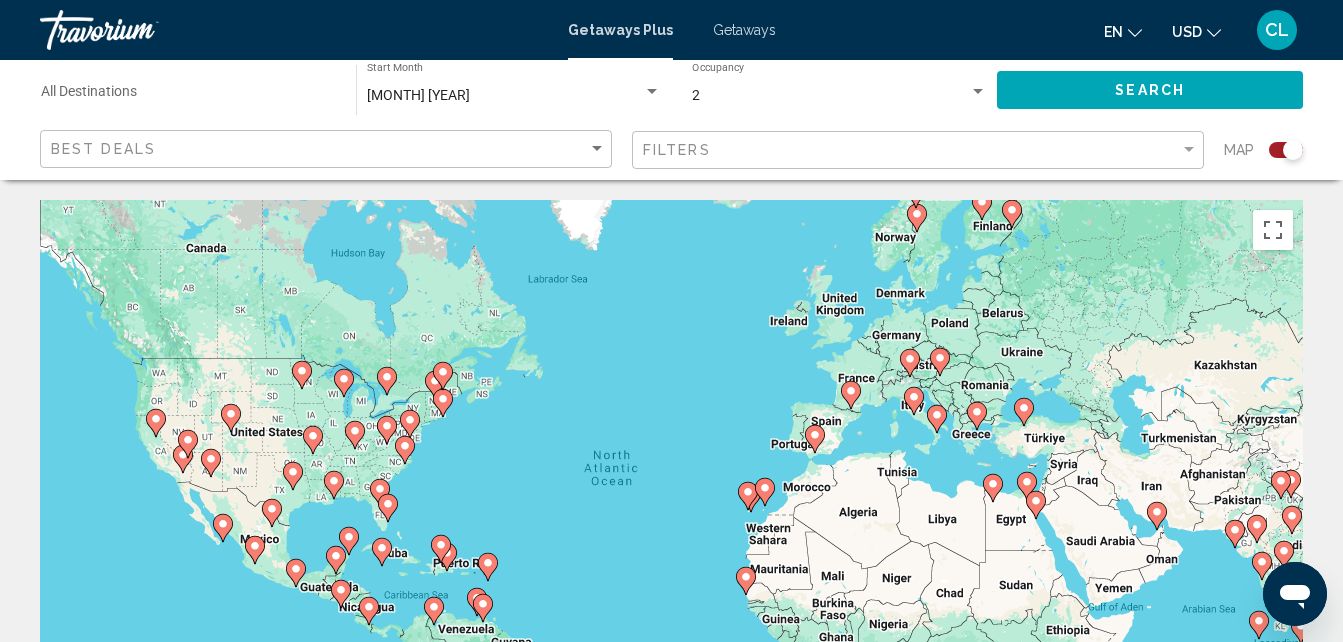 click at bounding box center (188, 444) 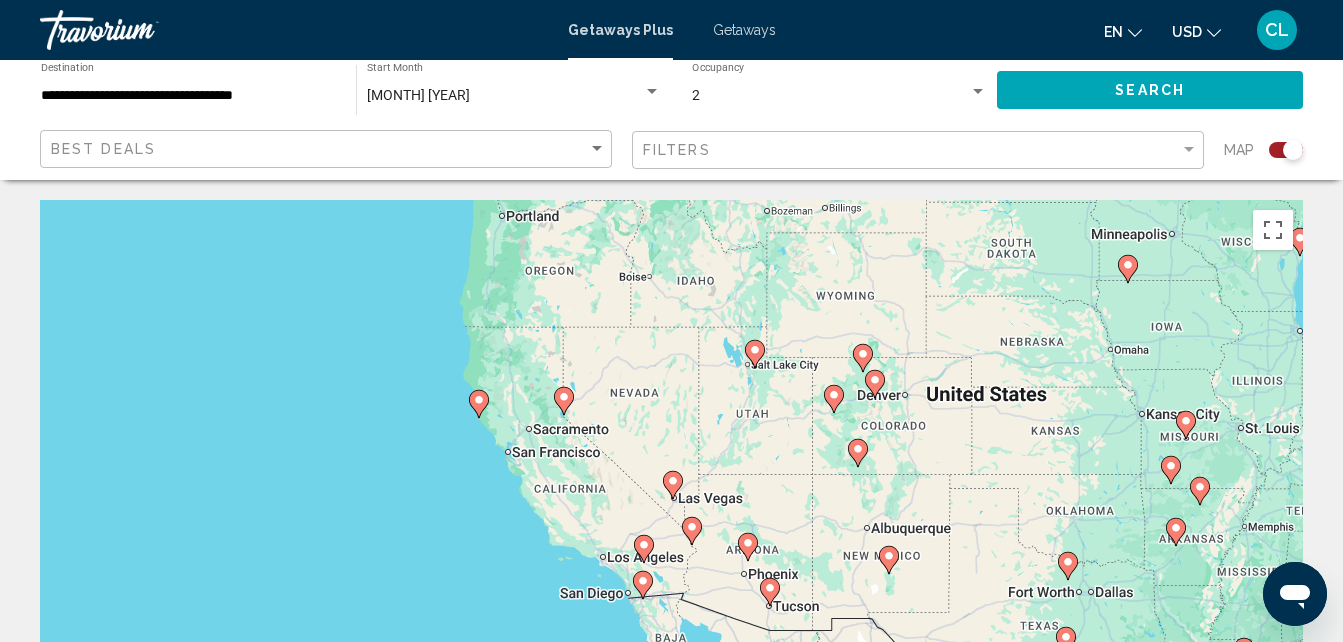 click at bounding box center (643, 549) 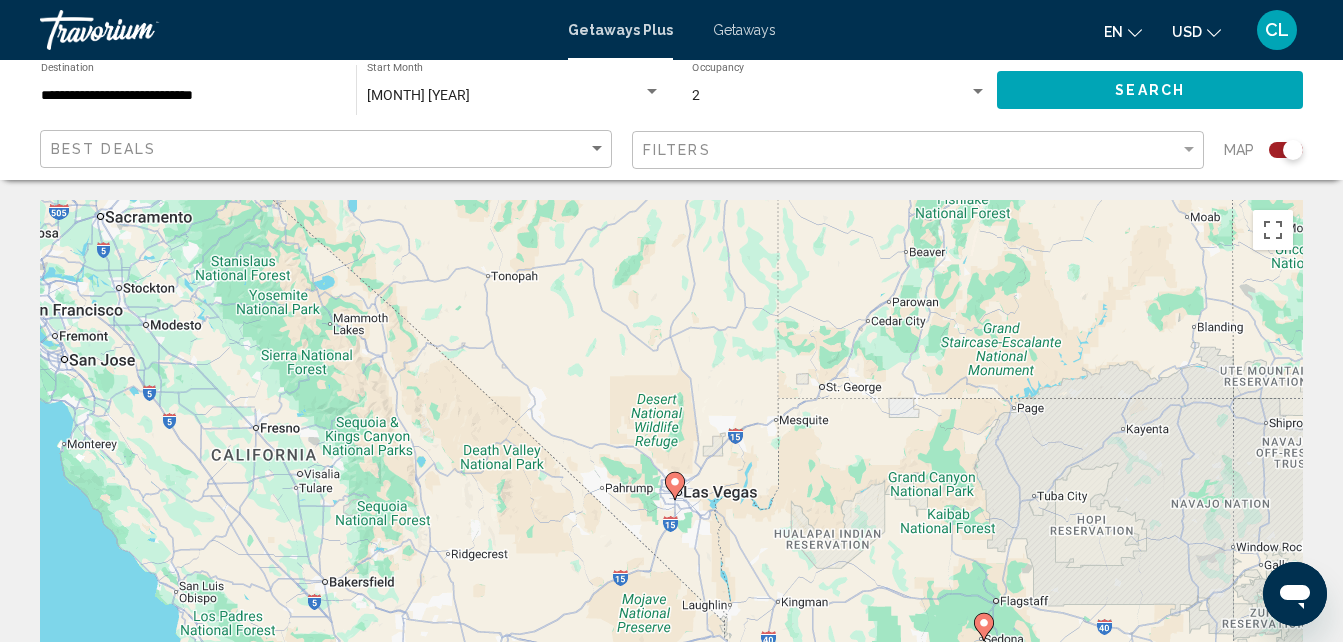 click at bounding box center (553, 736) 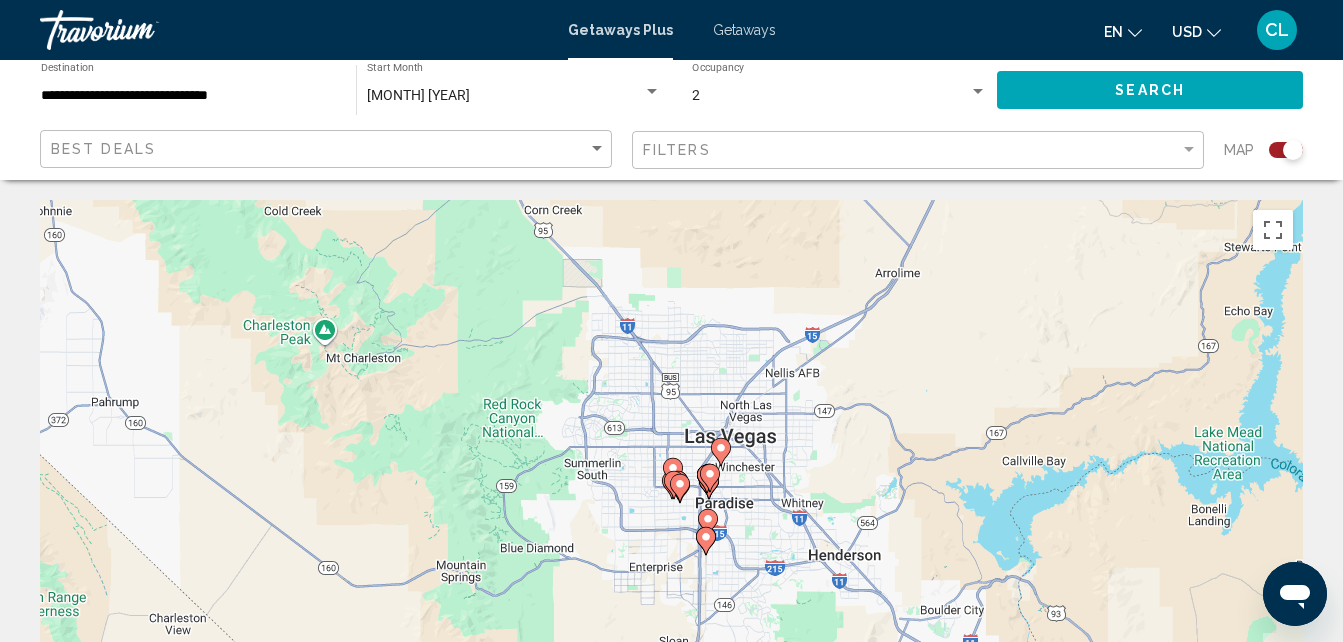 click on "To navigate, press the arrow keys. To activate drag with keyboard, press Alt + Enter. Once in keyboard drag state, use the arrow keys to move the marker. To complete the drag, press the Enter key. To cancel, press Escape." at bounding box center [671, 500] 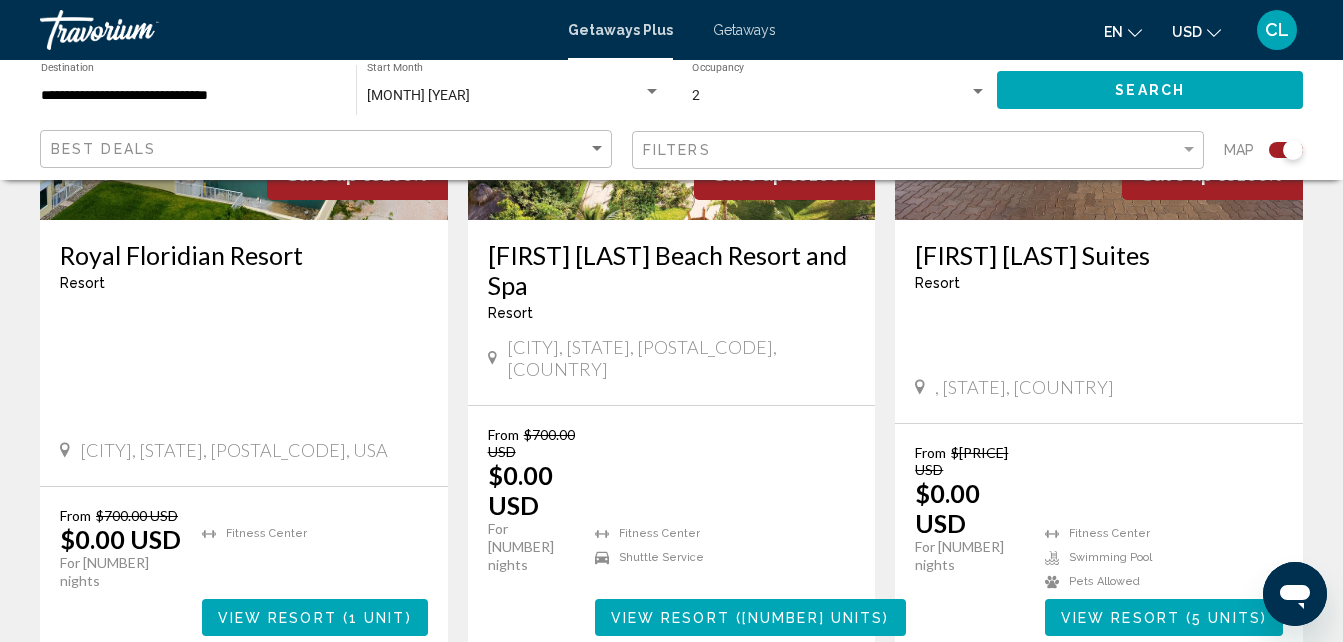 scroll, scrollTop: 1000, scrollLeft: 0, axis: vertical 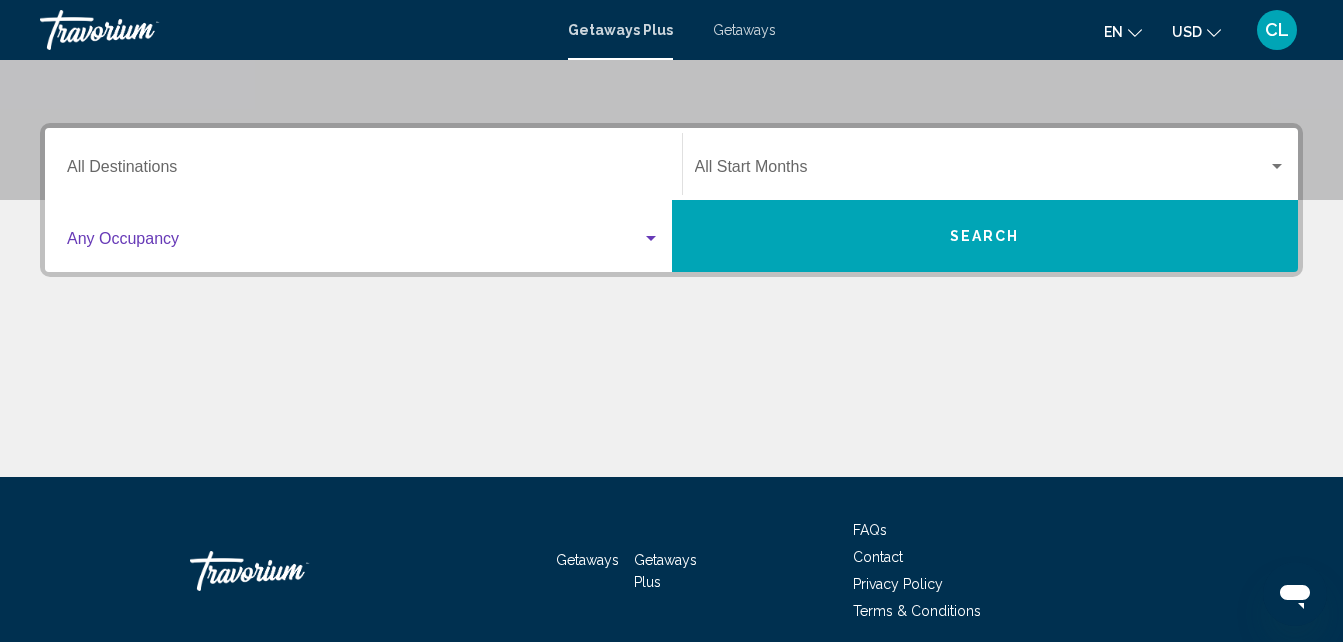 click at bounding box center [651, 239] 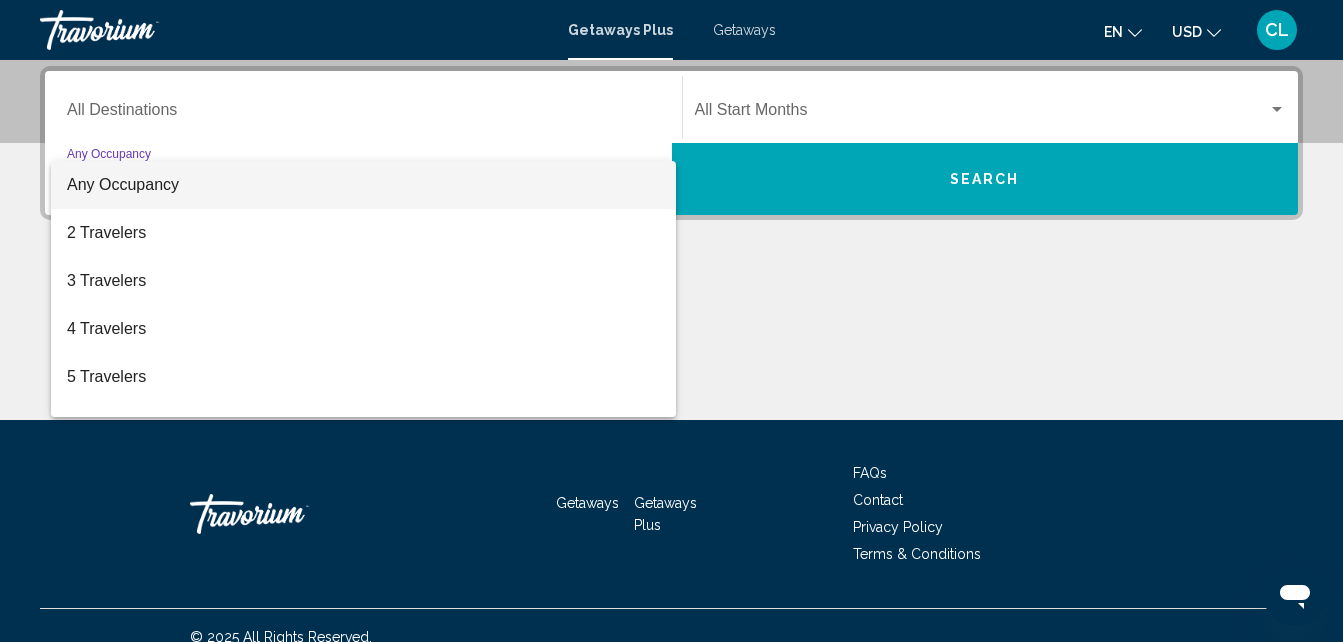 scroll, scrollTop: 458, scrollLeft: 0, axis: vertical 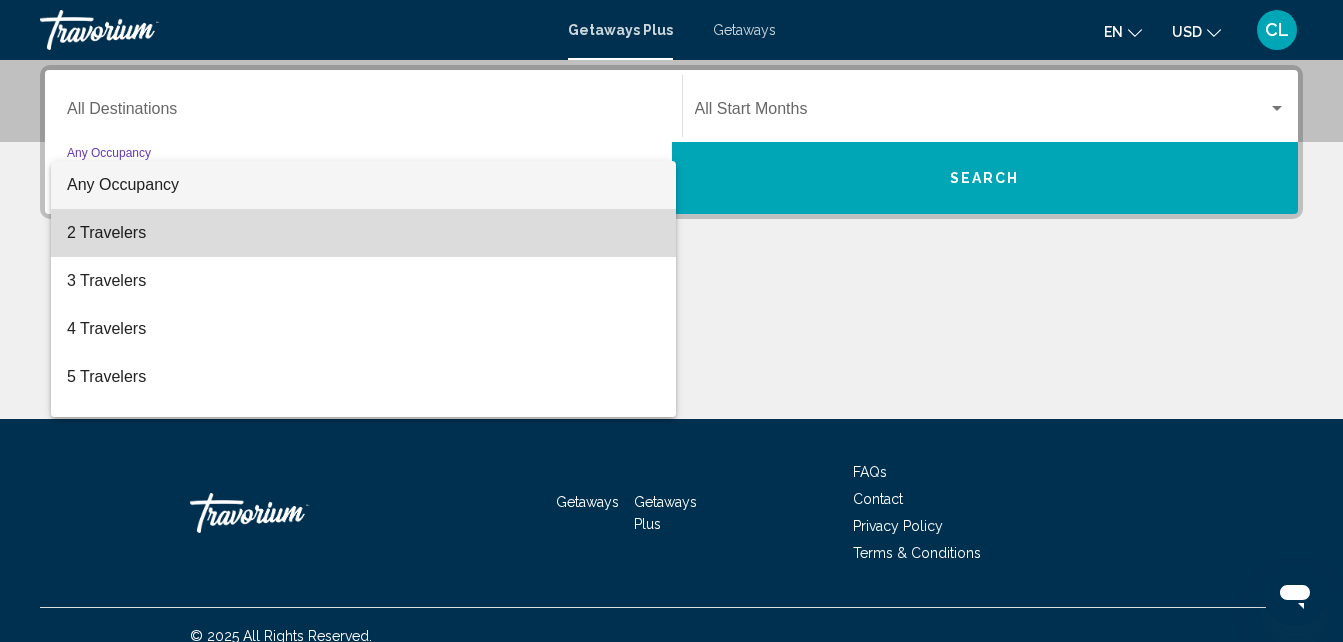click on "2 Travelers" at bounding box center (363, 233) 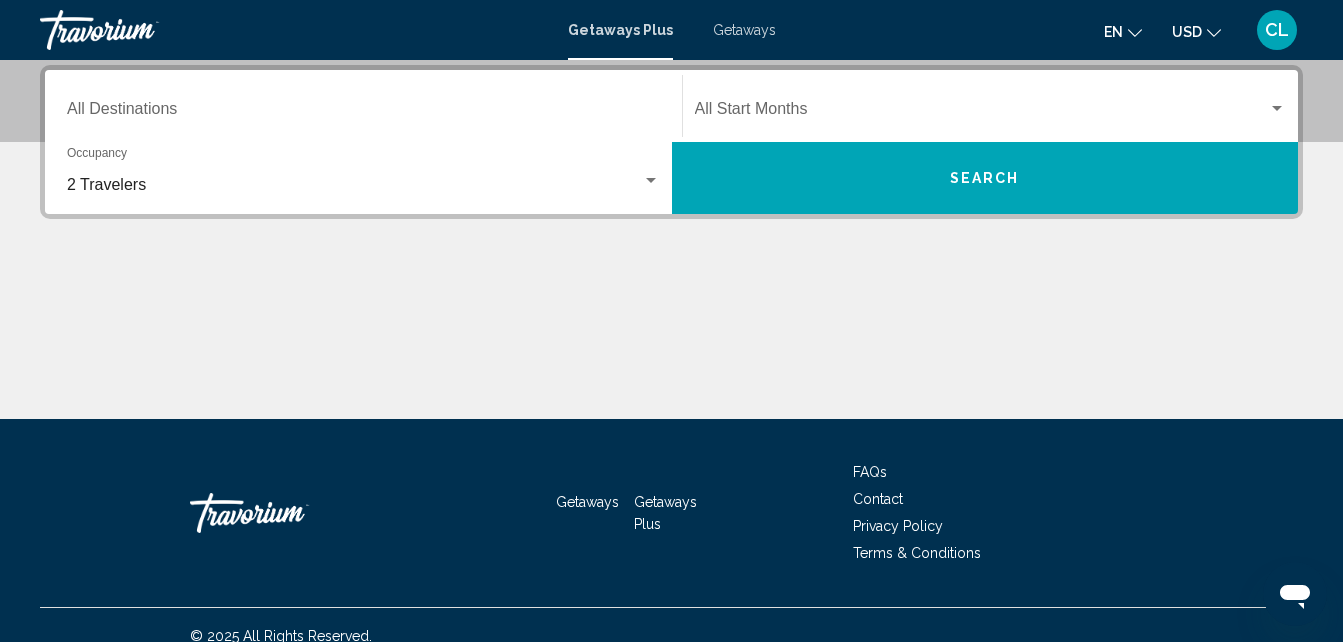 click on "Destination All Destinations" at bounding box center [363, 106] 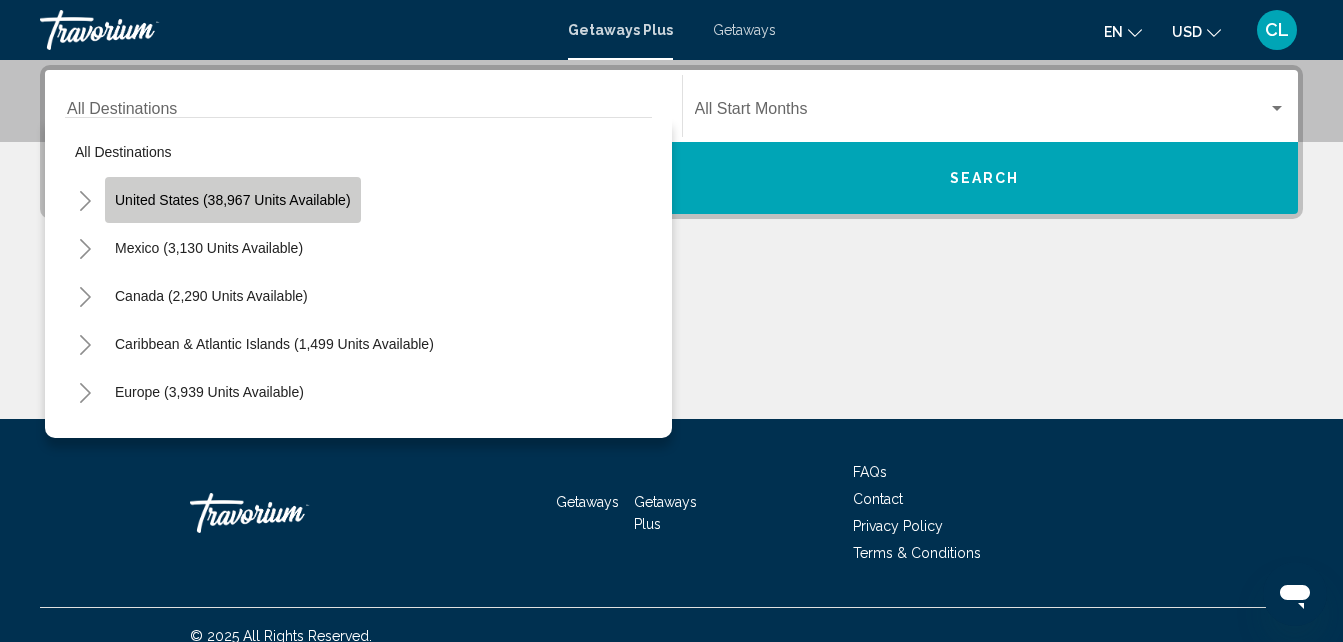 click on "United States (38,967 units available)" at bounding box center [233, 200] 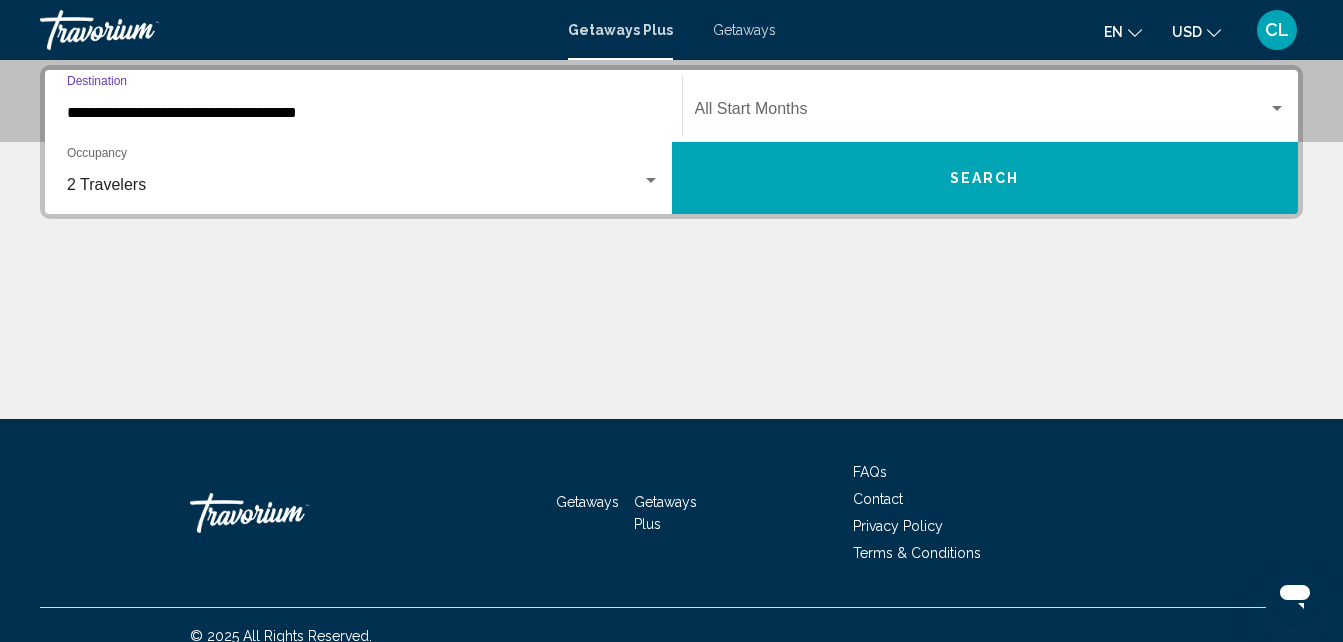 click at bounding box center [982, 113] 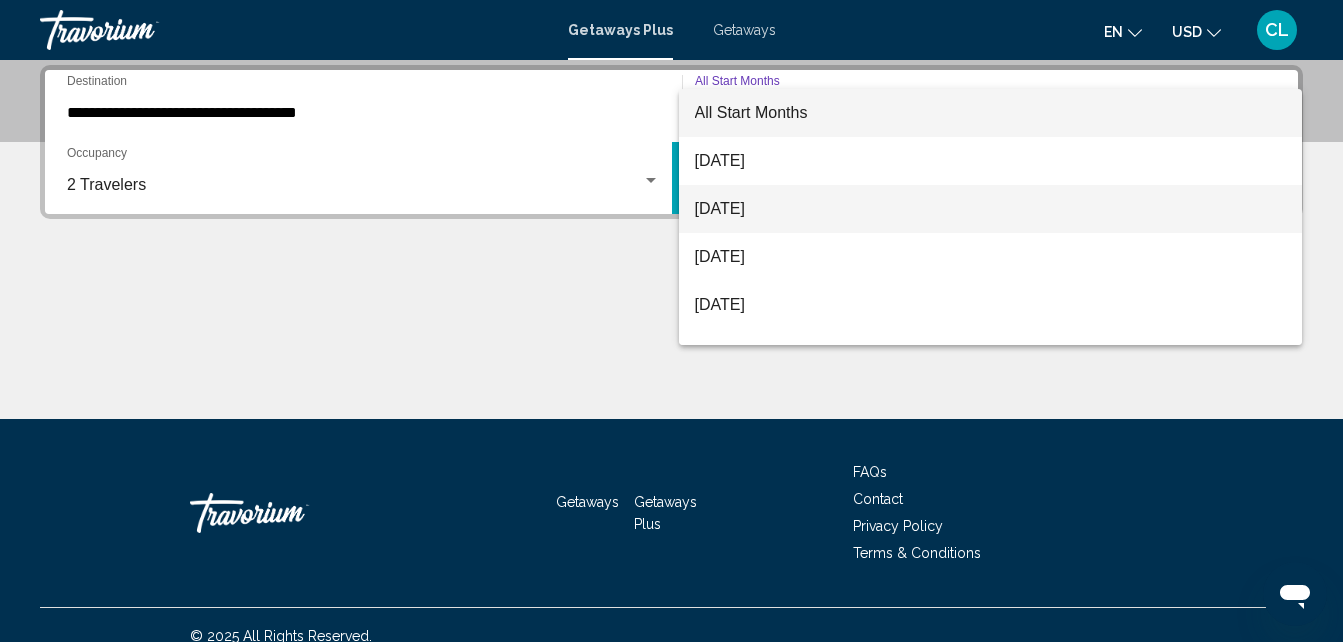 click on "[MONTH] [YEAR]" at bounding box center (991, 209) 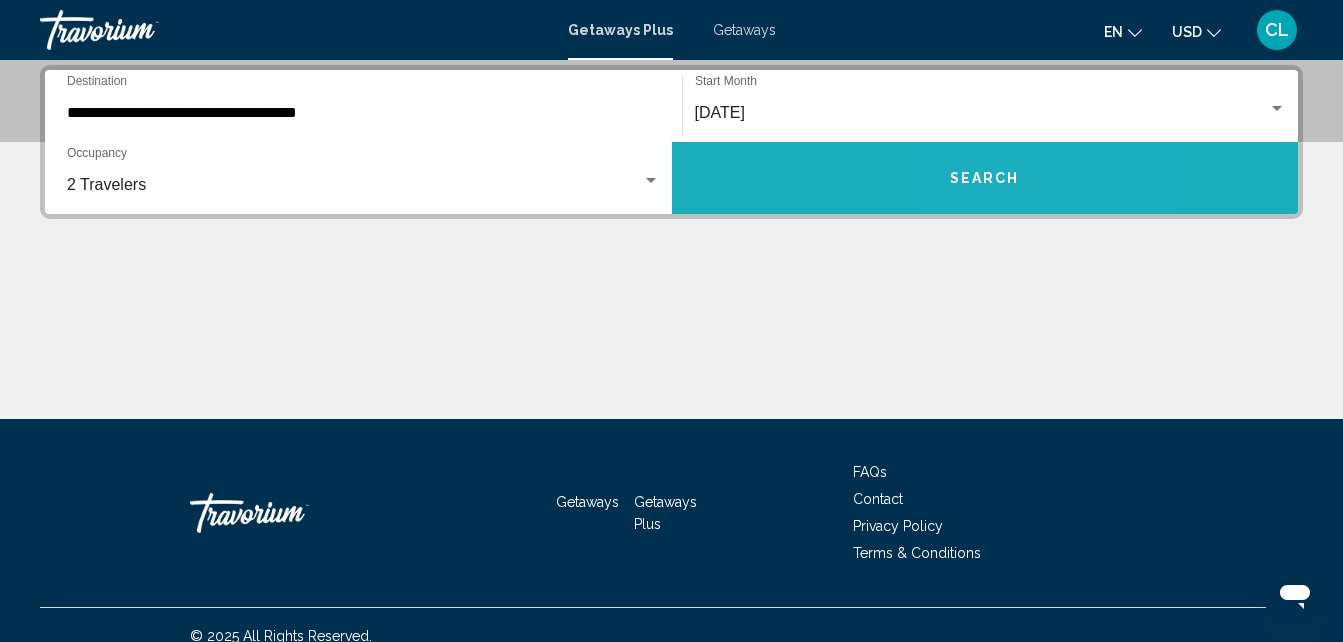 click on "Search" at bounding box center [985, 178] 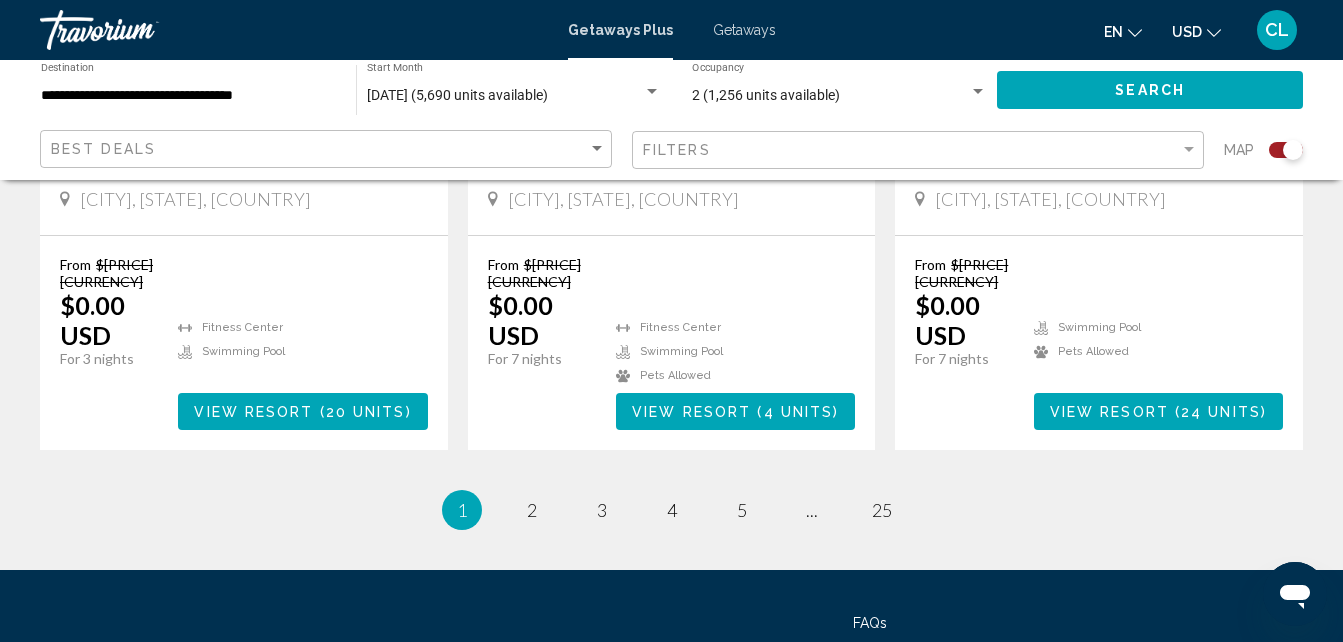 scroll, scrollTop: 3400, scrollLeft: 0, axis: vertical 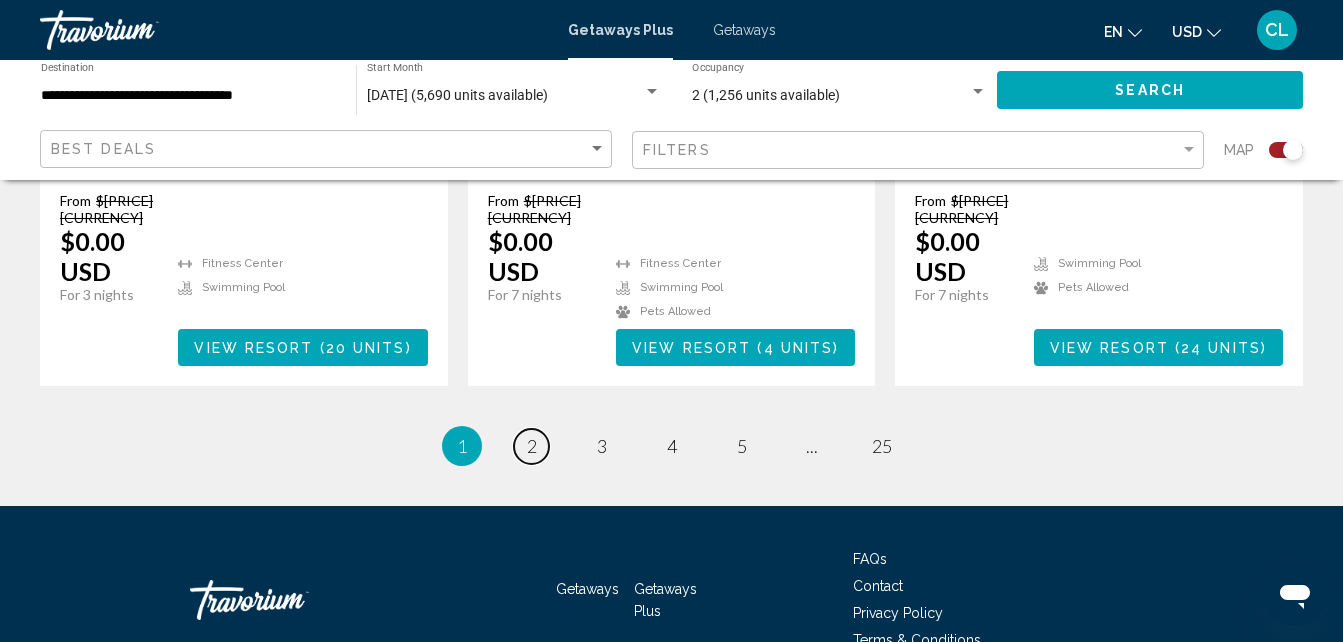 click on "page  2" at bounding box center [531, 446] 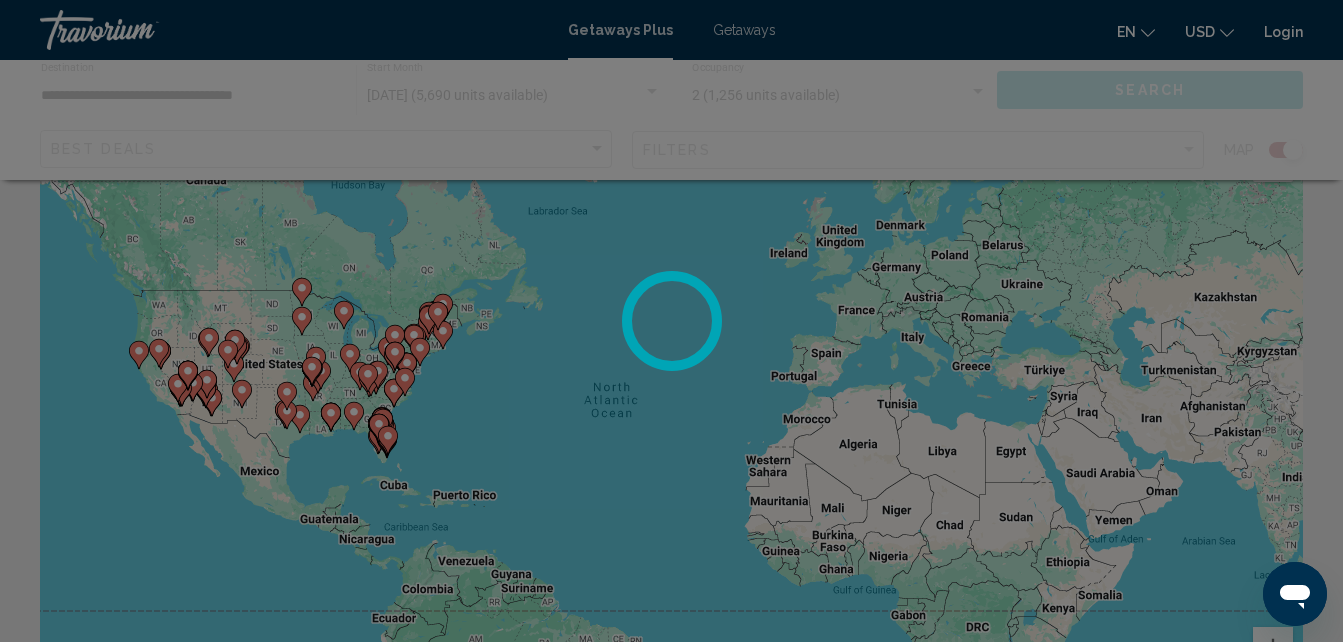 scroll, scrollTop: 0, scrollLeft: 0, axis: both 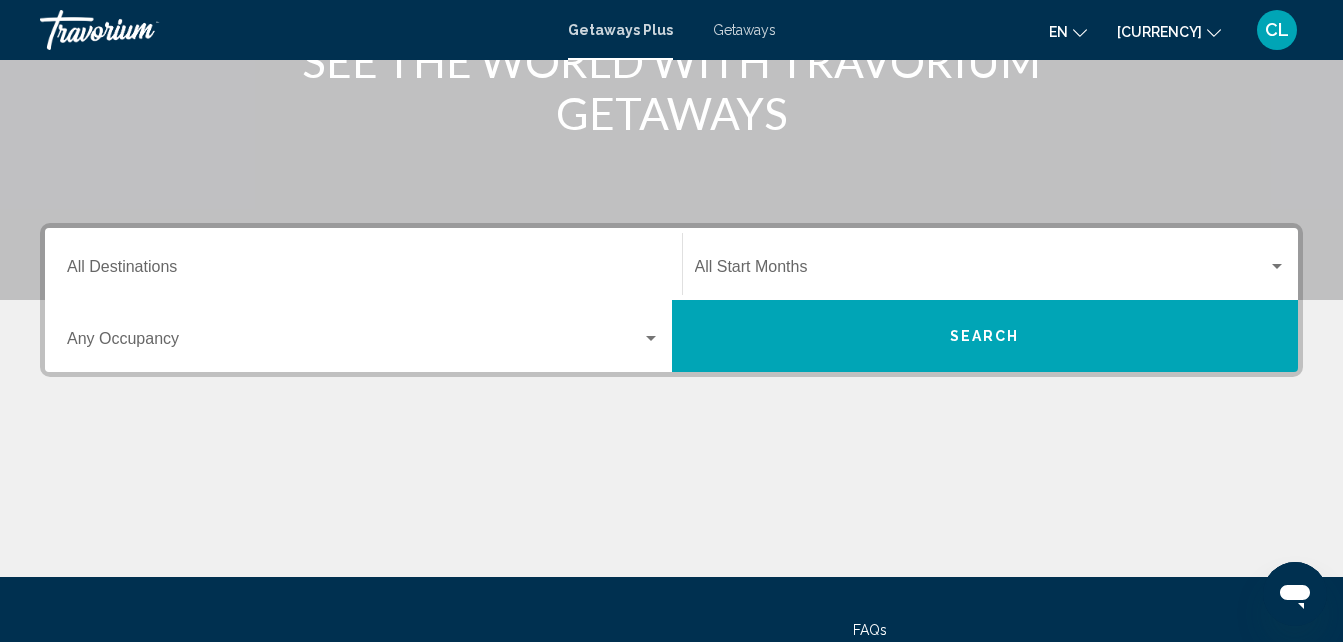 click on "Destination All Destinations" at bounding box center (363, 264) 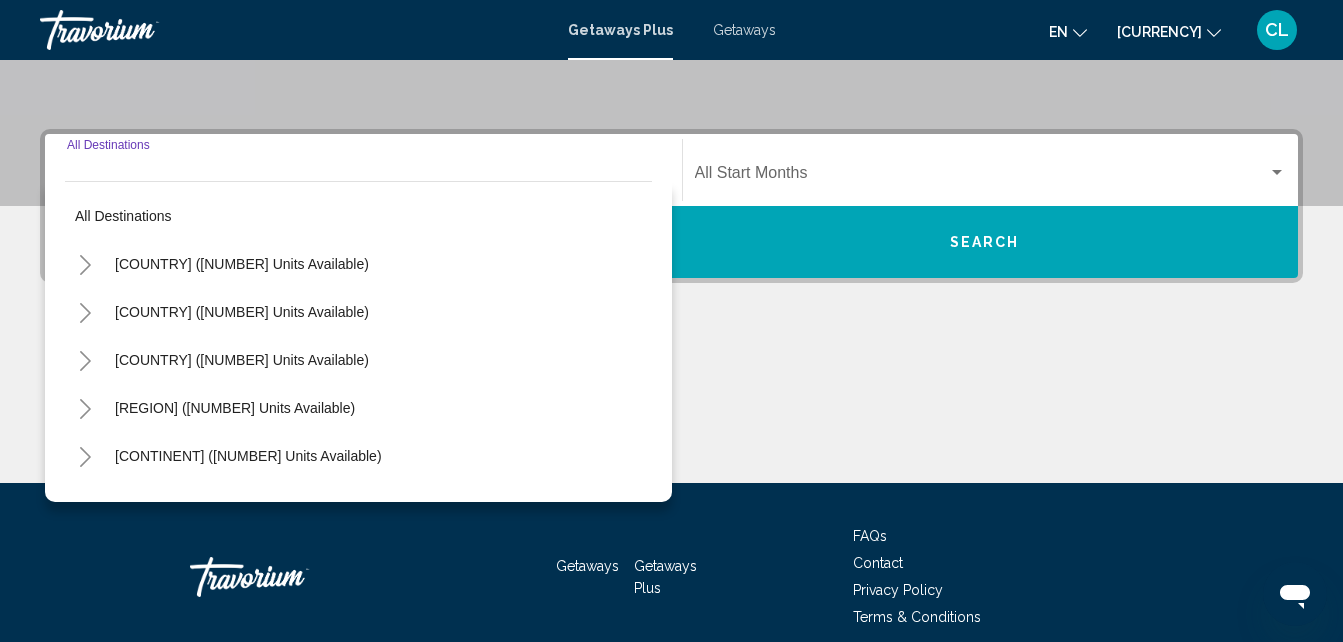 scroll, scrollTop: 458, scrollLeft: 0, axis: vertical 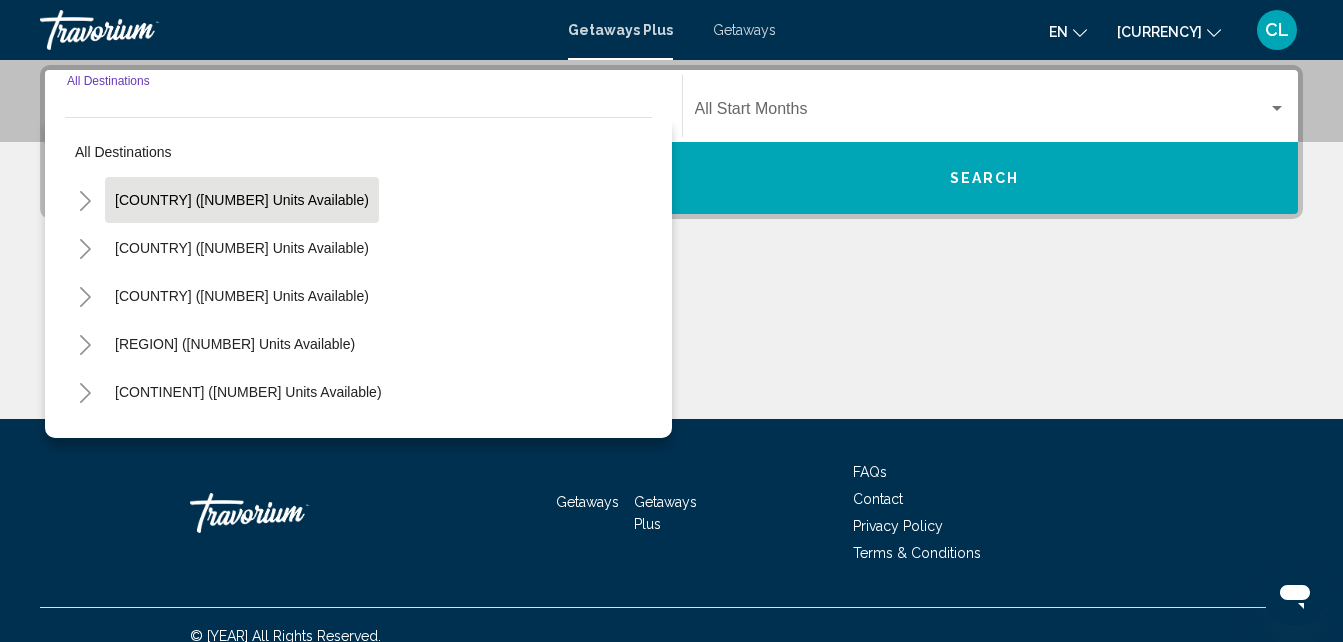 click on "United States (39,117 units available)" at bounding box center [242, 200] 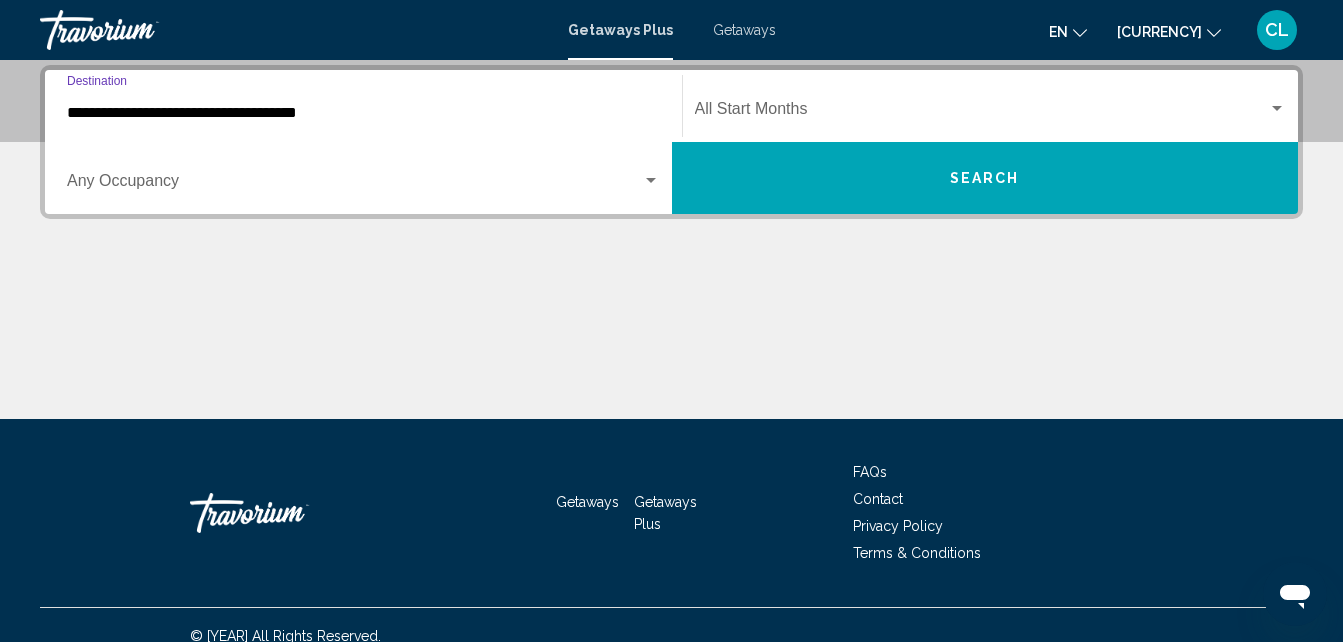 click at bounding box center (354, 185) 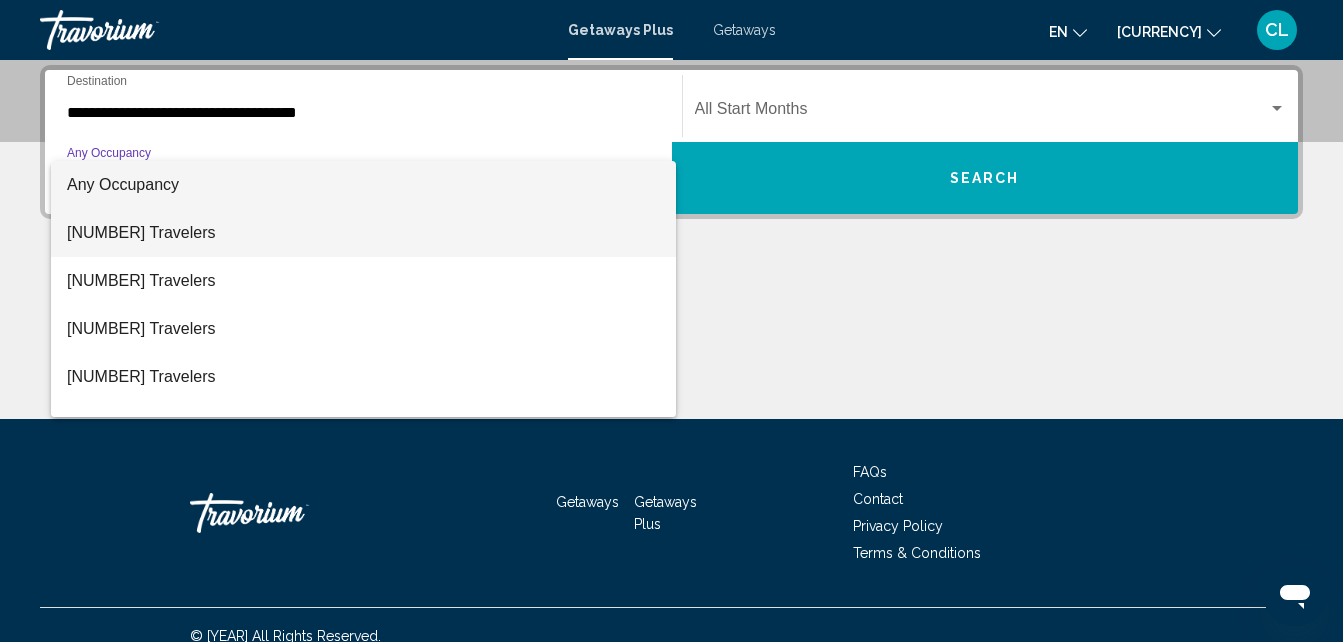 click on "2 Travelers" at bounding box center (363, 233) 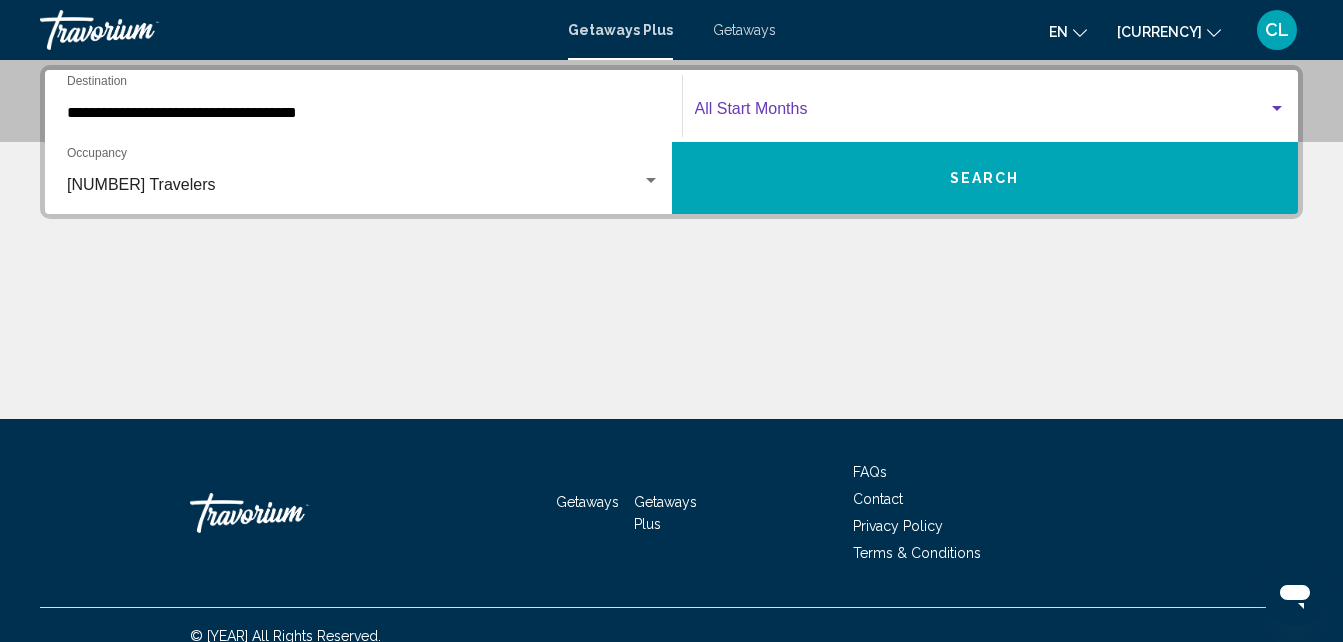 click at bounding box center [982, 113] 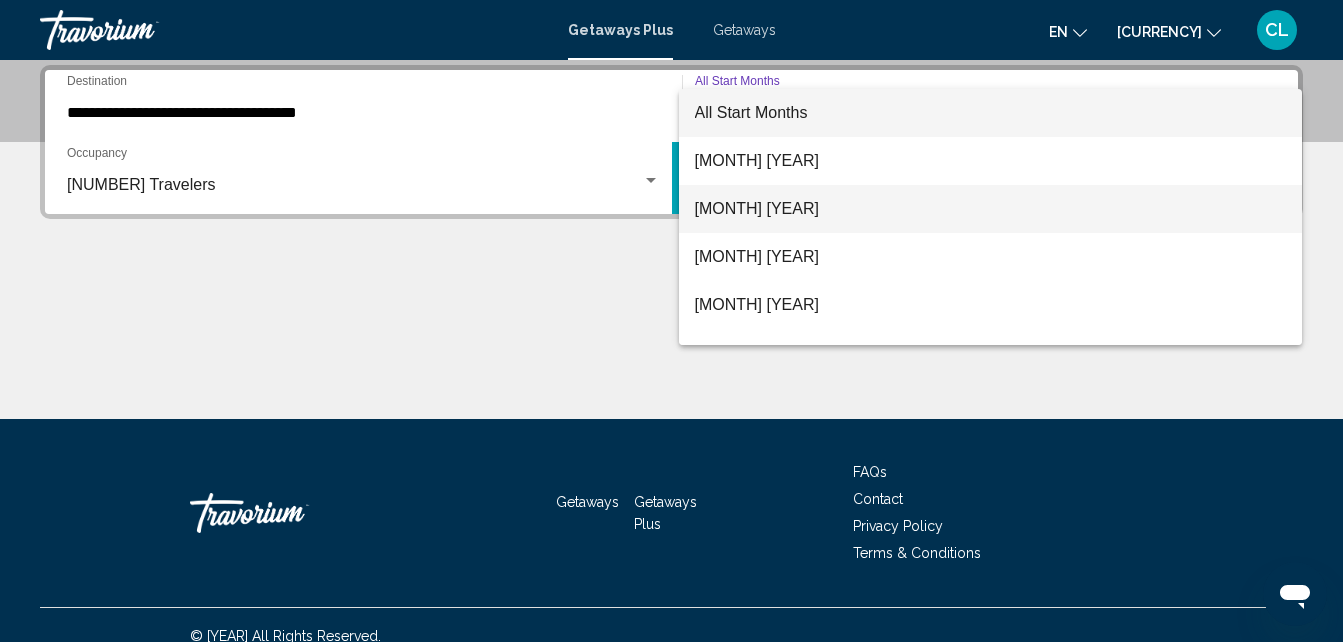 click on "[MONTH] [YEAR]" at bounding box center (991, 209) 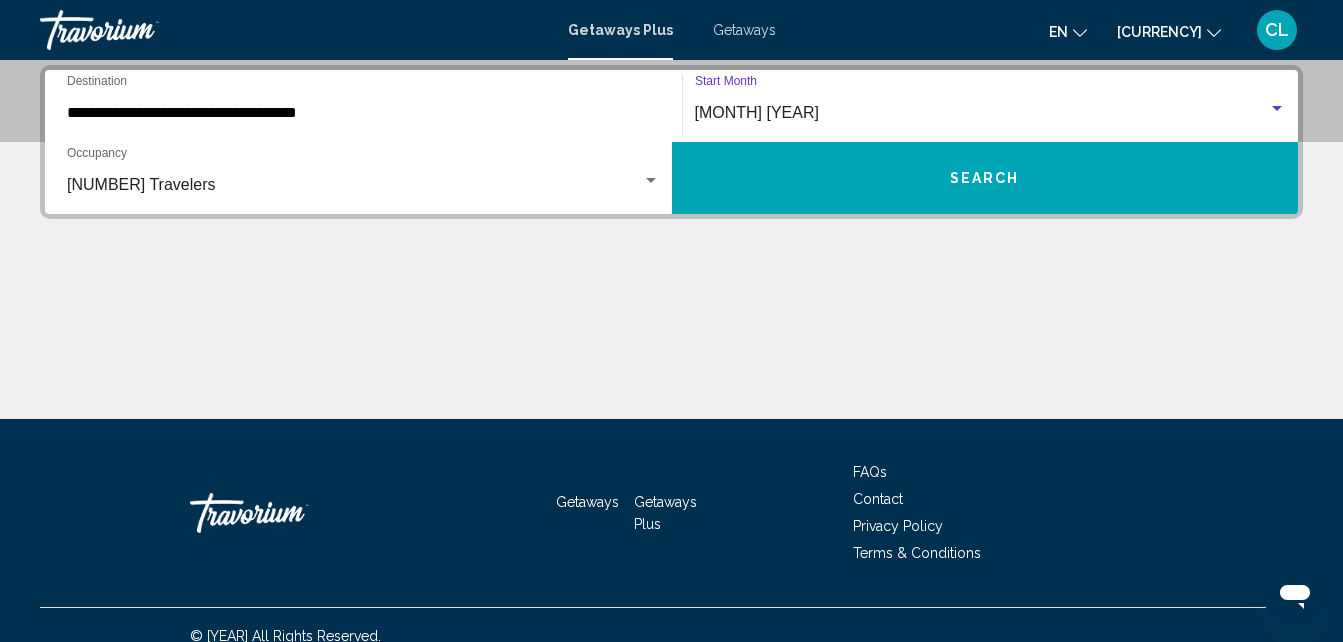 click on "Search" at bounding box center [985, 178] 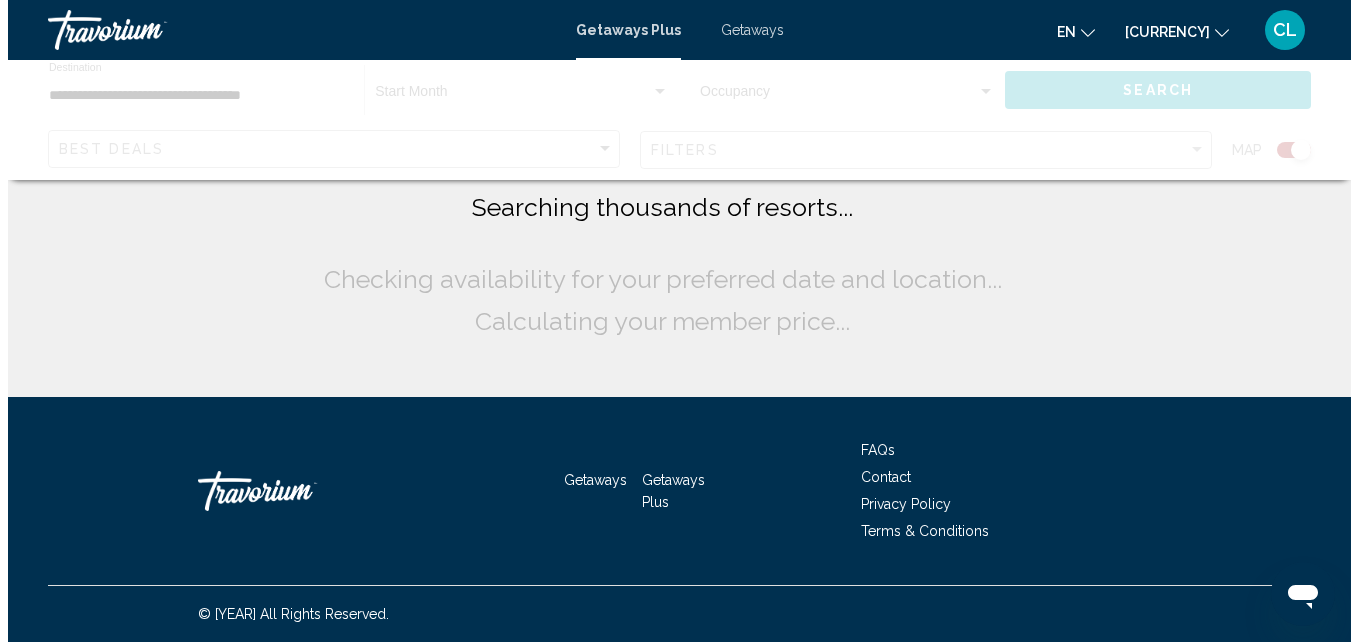 scroll, scrollTop: 0, scrollLeft: 0, axis: both 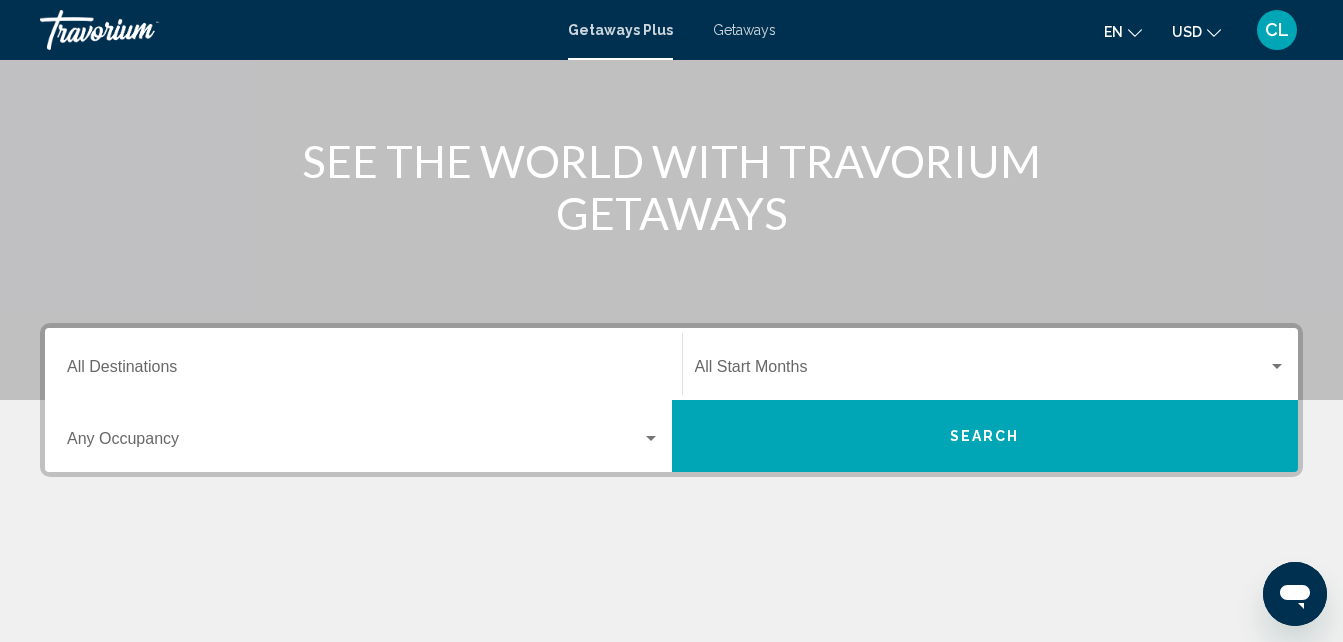 click on "Destination All Destinations" at bounding box center [363, 371] 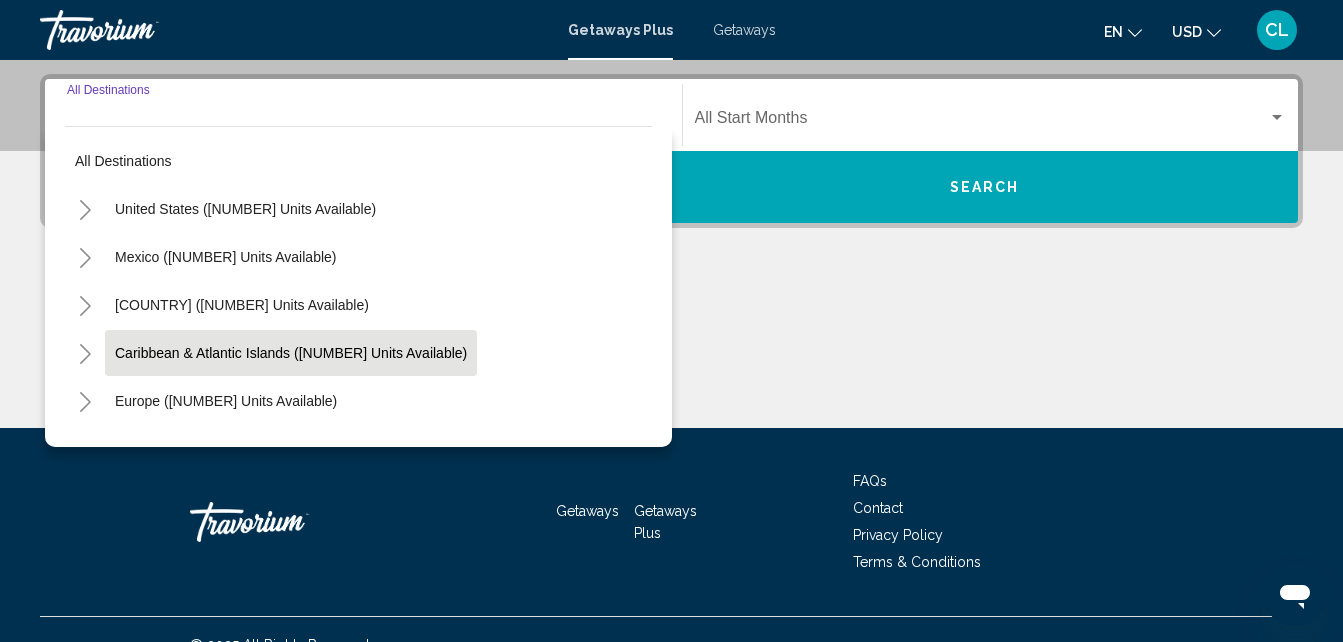 scroll, scrollTop: 458, scrollLeft: 0, axis: vertical 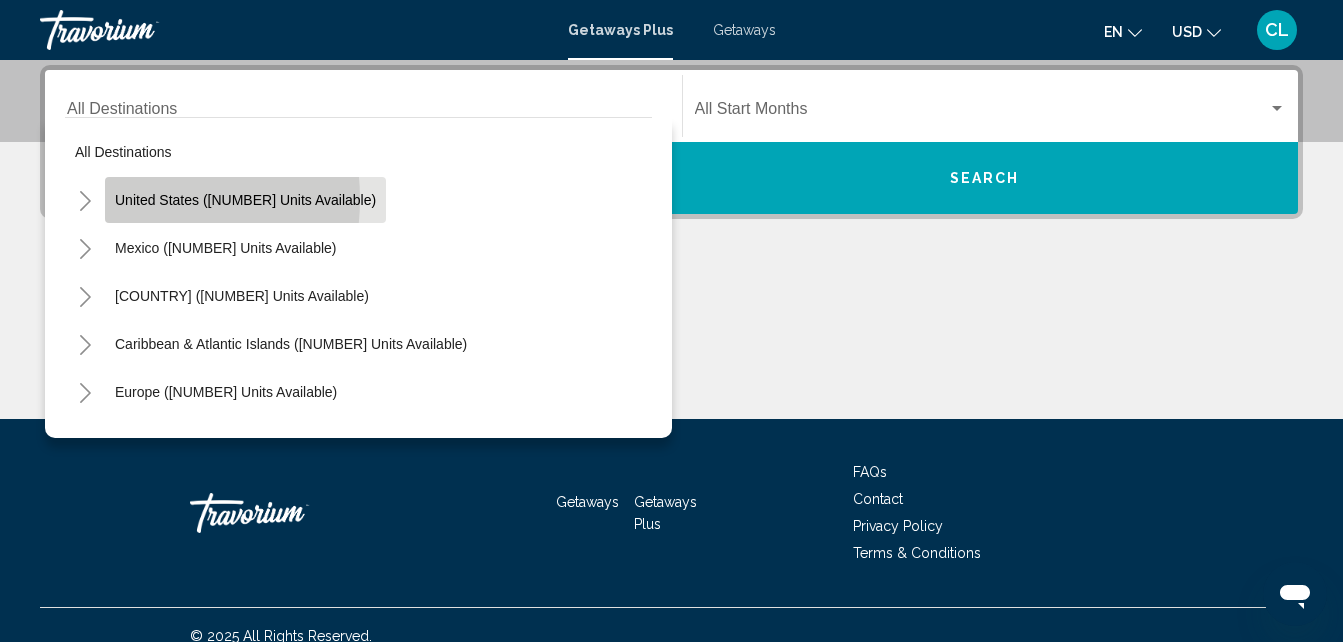 click on "United States ([NUMBER] units available)" at bounding box center (245, 200) 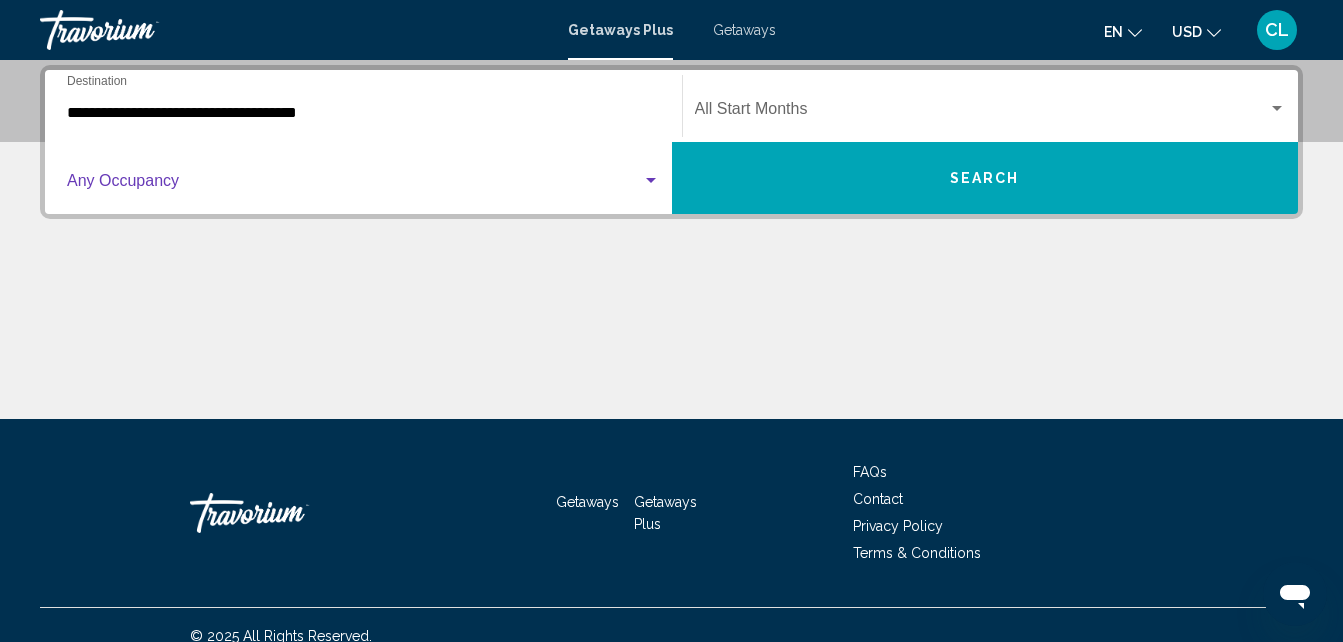 click at bounding box center [354, 185] 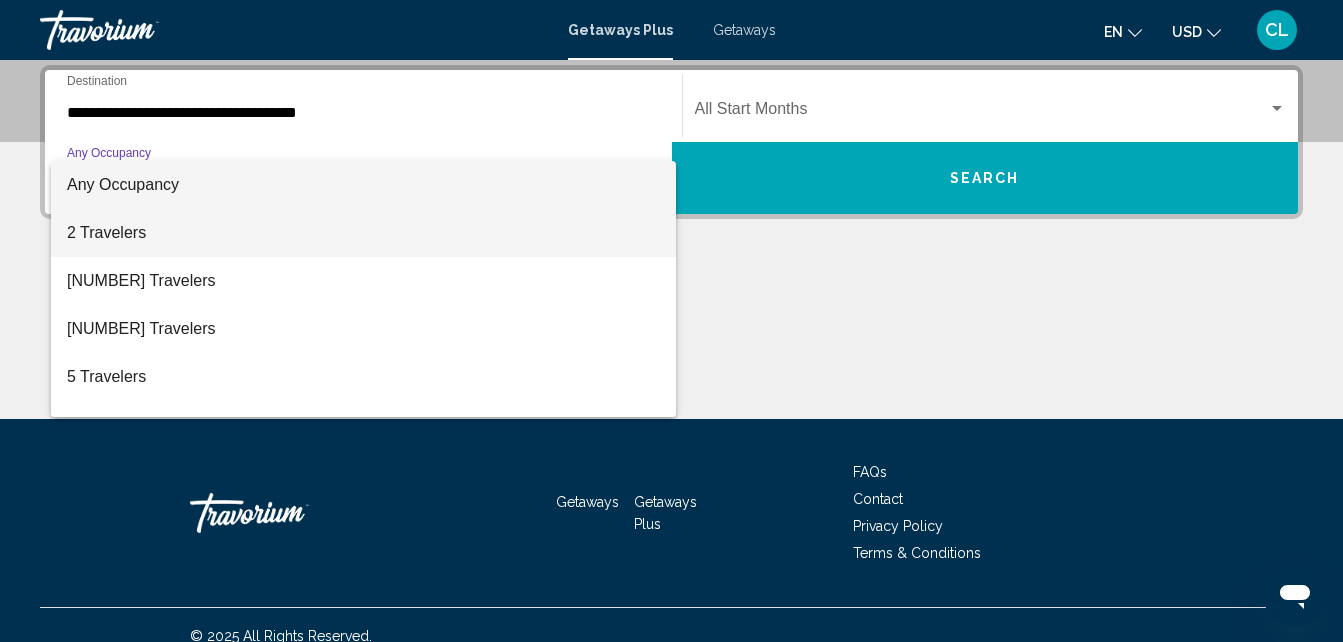 click on "2 Travelers" at bounding box center [363, 233] 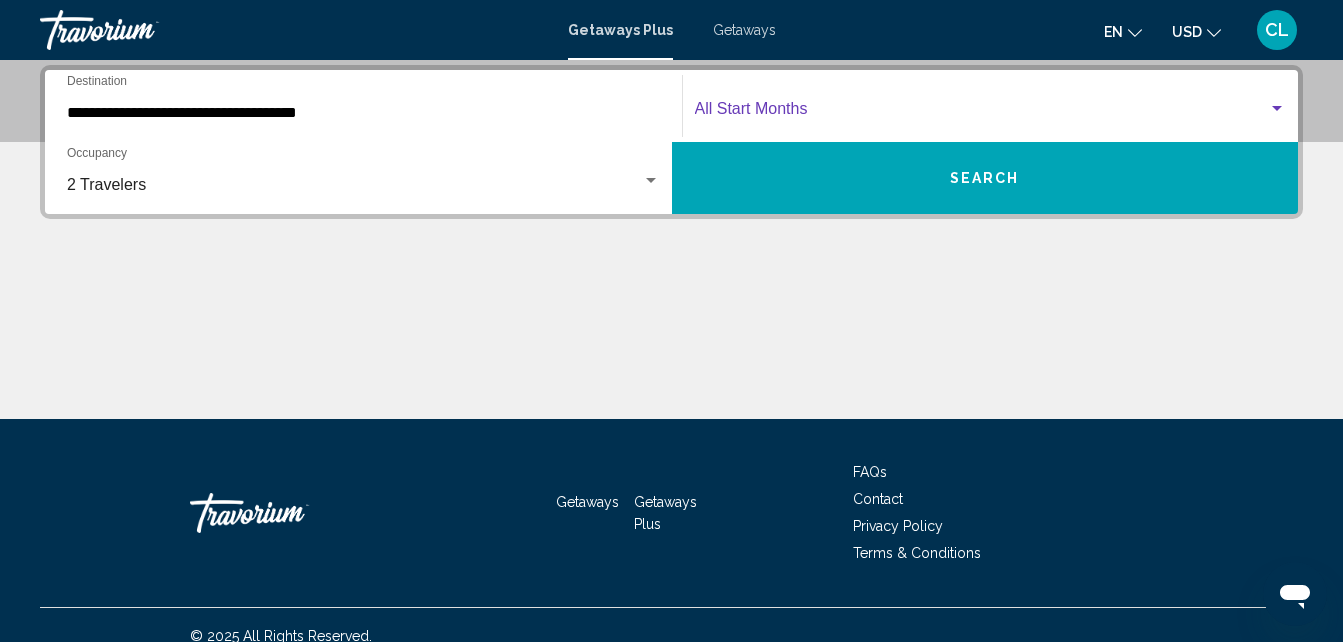 click at bounding box center (982, 113) 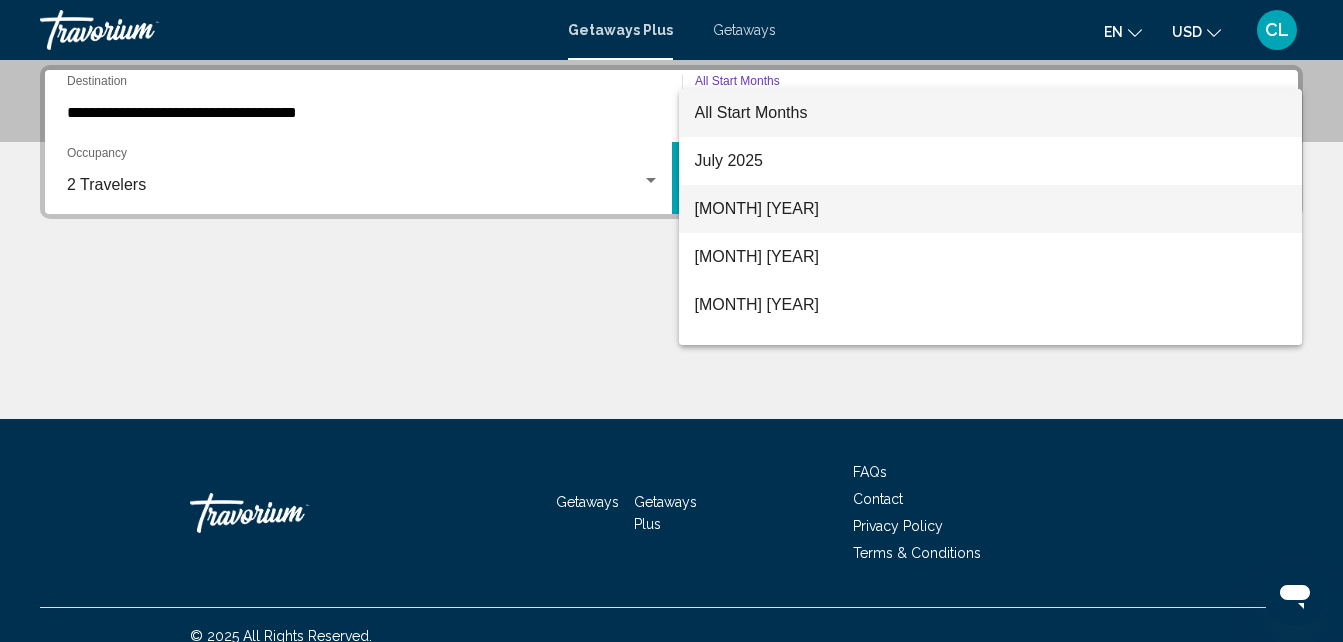 click on "[MONTH] [YEAR]" at bounding box center (991, 209) 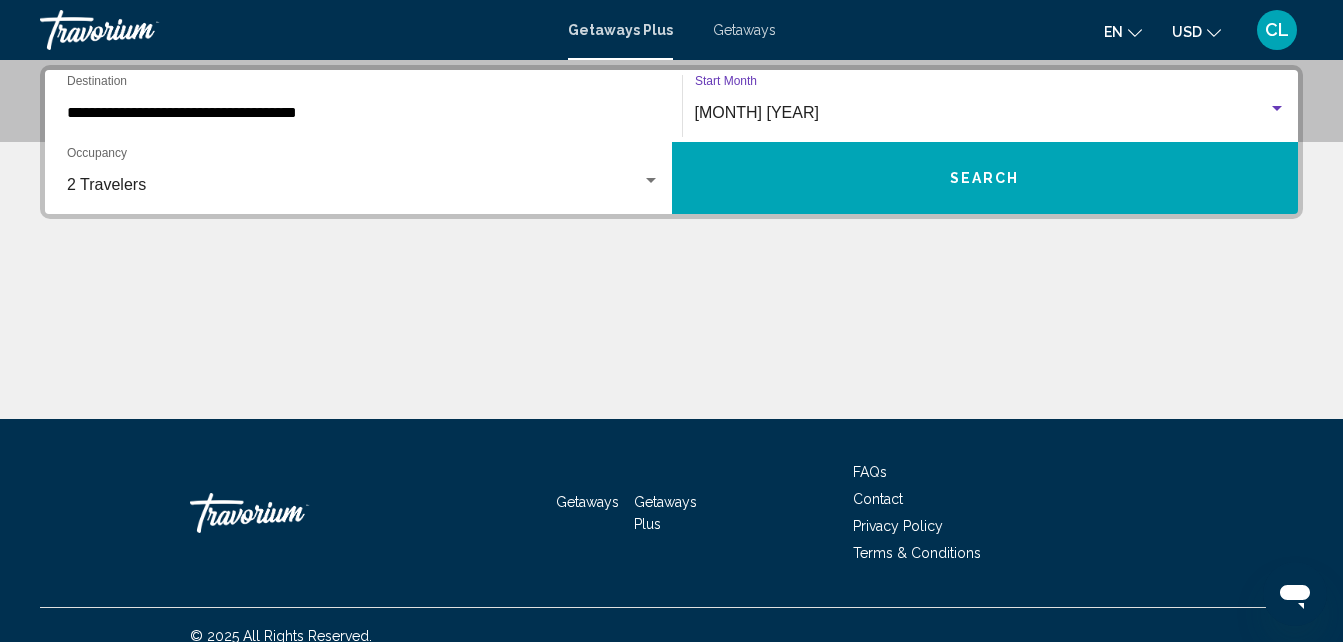 click on "Search" at bounding box center [985, 179] 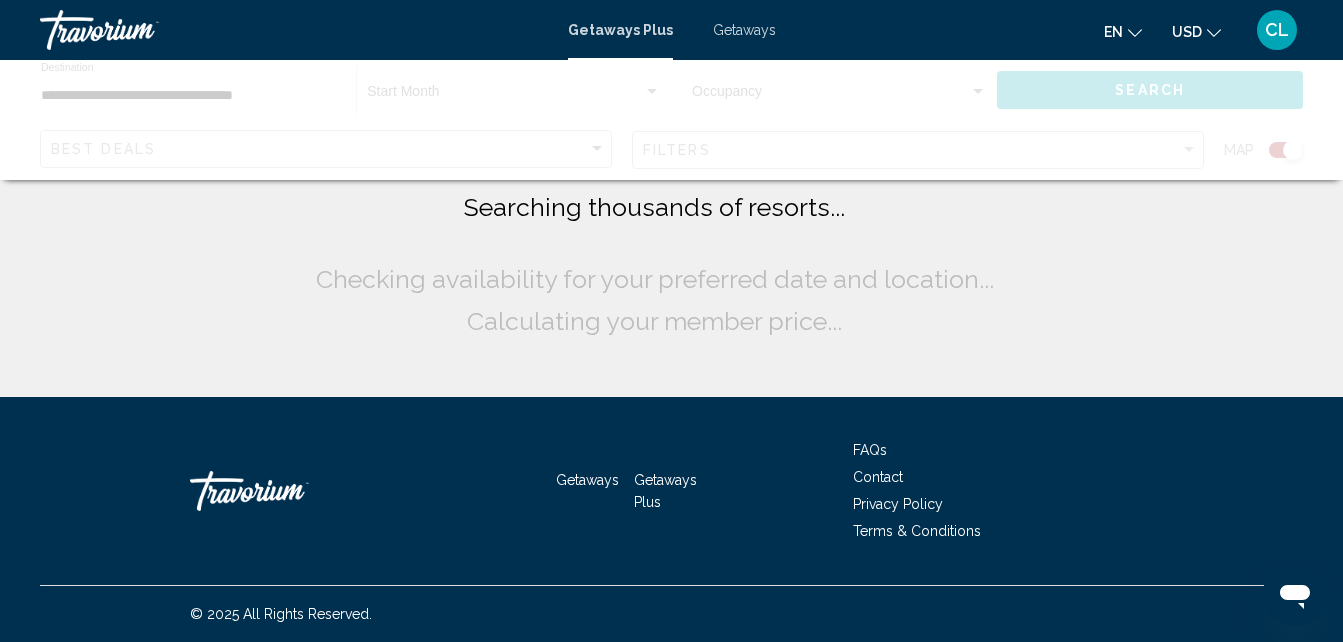 scroll, scrollTop: 0, scrollLeft: 0, axis: both 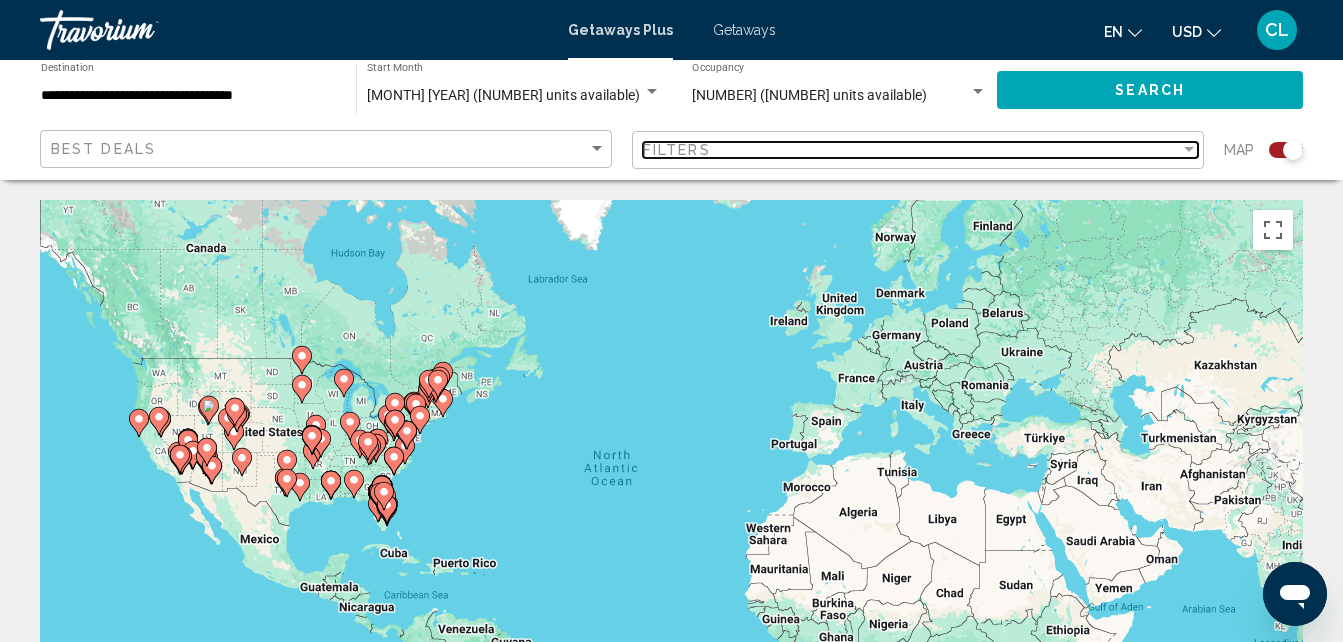 click on "Filters" at bounding box center (911, 150) 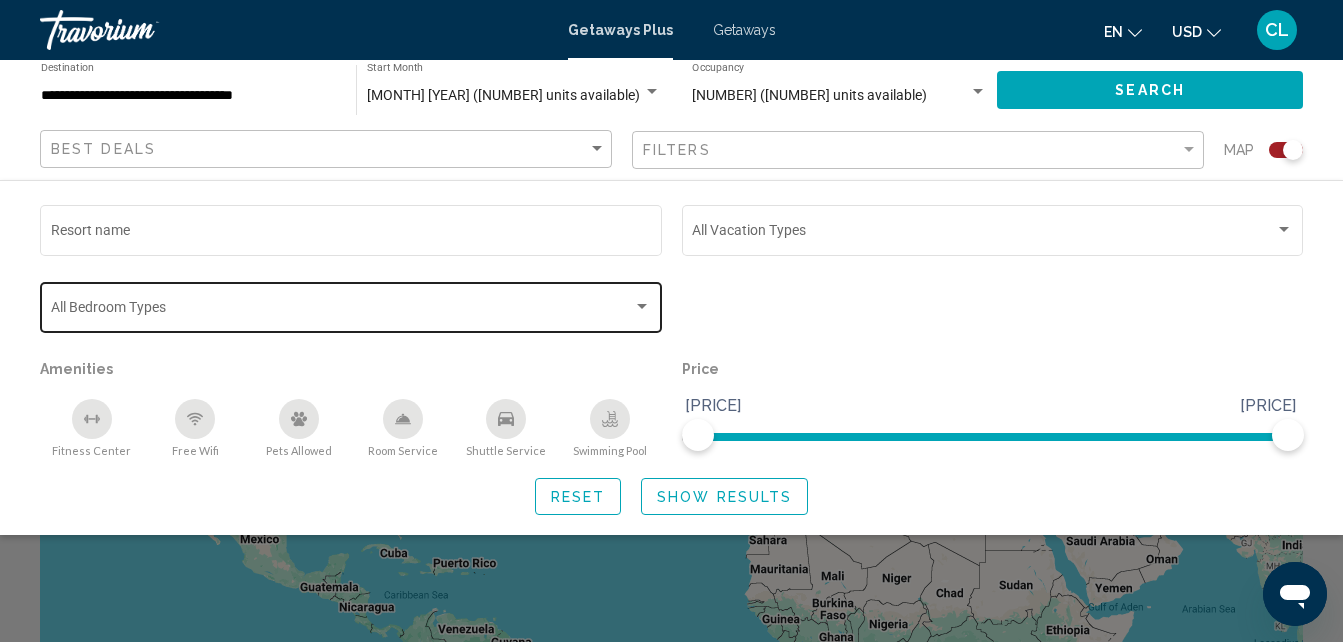 click on "Bedroom Types All Bedroom Types" at bounding box center (351, 305) 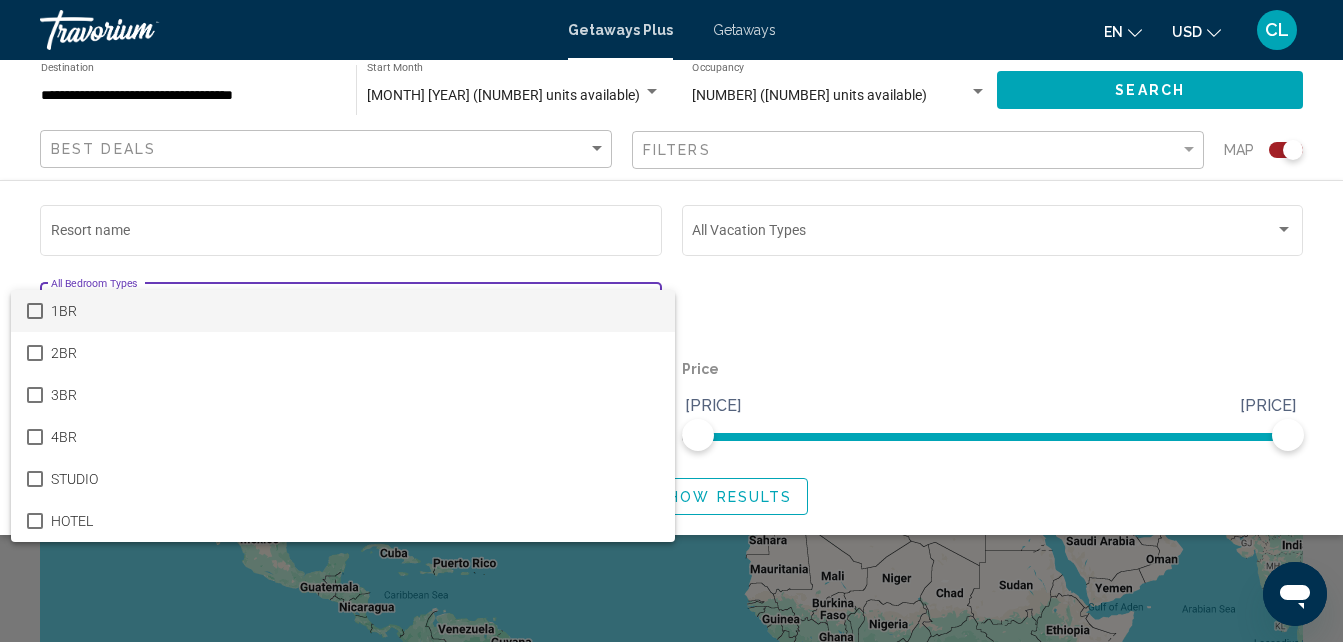 click at bounding box center (671, 321) 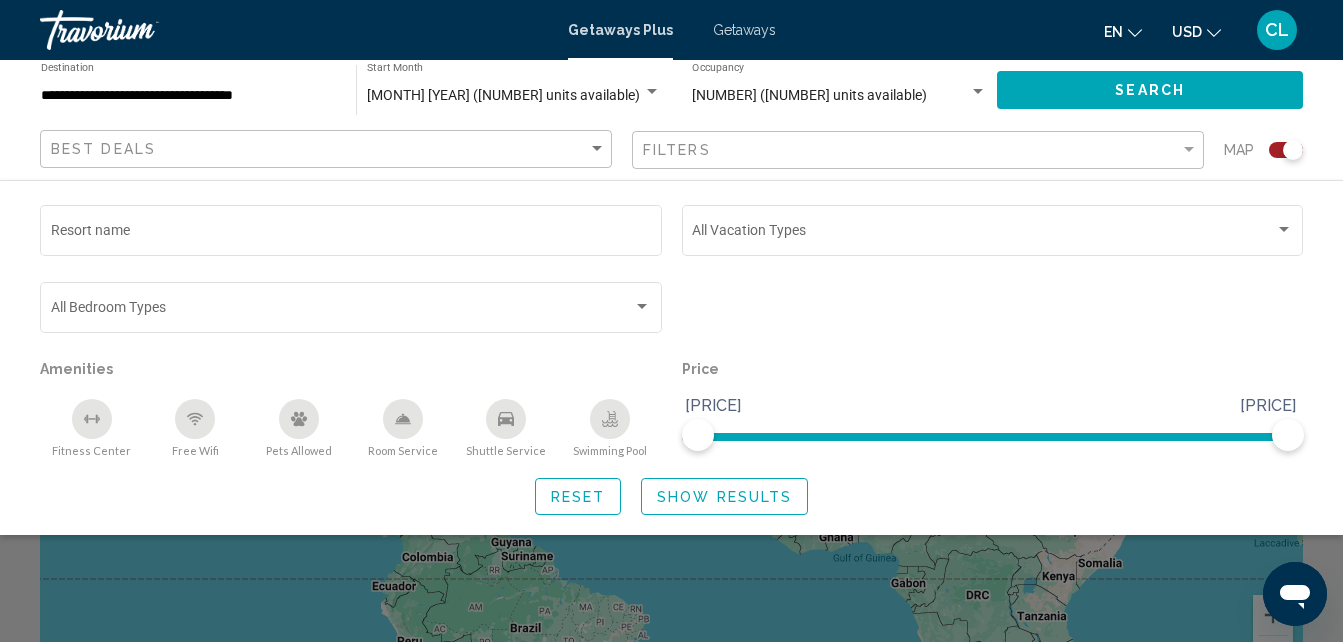 scroll, scrollTop: 300, scrollLeft: 0, axis: vertical 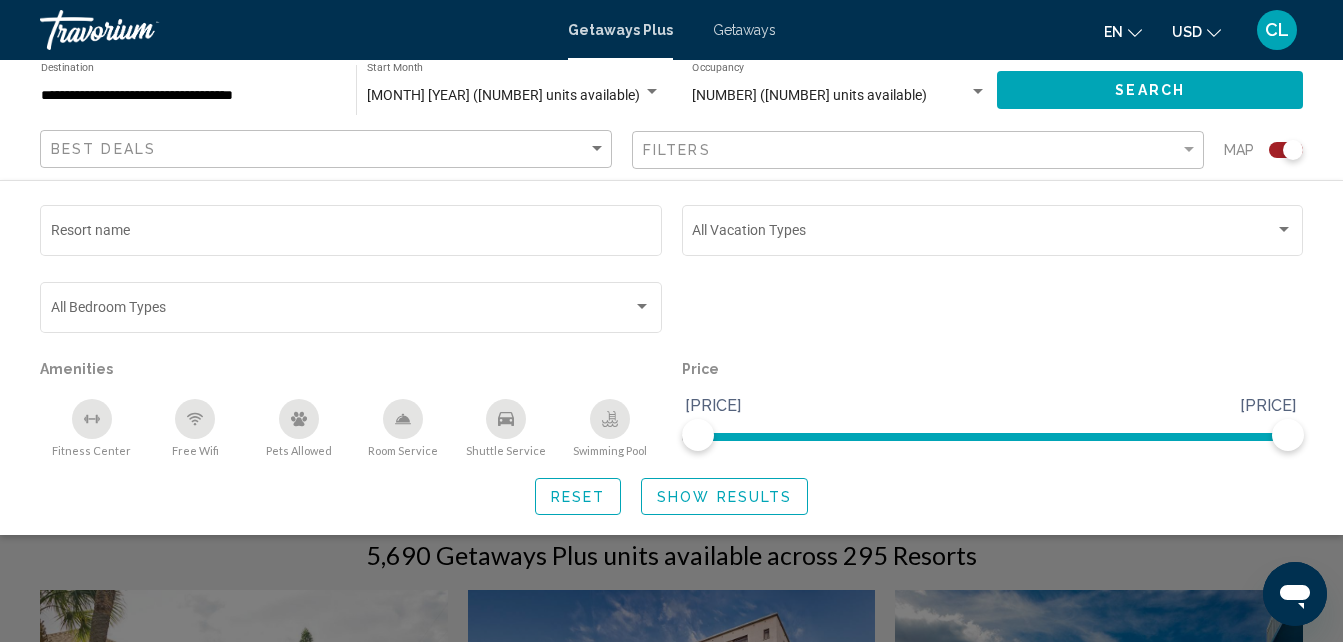 click at bounding box center [671, 471] 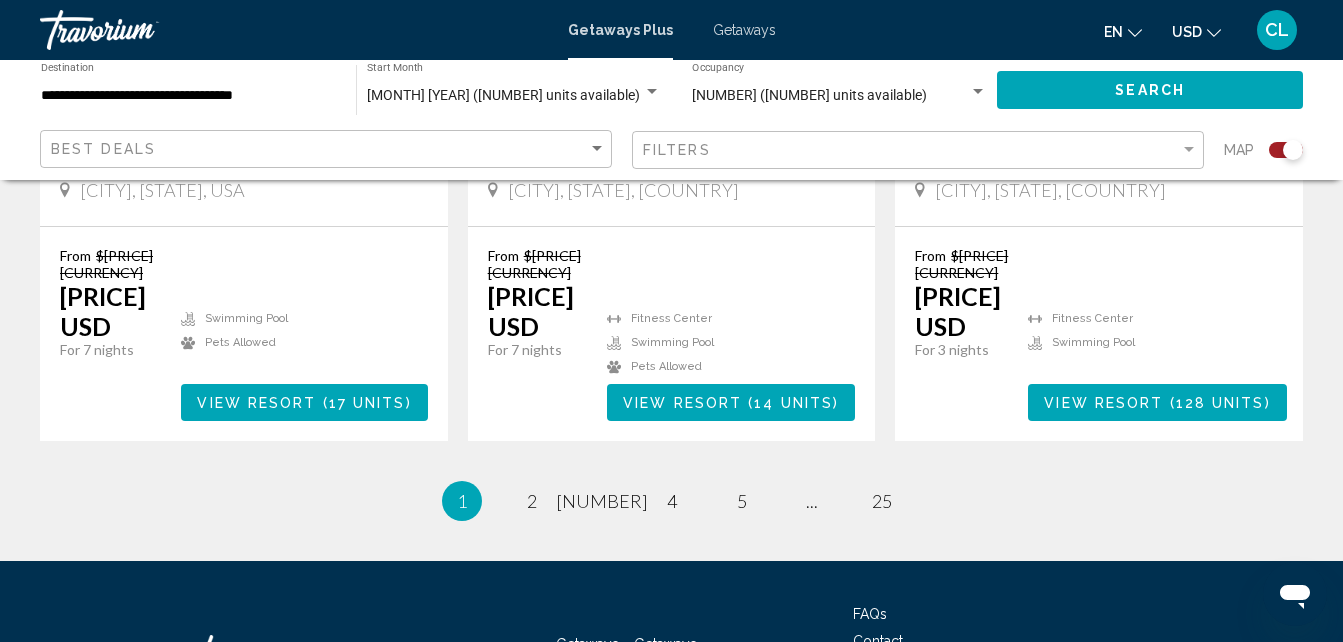 scroll, scrollTop: 3400, scrollLeft: 0, axis: vertical 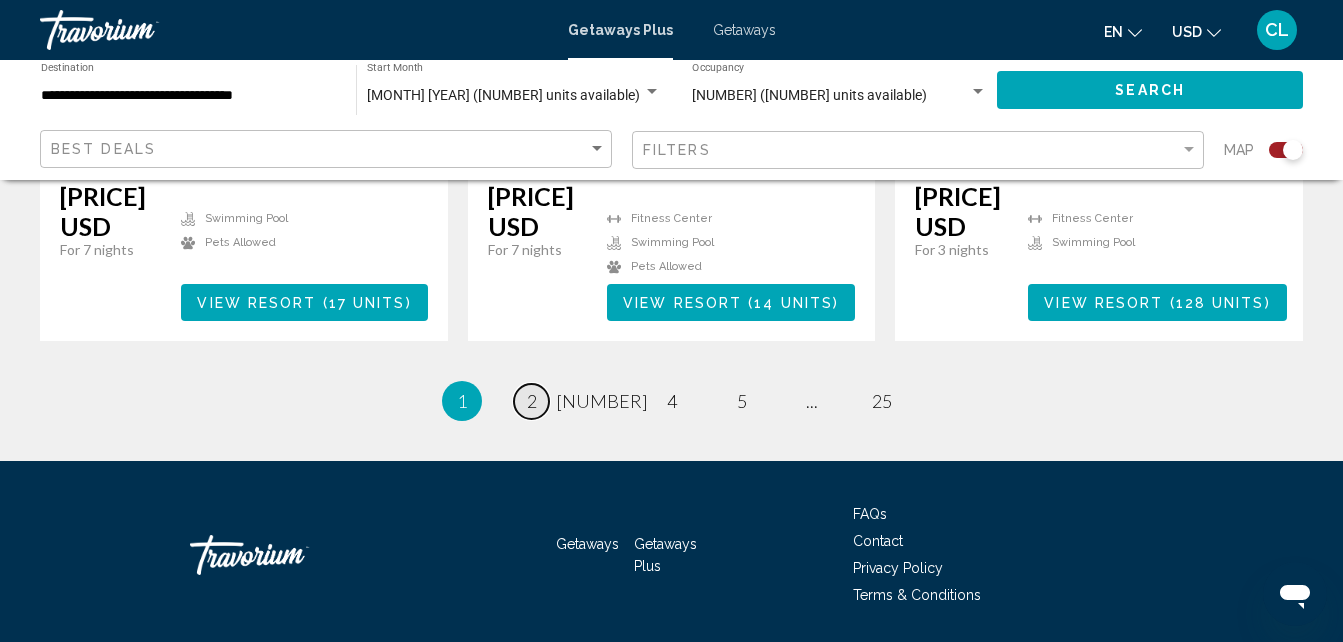 click on "2" at bounding box center (532, 401) 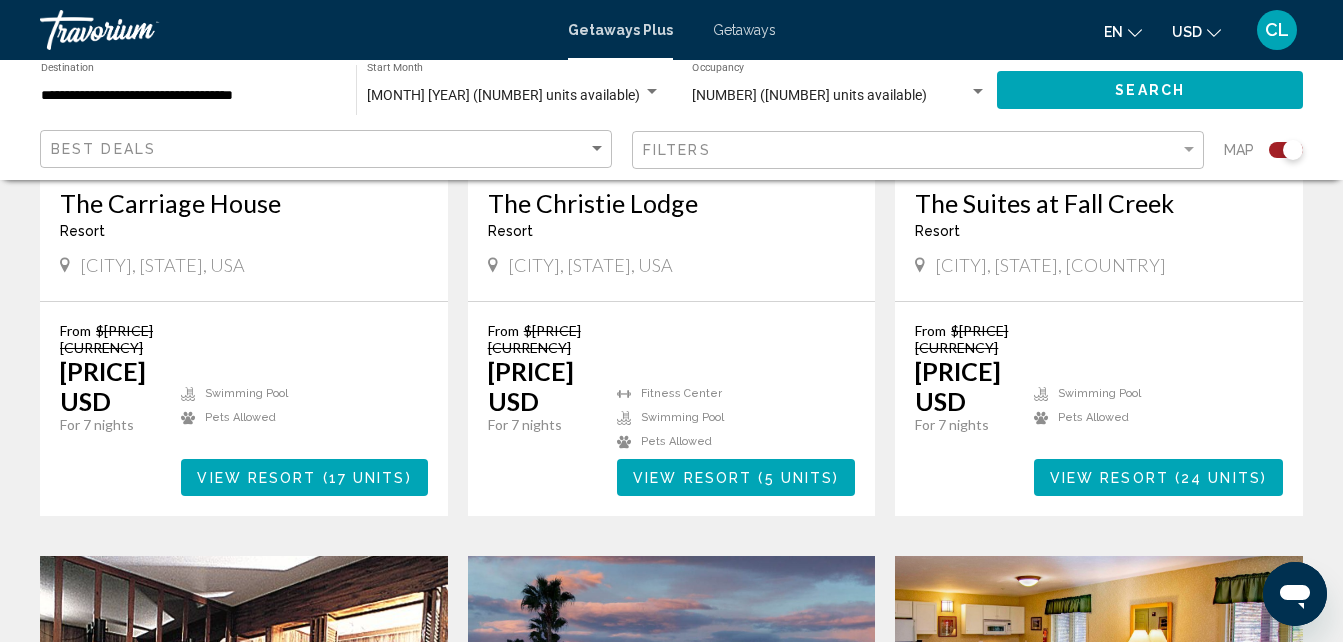 scroll, scrollTop: 743, scrollLeft: 0, axis: vertical 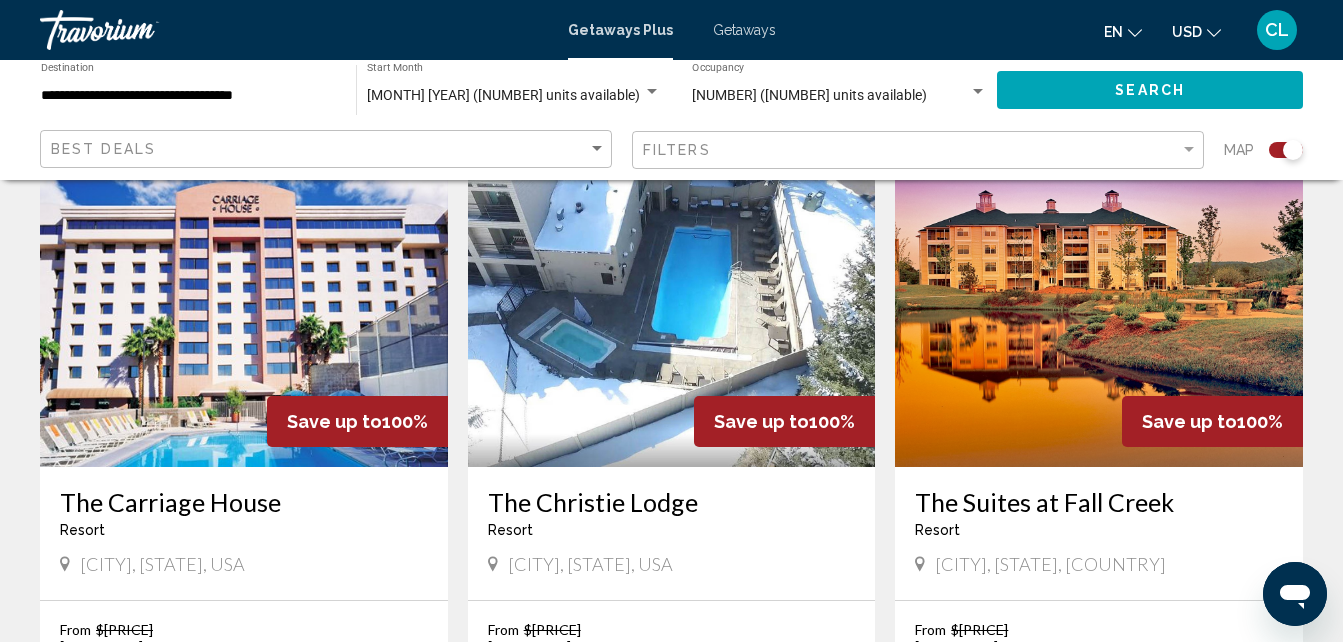 click at bounding box center (244, 307) 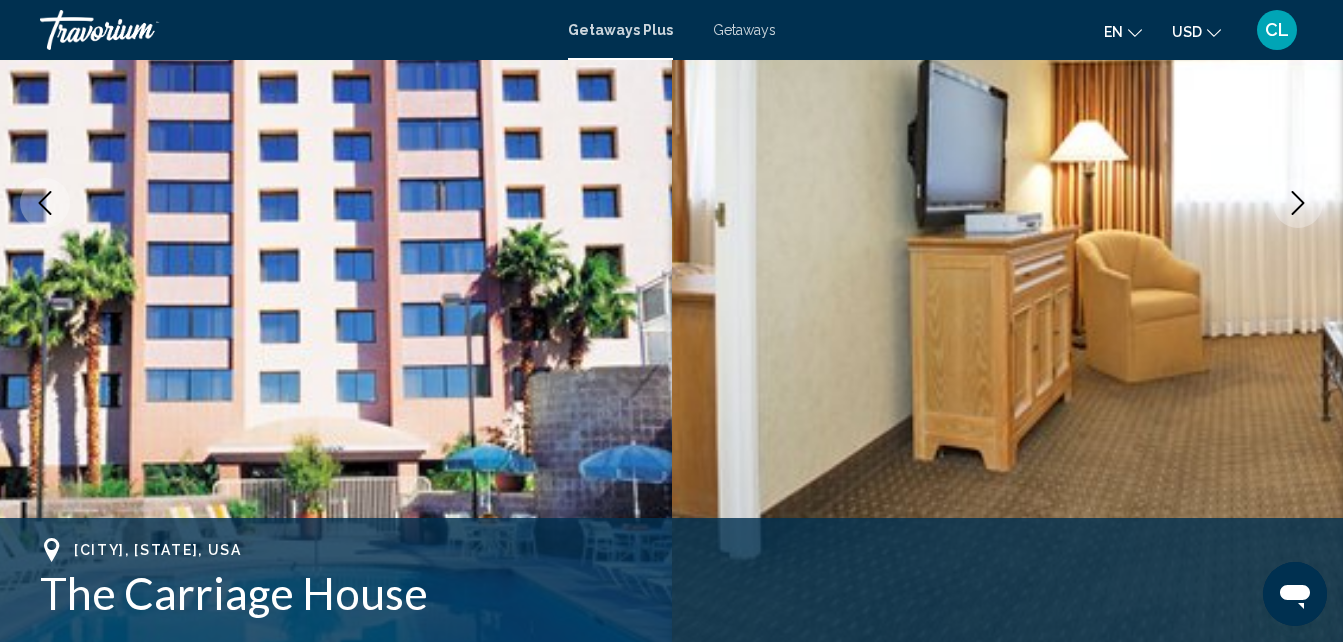 scroll, scrollTop: 614, scrollLeft: 0, axis: vertical 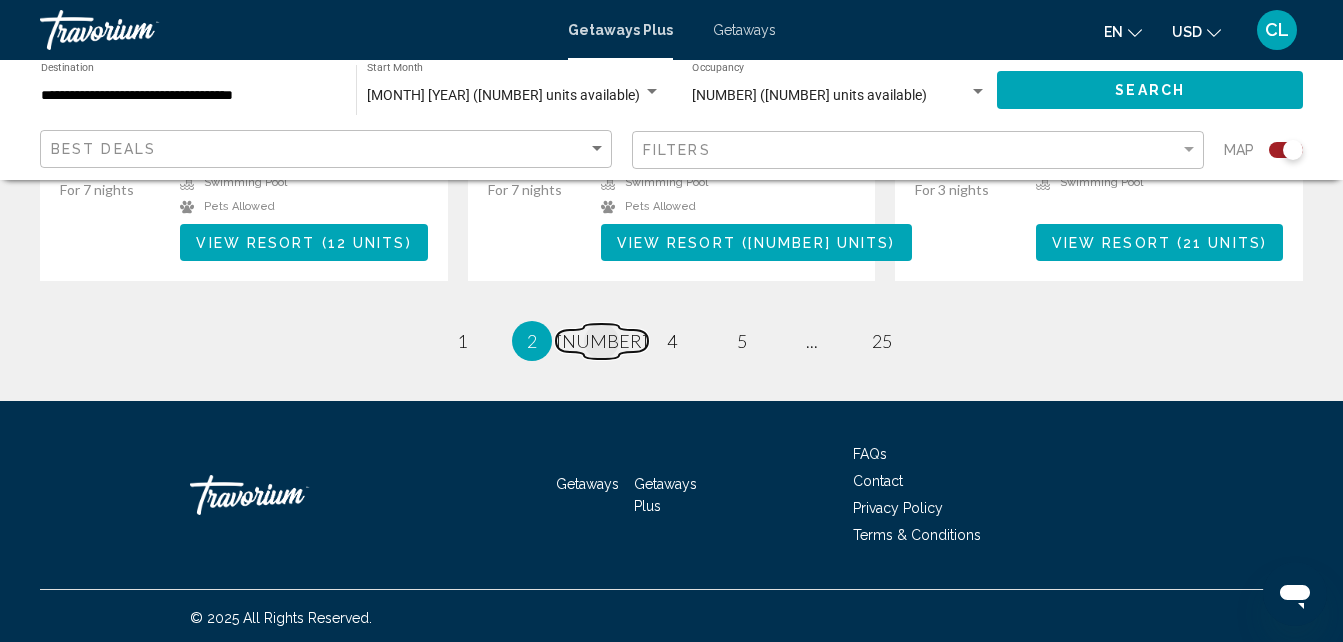 click on "[NUMBER]" at bounding box center [462, 341] 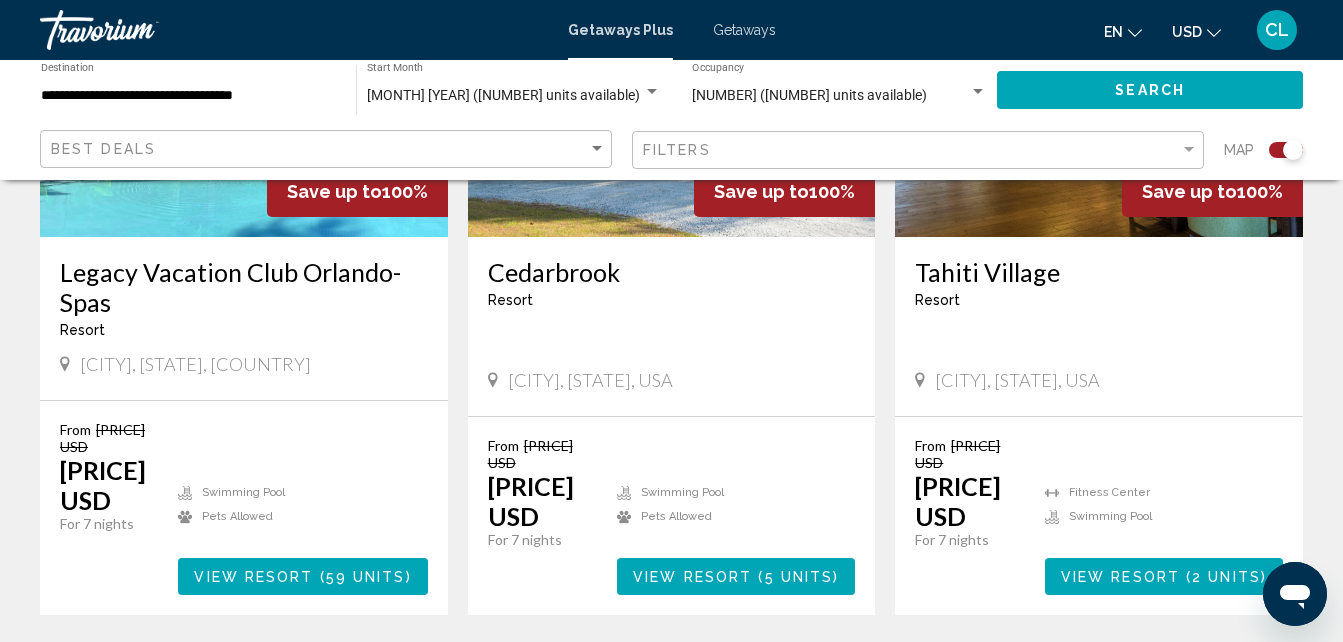 scroll, scrollTop: 1700, scrollLeft: 0, axis: vertical 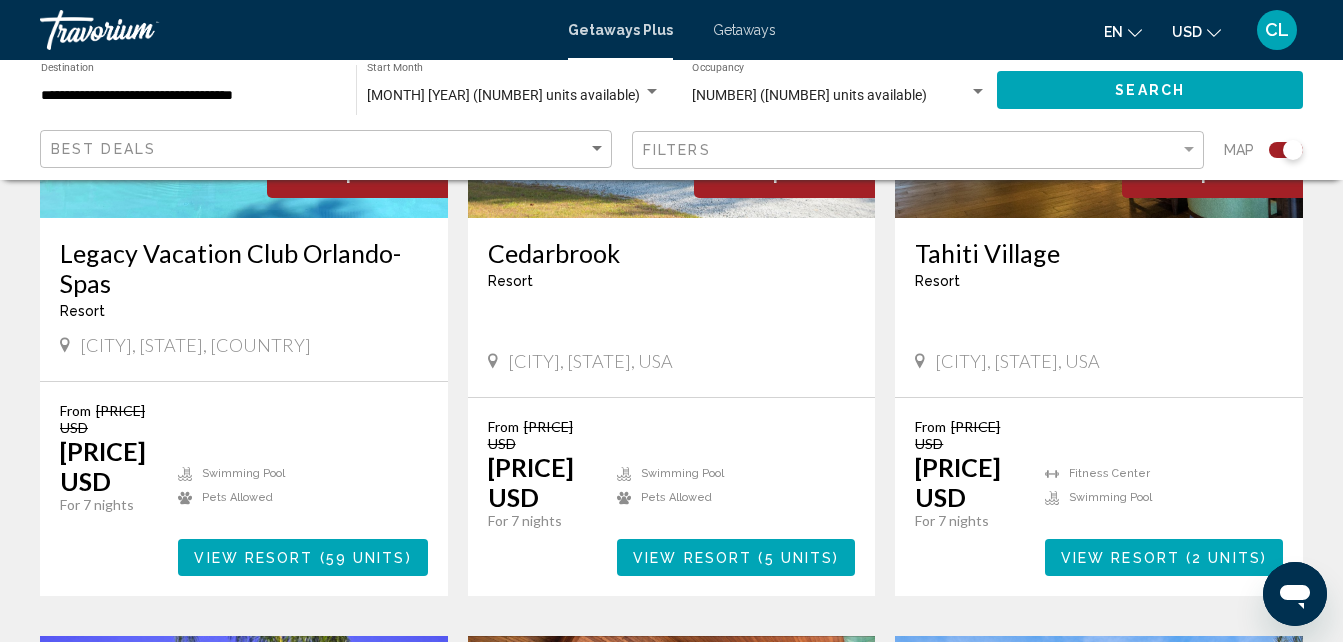 click on "Tahiti Village" at bounding box center (1099, 253) 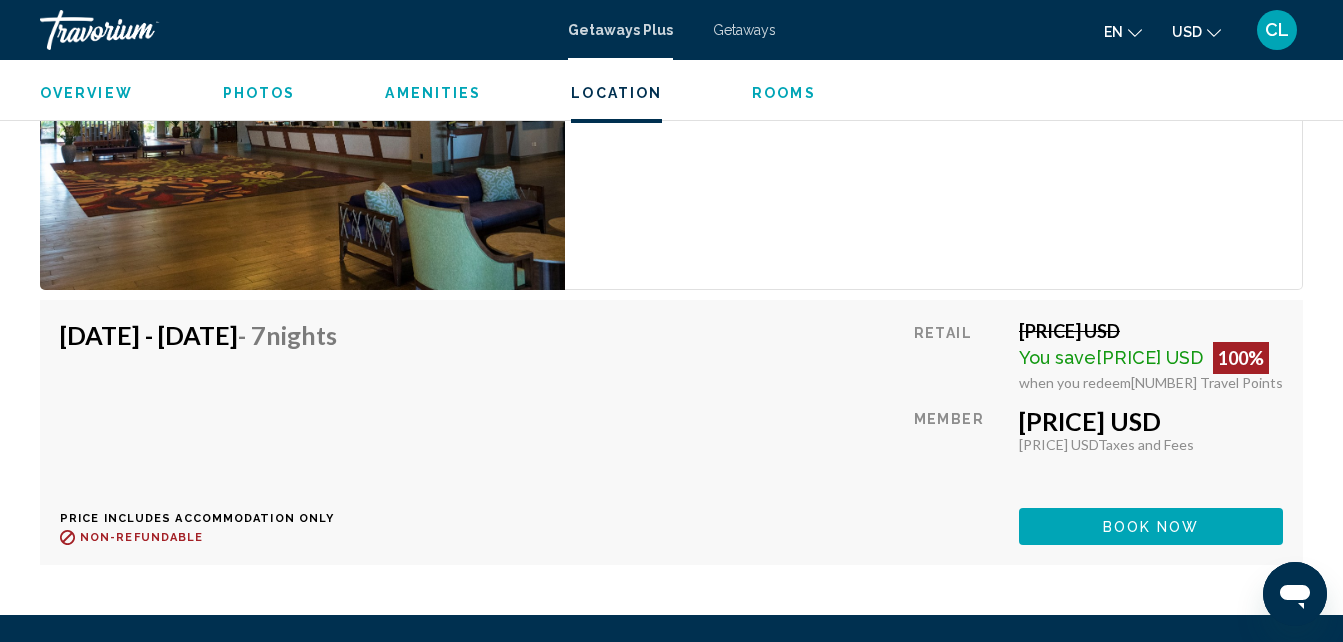 scroll, scrollTop: 3914, scrollLeft: 0, axis: vertical 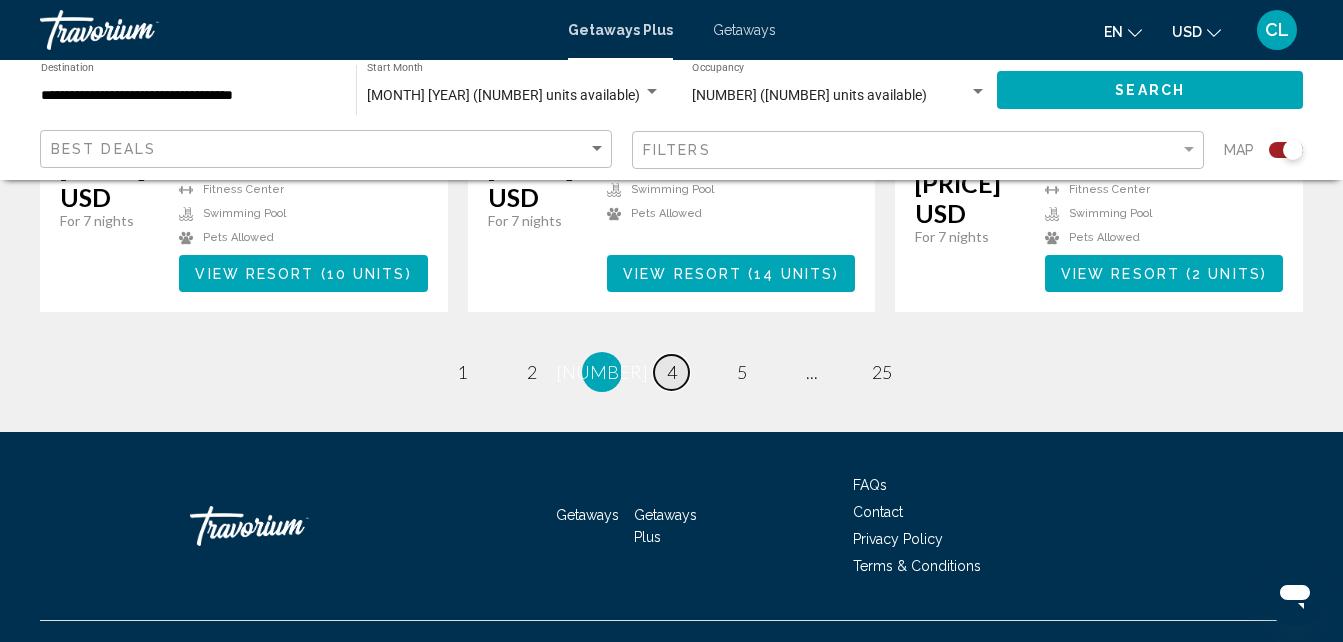click on "page [NUMBER]" at bounding box center (461, 372) 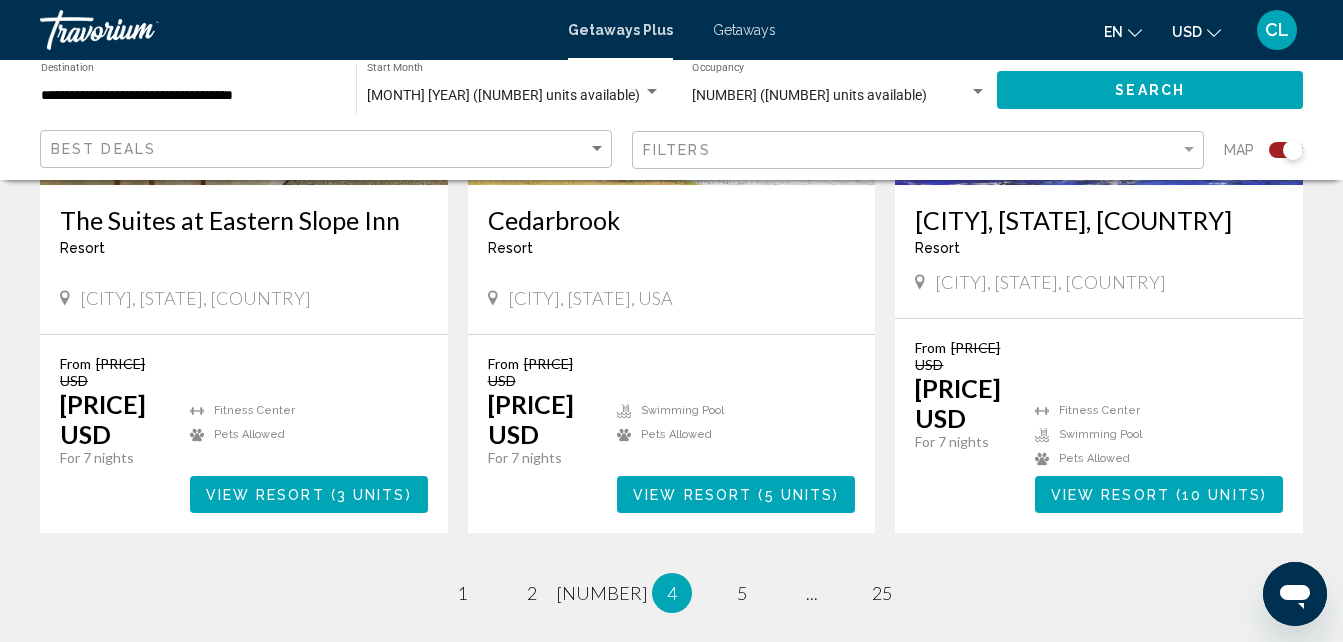 scroll, scrollTop: 3200, scrollLeft: 0, axis: vertical 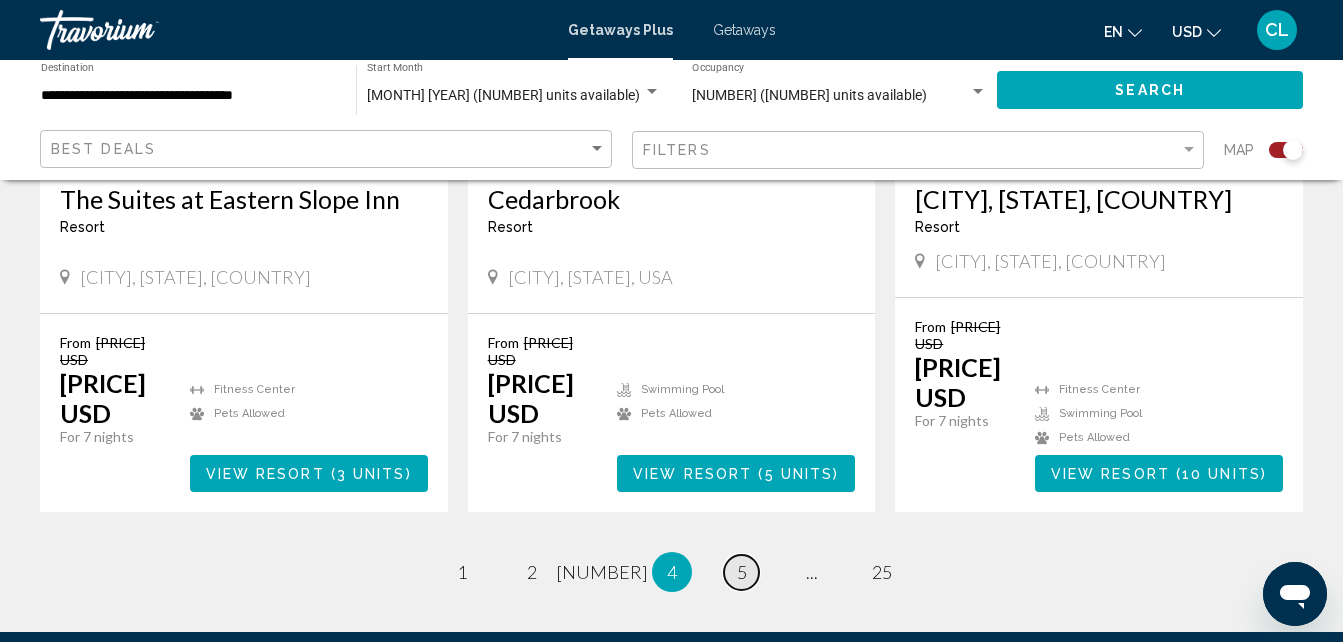click on "5" at bounding box center [462, 572] 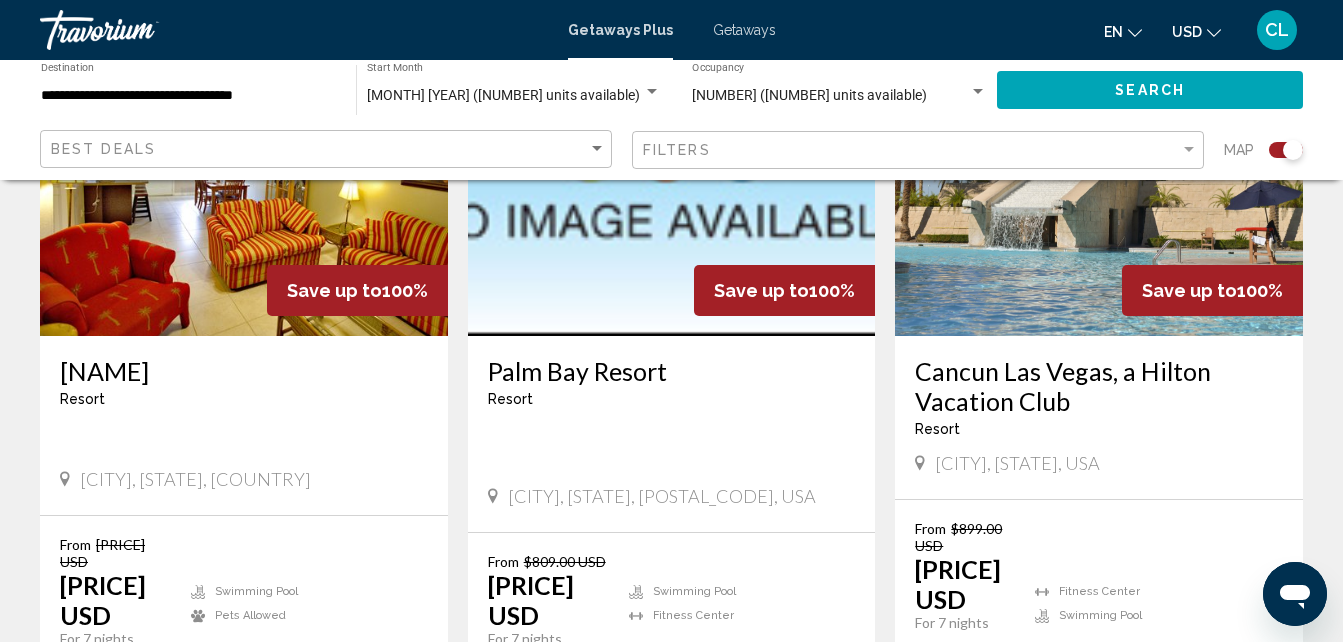 scroll, scrollTop: 3000, scrollLeft: 0, axis: vertical 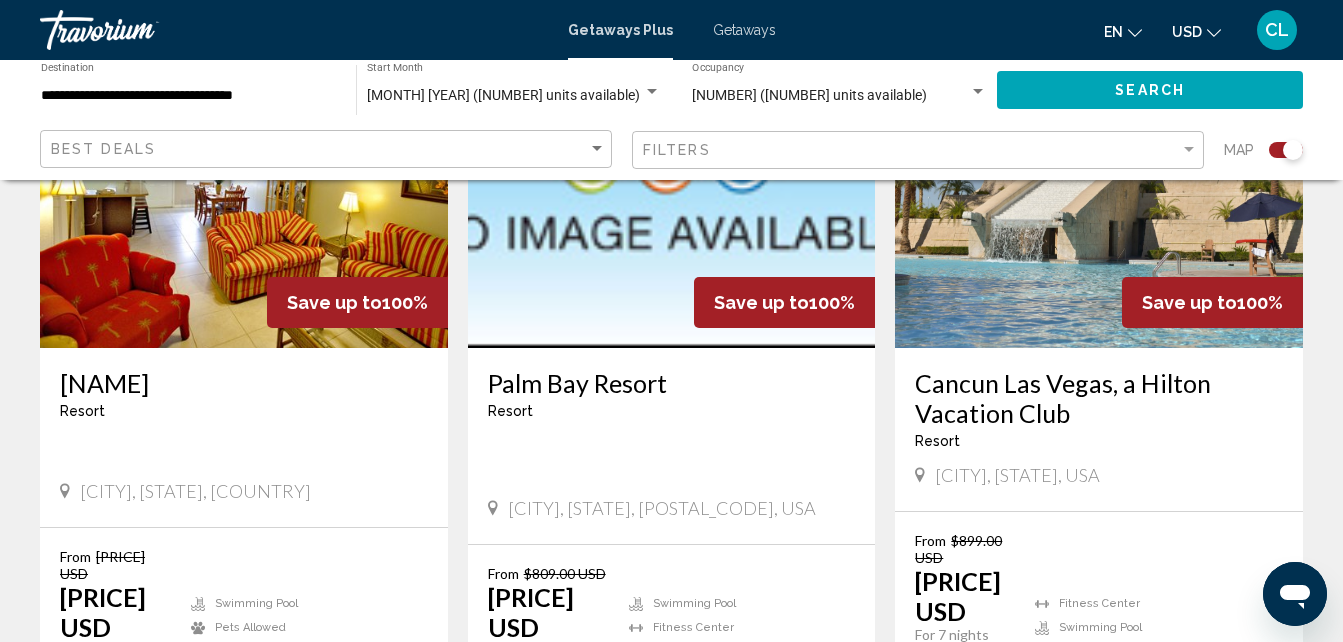 click on "Cancun Las Vegas, a Hilton Vacation Club" at bounding box center (1099, 398) 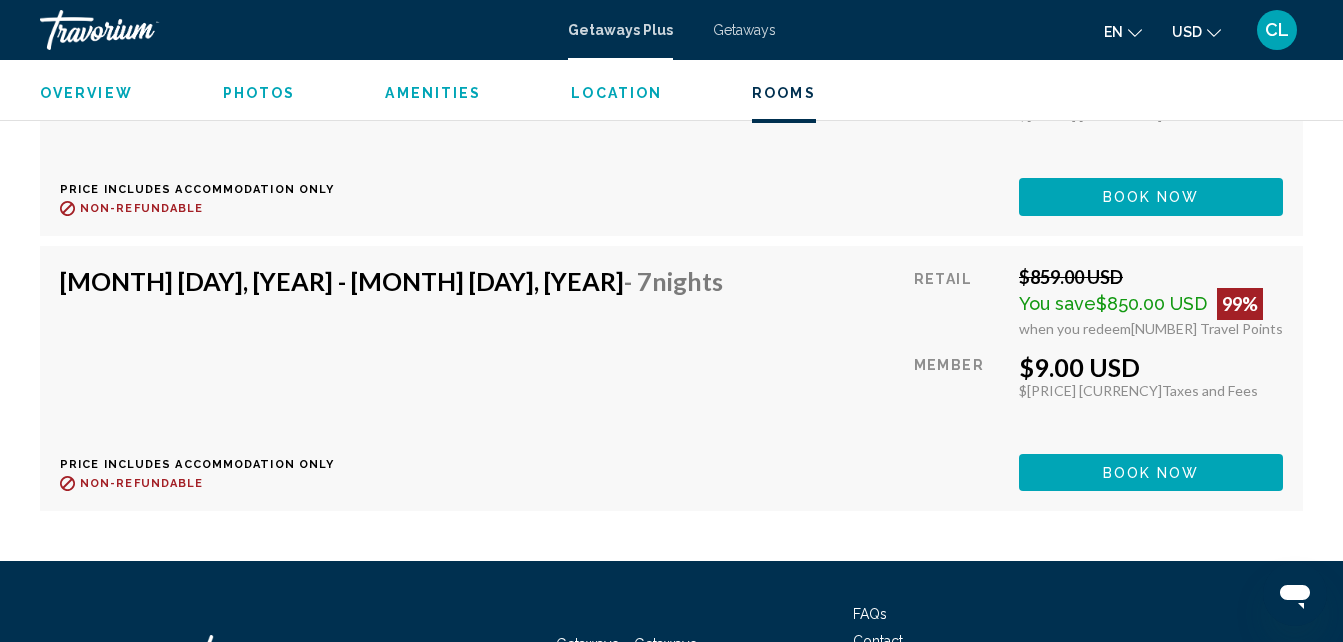 scroll, scrollTop: 6311, scrollLeft: 0, axis: vertical 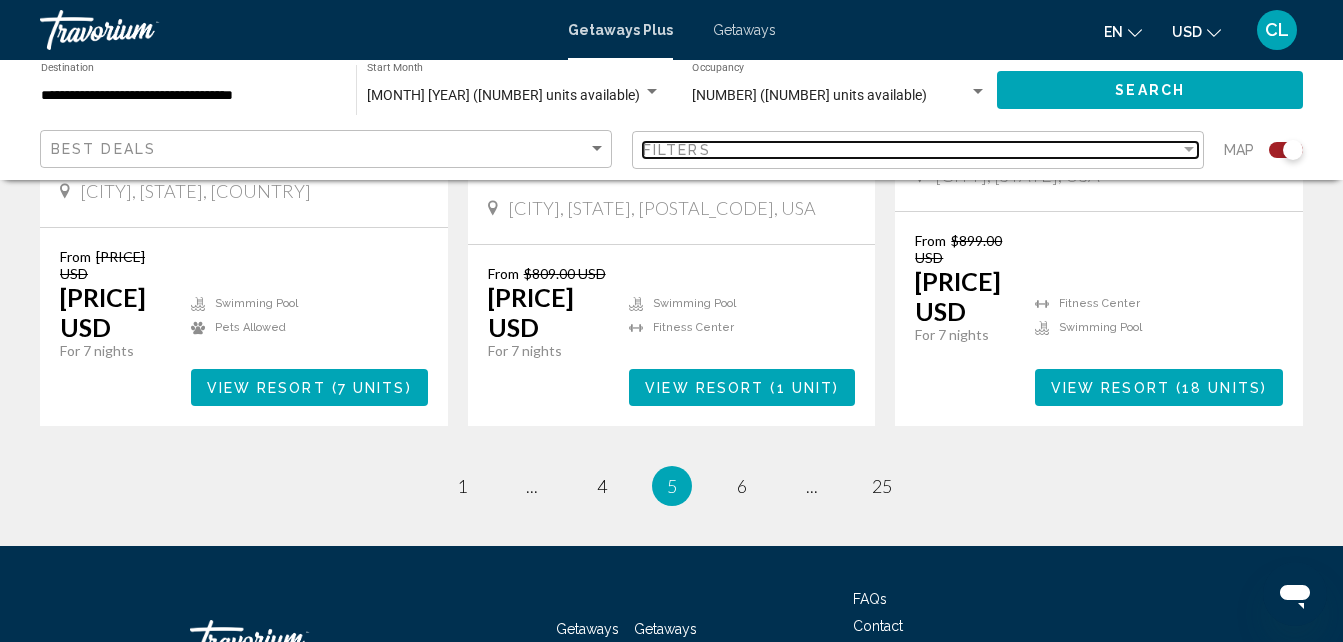 click on "Filters" at bounding box center (911, 150) 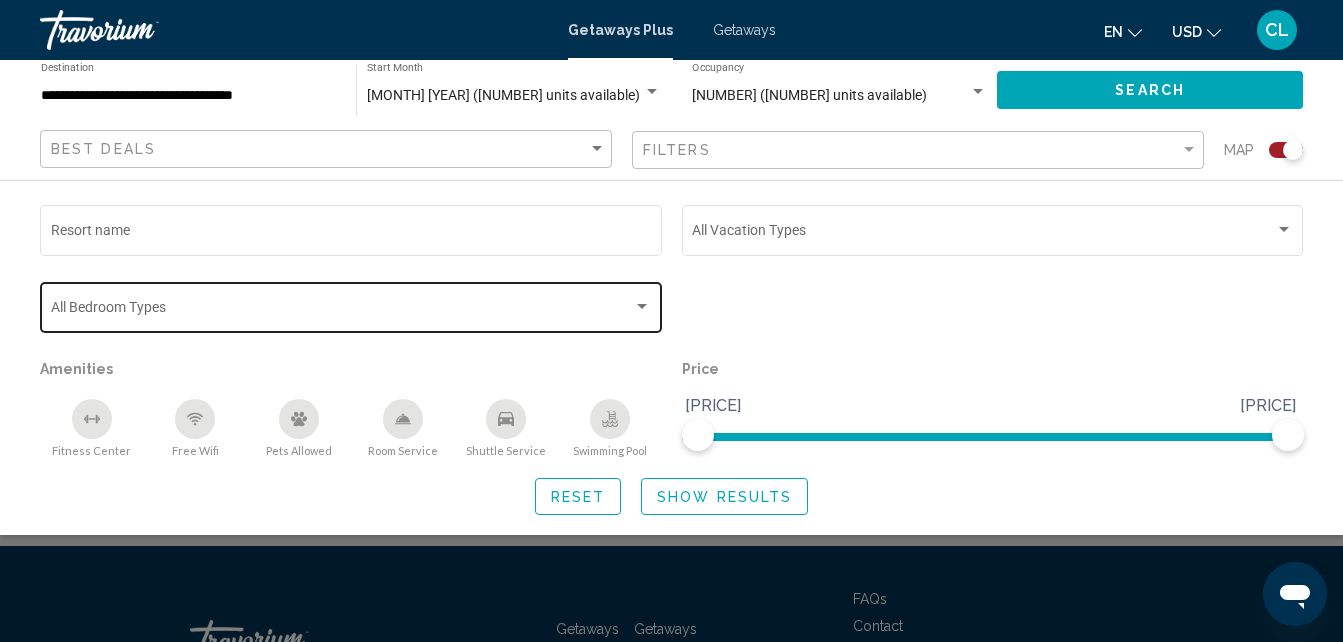 click at bounding box center [342, 311] 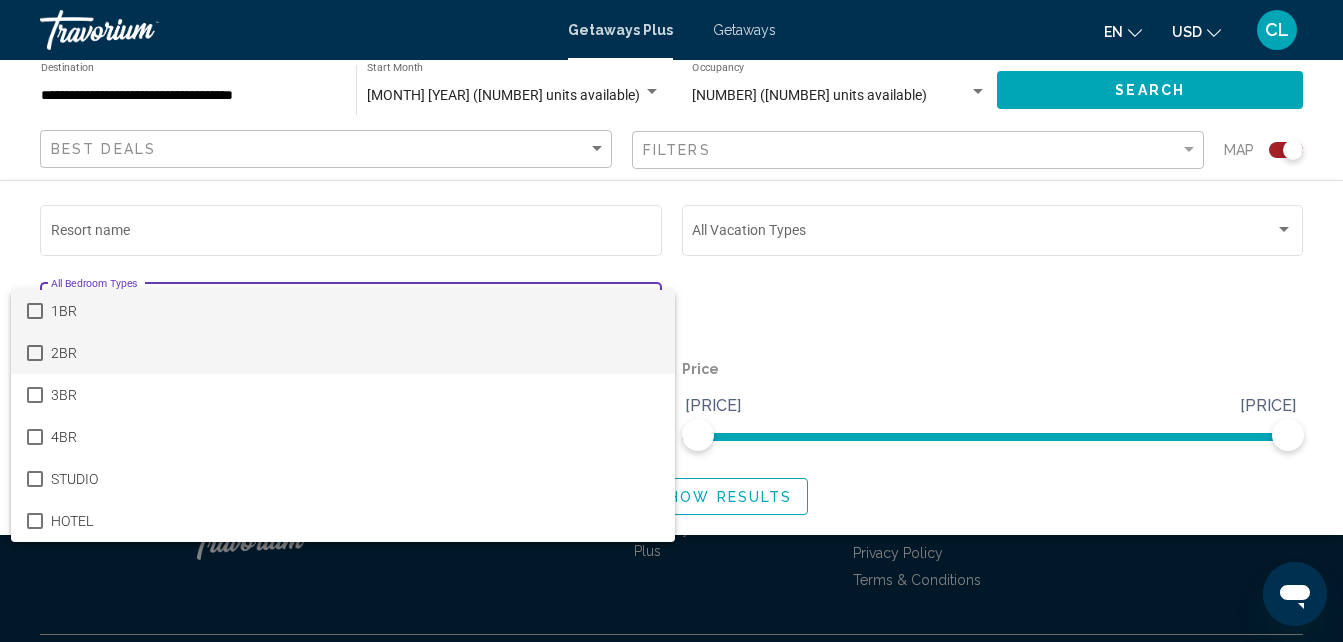 scroll, scrollTop: 3401, scrollLeft: 0, axis: vertical 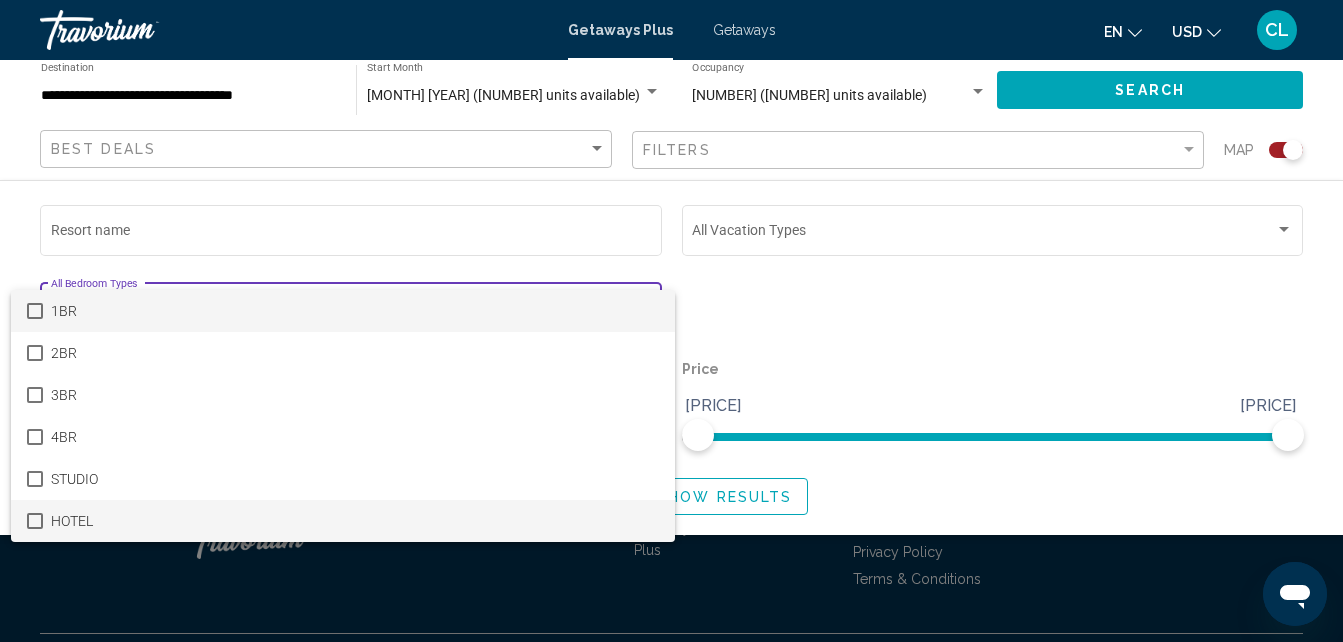 click at bounding box center [35, 521] 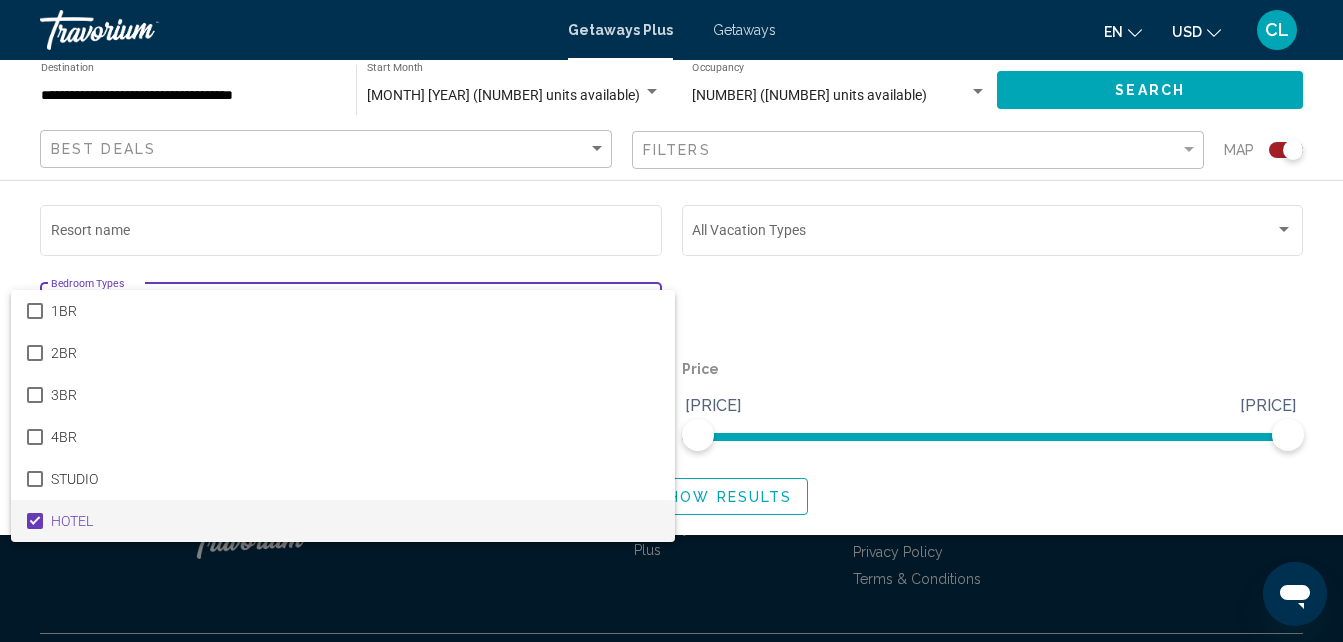 click at bounding box center (671, 321) 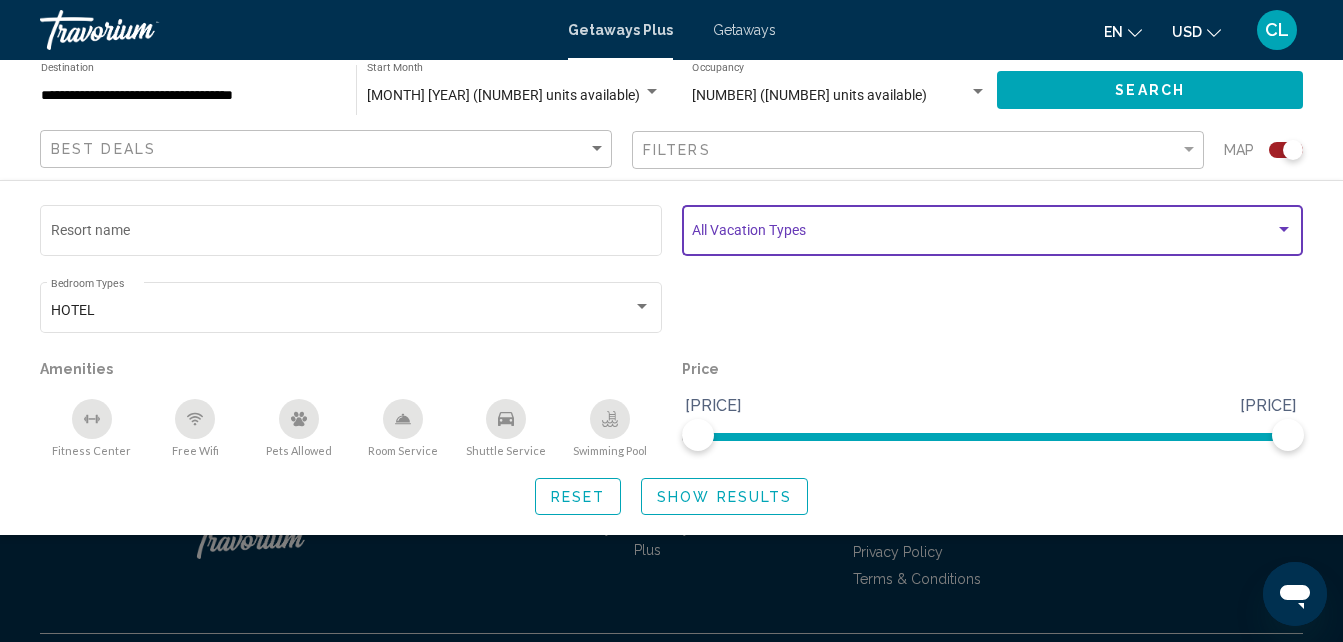 click at bounding box center [983, 234] 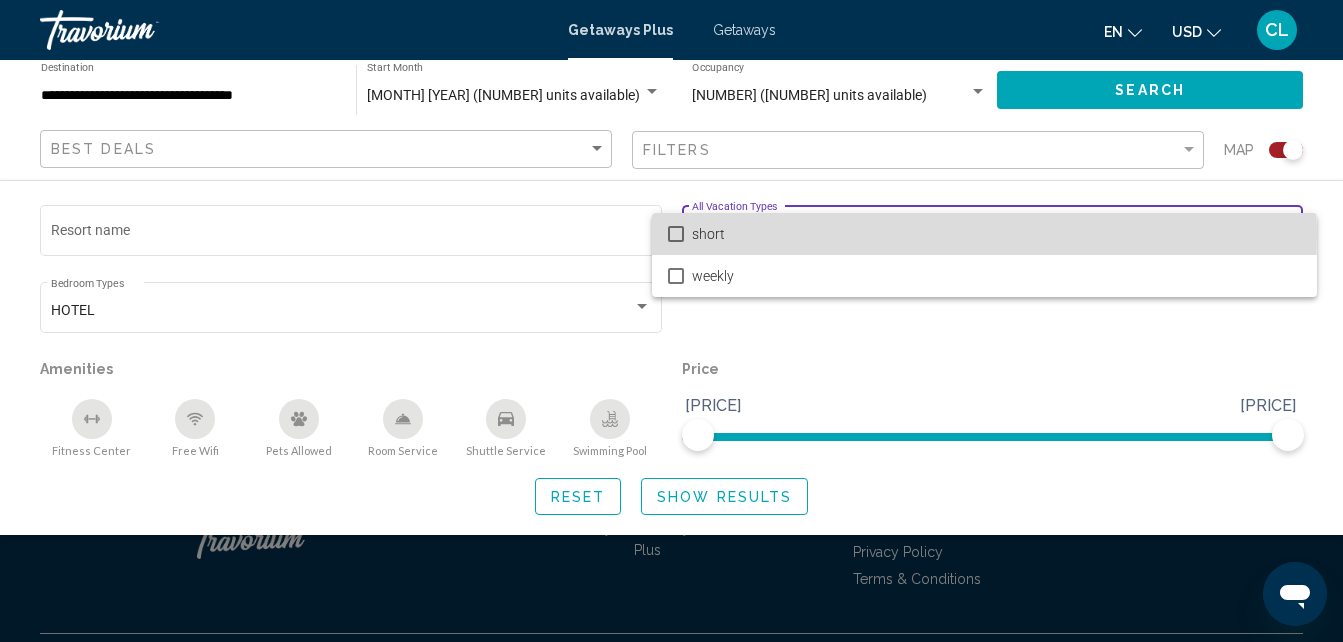 click on "short" at bounding box center [984, 234] 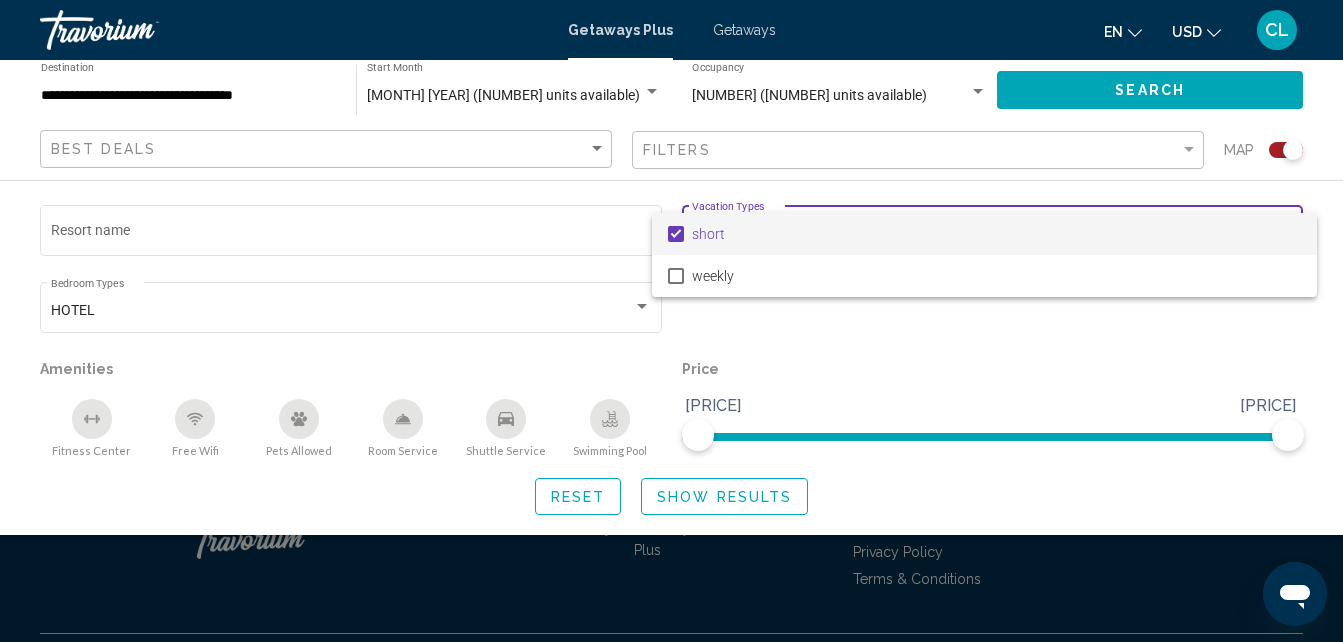 click at bounding box center [671, 321] 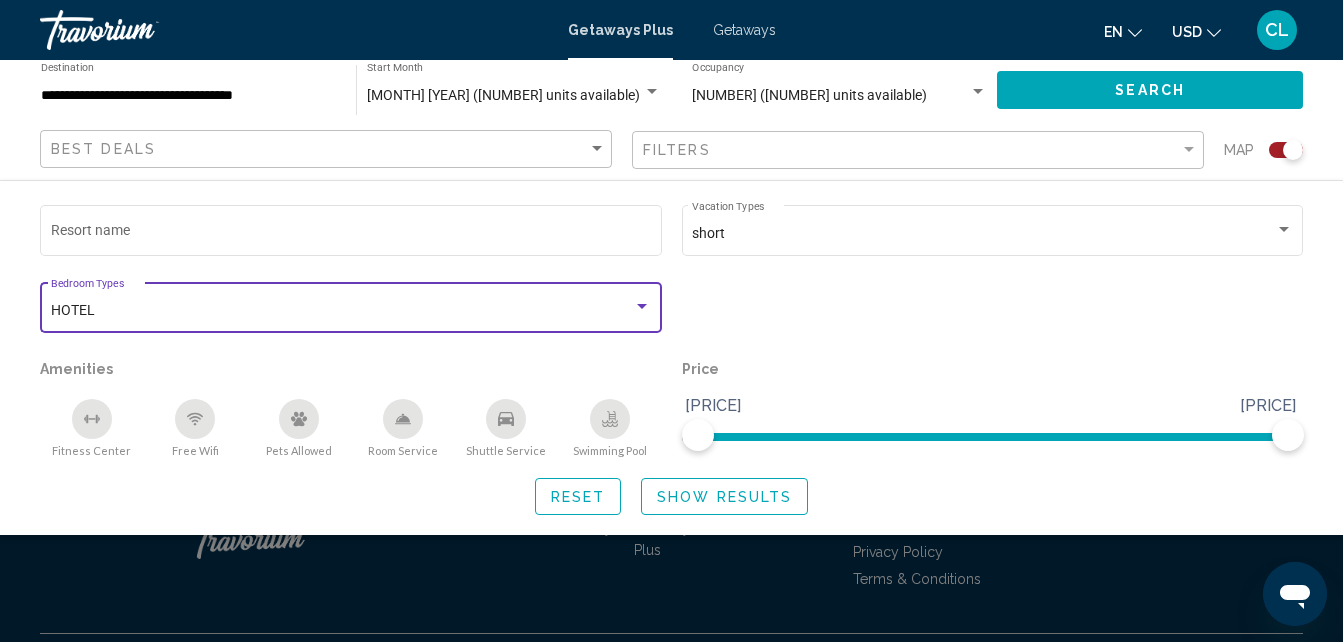 click at bounding box center [642, 306] 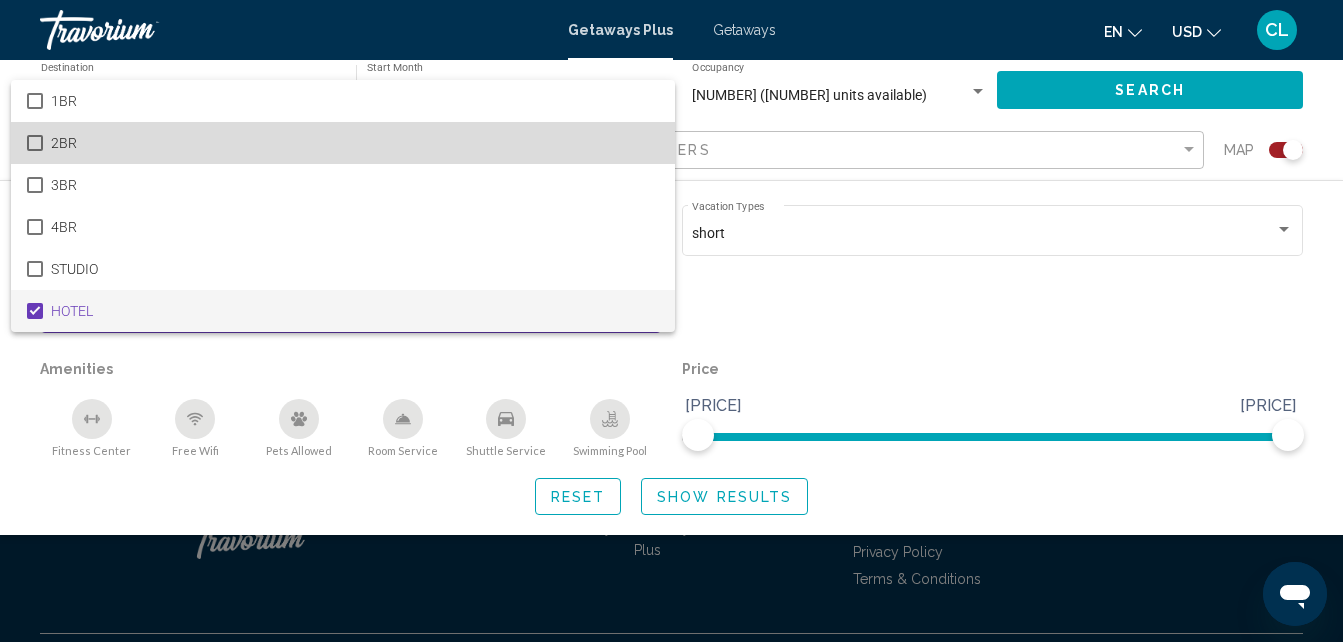 click at bounding box center [35, 143] 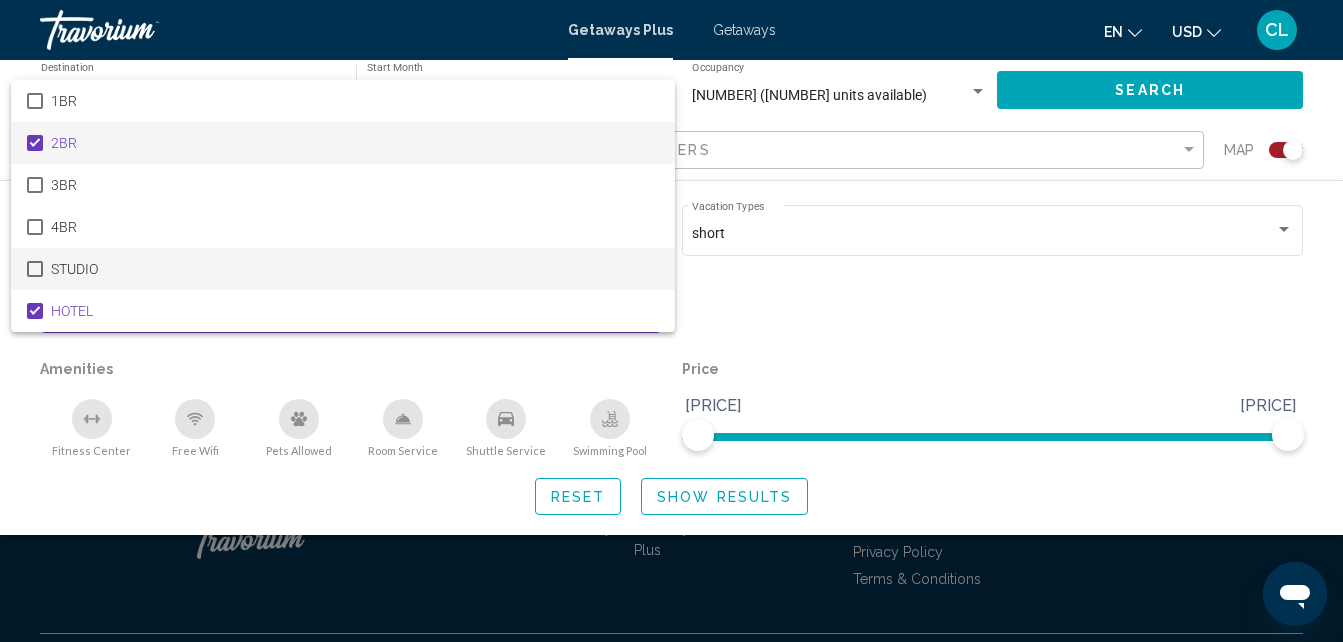 click at bounding box center (35, 269) 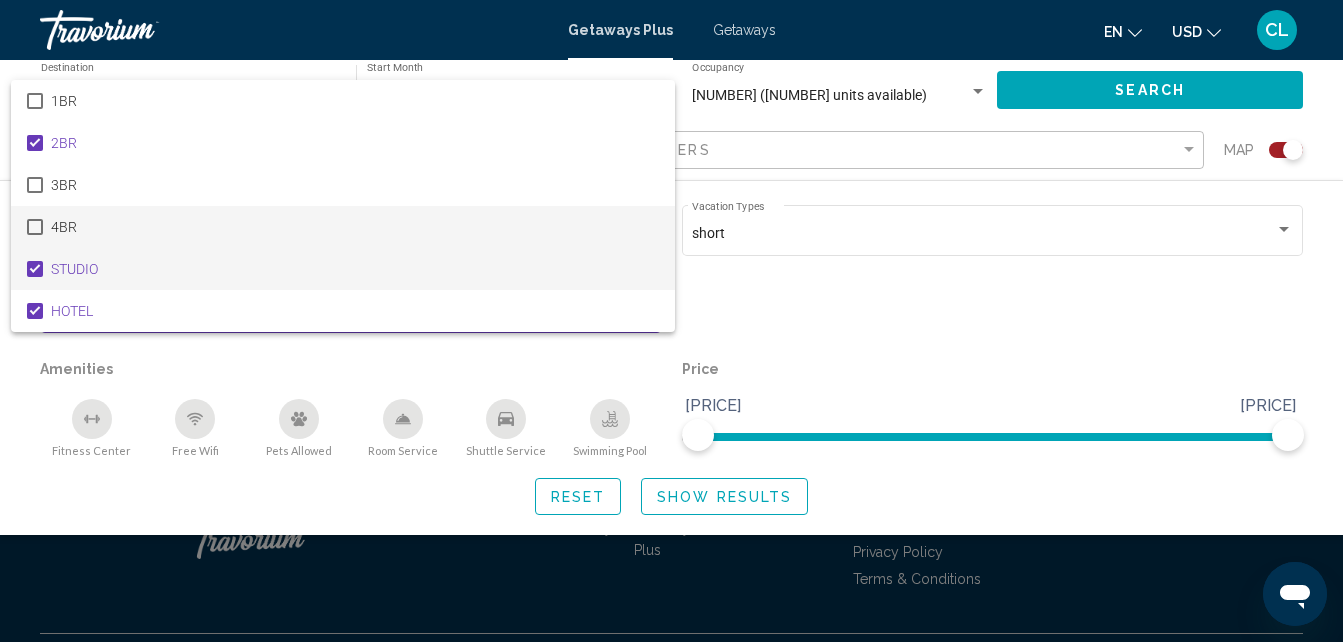 click on "4BR" at bounding box center (343, 227) 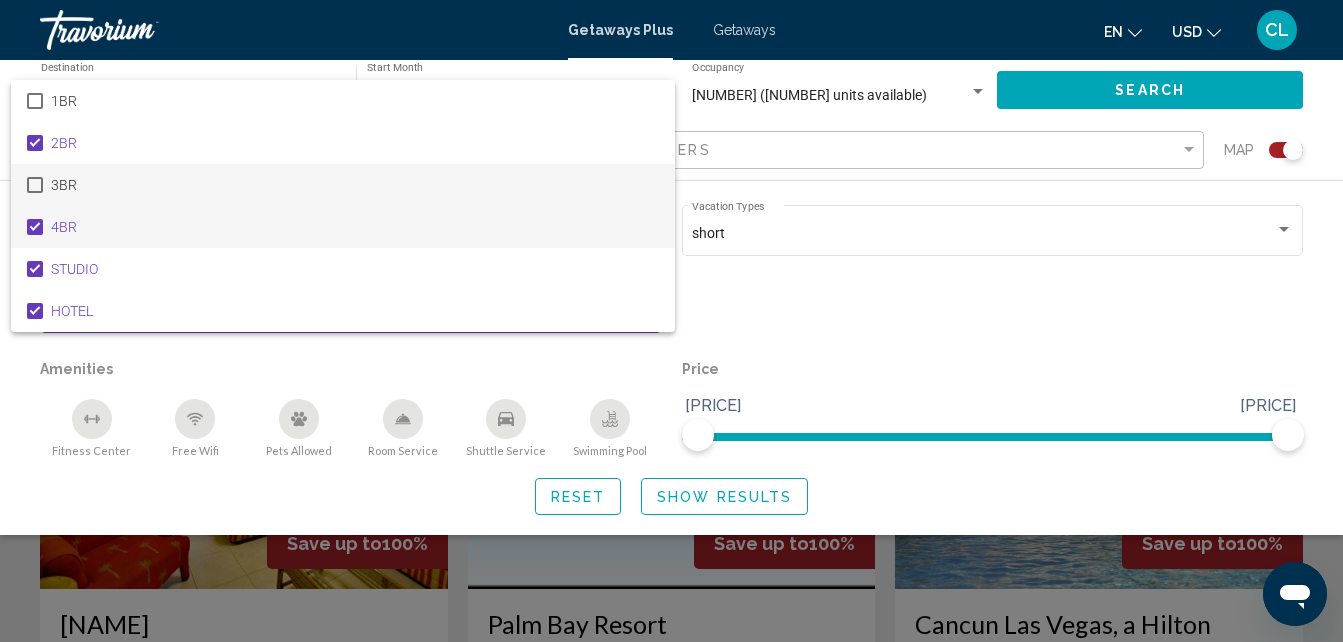 scroll, scrollTop: 2701, scrollLeft: 0, axis: vertical 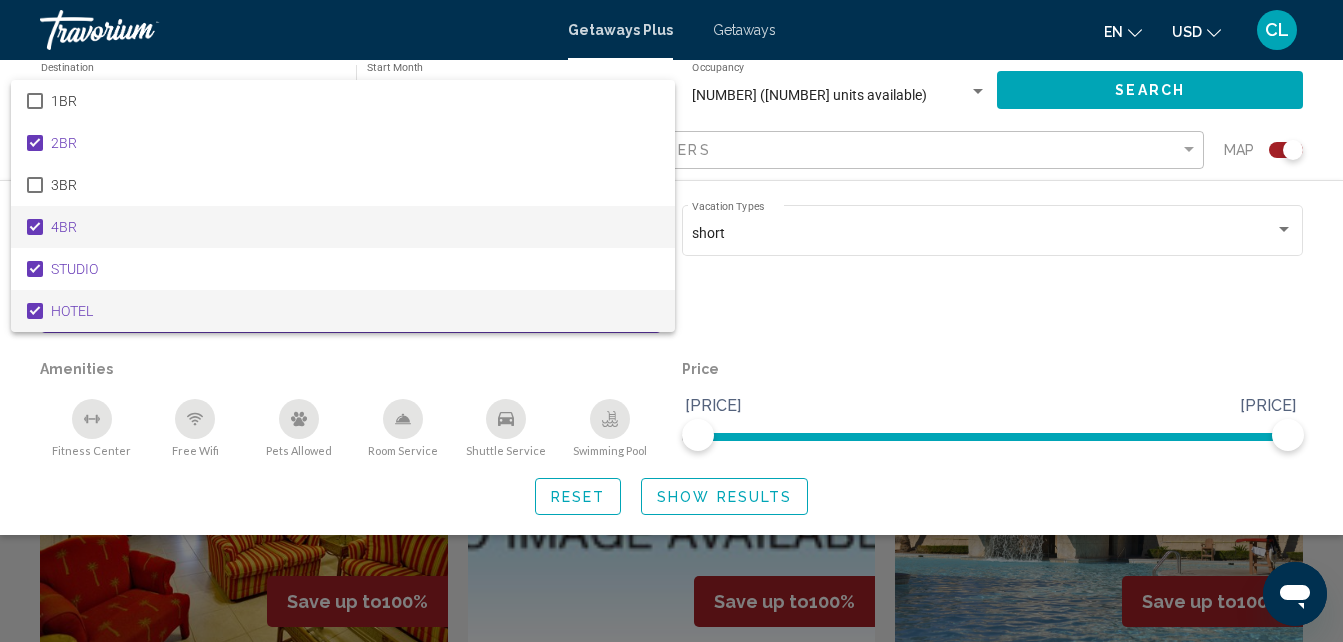 click at bounding box center (35, 311) 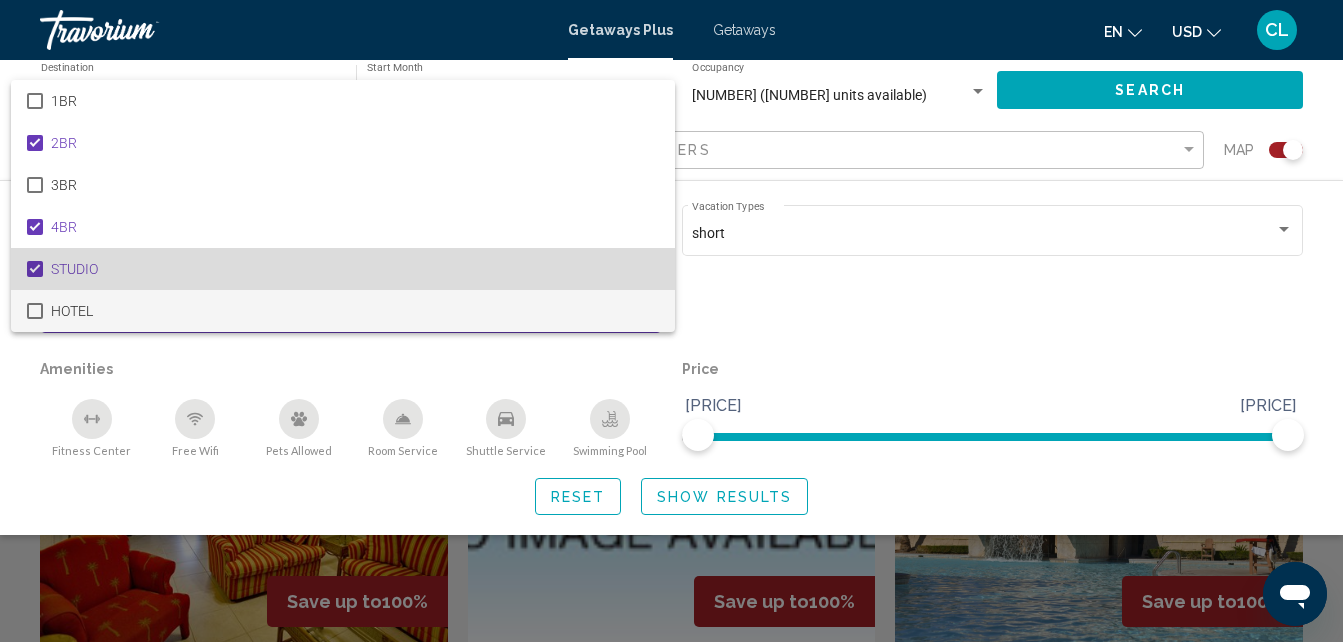 click on "STUDIO" at bounding box center [343, 269] 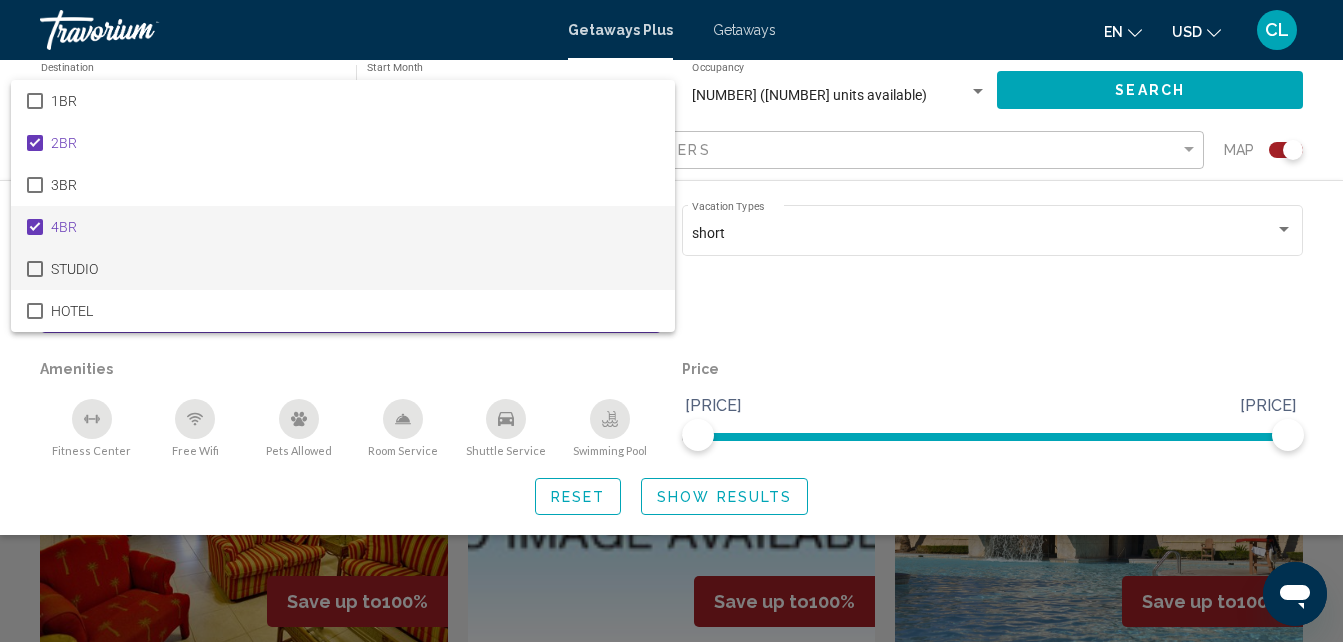 click at bounding box center (35, 227) 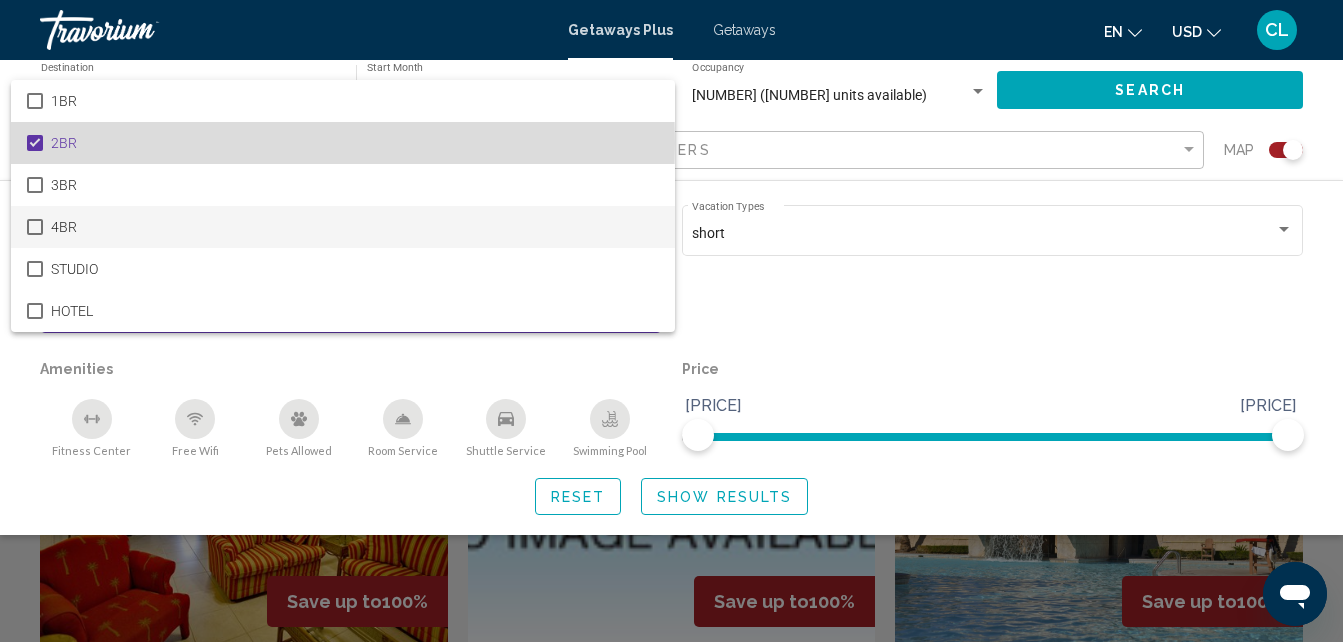 click at bounding box center [35, 143] 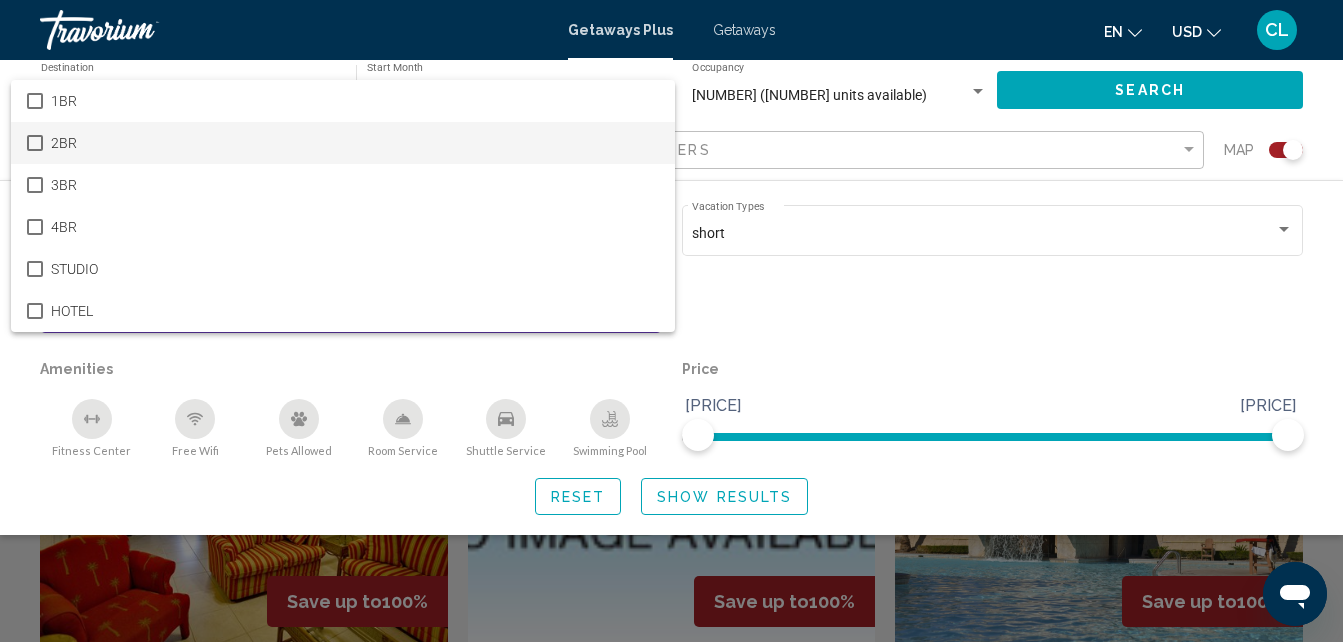 click at bounding box center (671, 321) 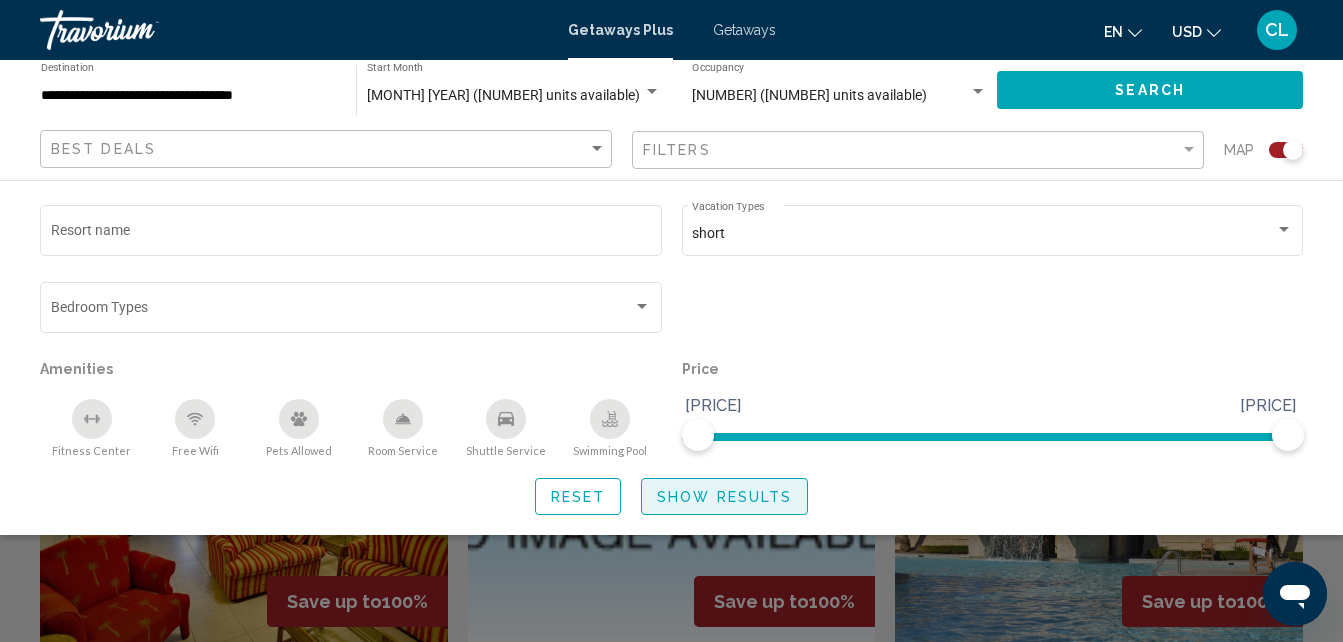 click on "Show Results" at bounding box center (724, 497) 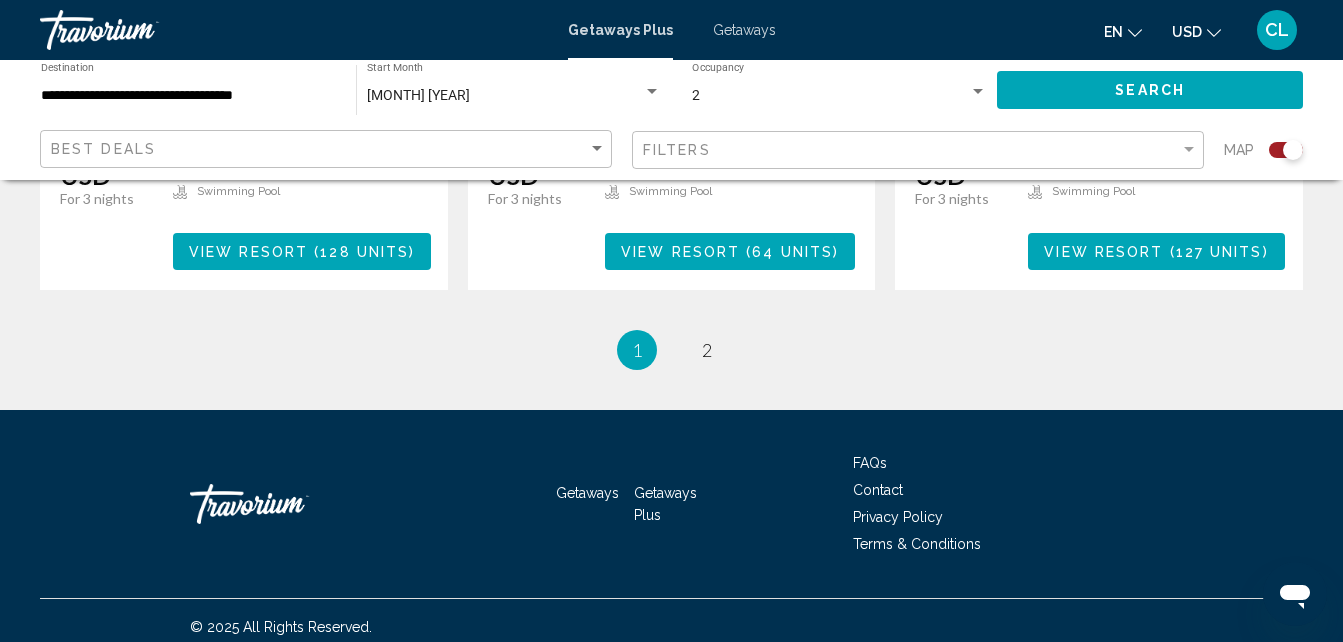 scroll, scrollTop: 3521, scrollLeft: 0, axis: vertical 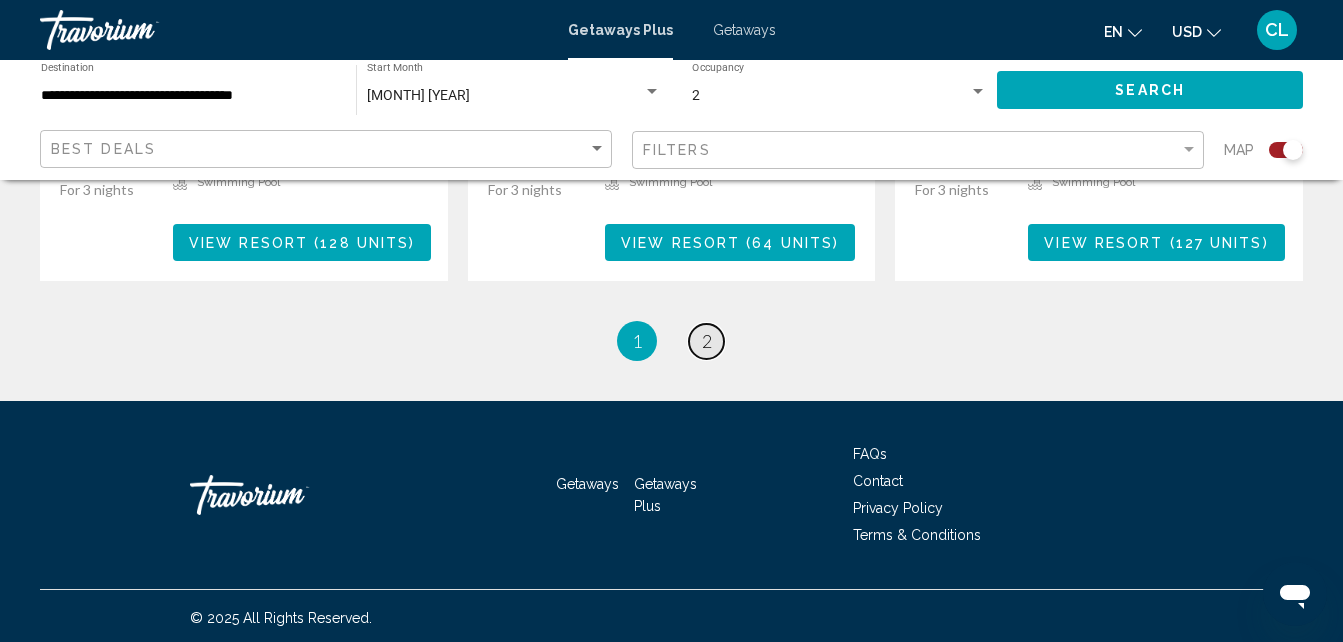 click on "page  2" at bounding box center (706, 341) 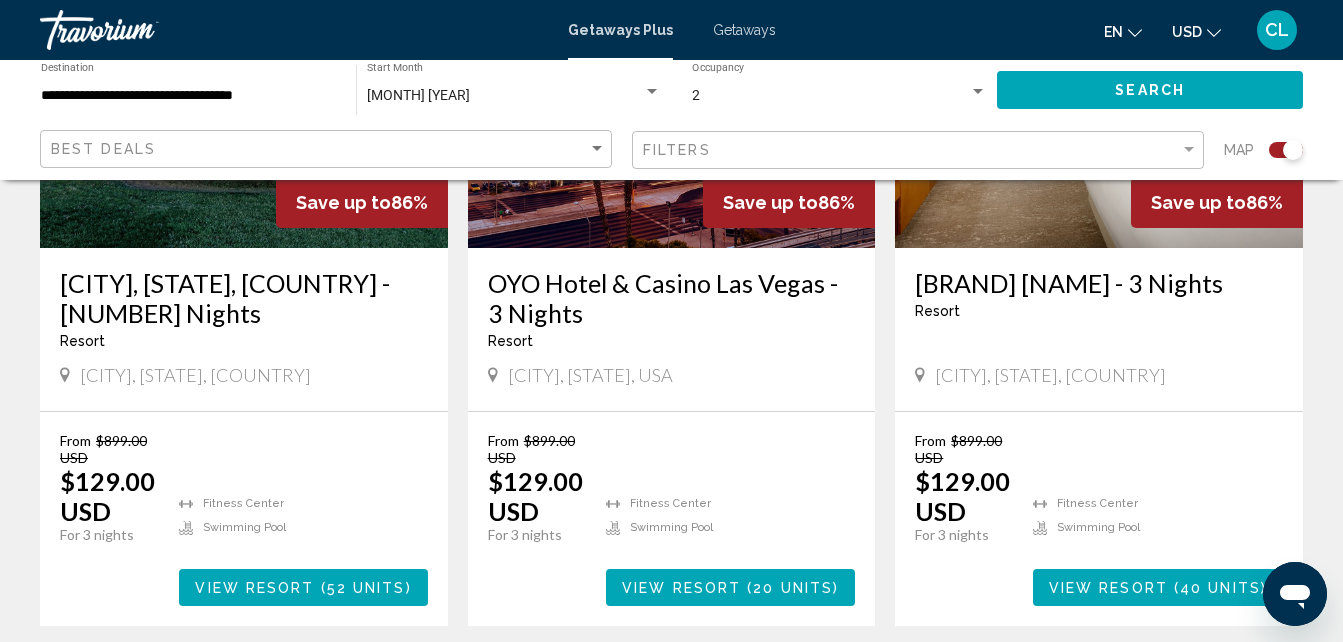 scroll, scrollTop: 1600, scrollLeft: 0, axis: vertical 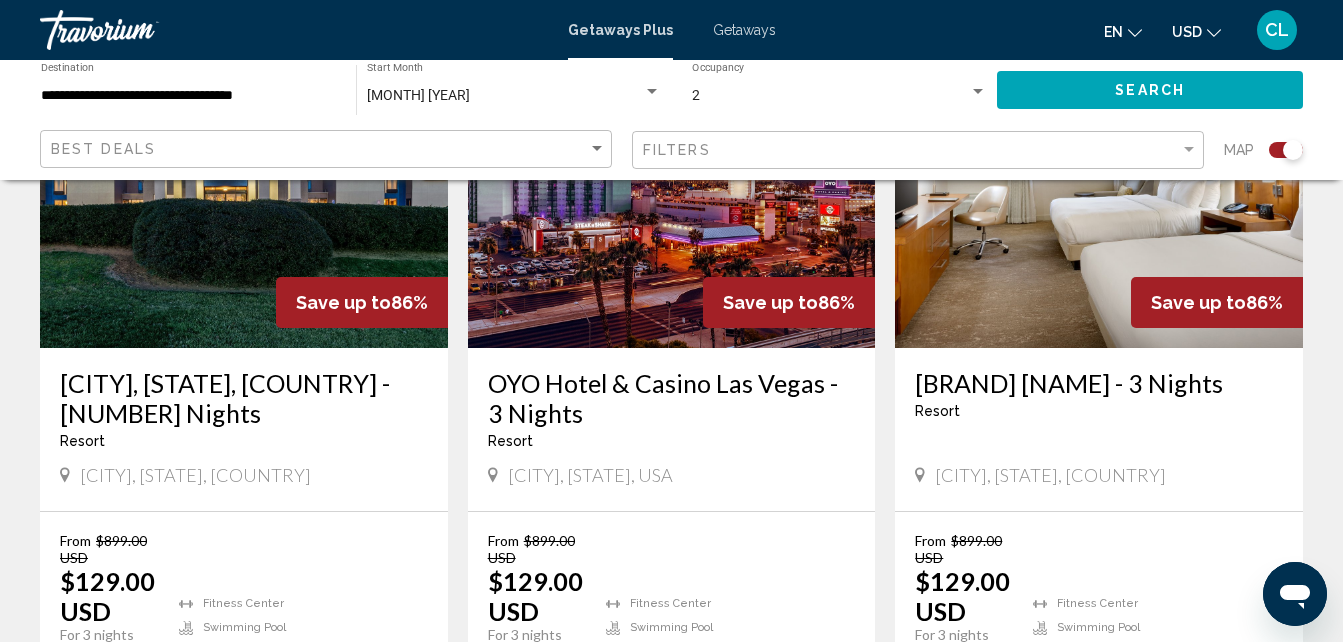 click on "OYO Hotel & Casino Las Vegas - 3 Nights" at bounding box center (672, 398) 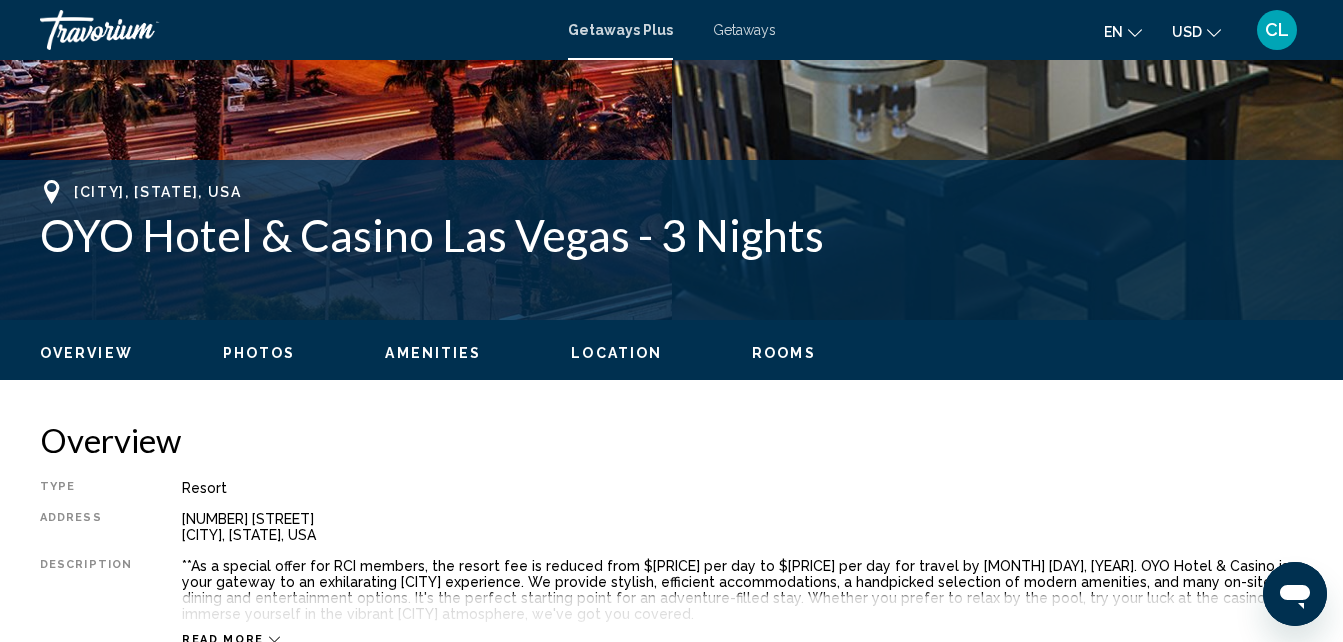 scroll, scrollTop: 814, scrollLeft: 0, axis: vertical 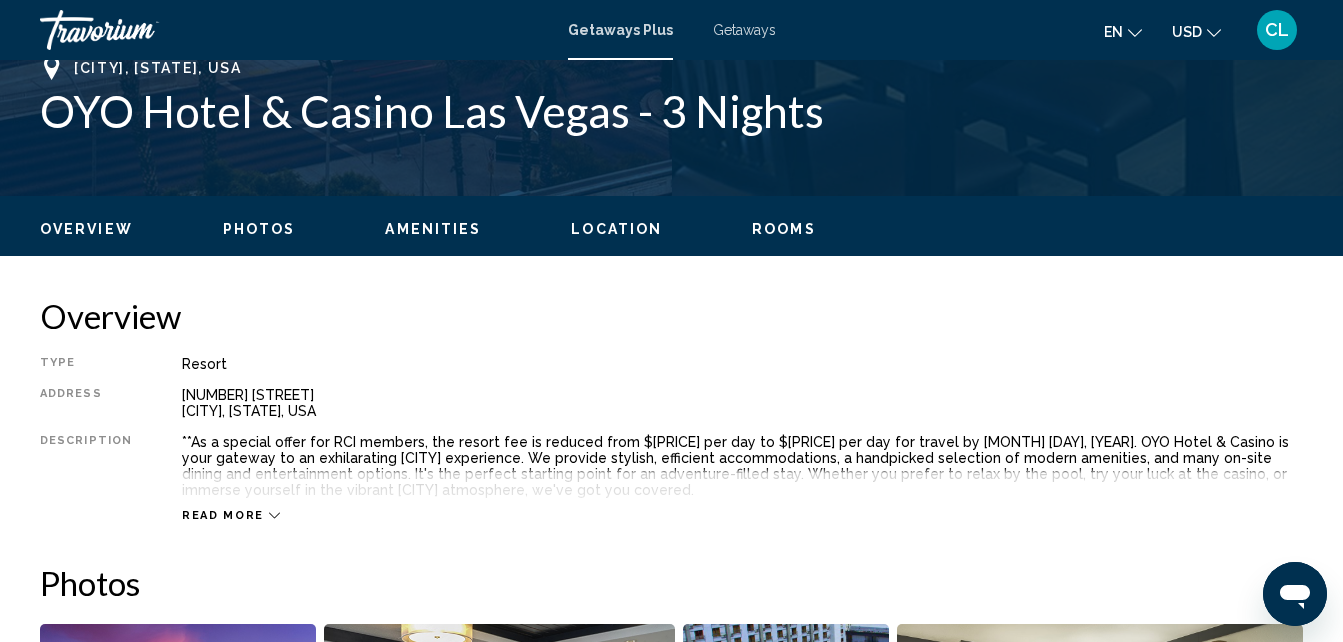 click on "Amenities" at bounding box center [433, 229] 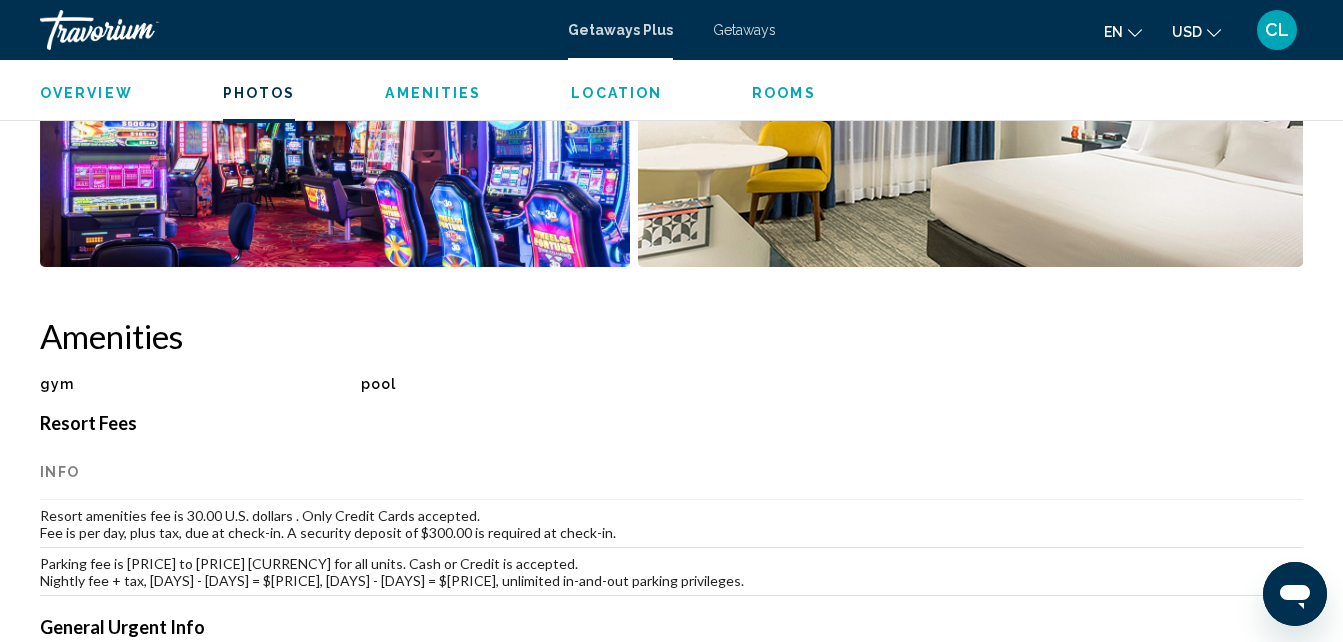 scroll, scrollTop: 1673, scrollLeft: 0, axis: vertical 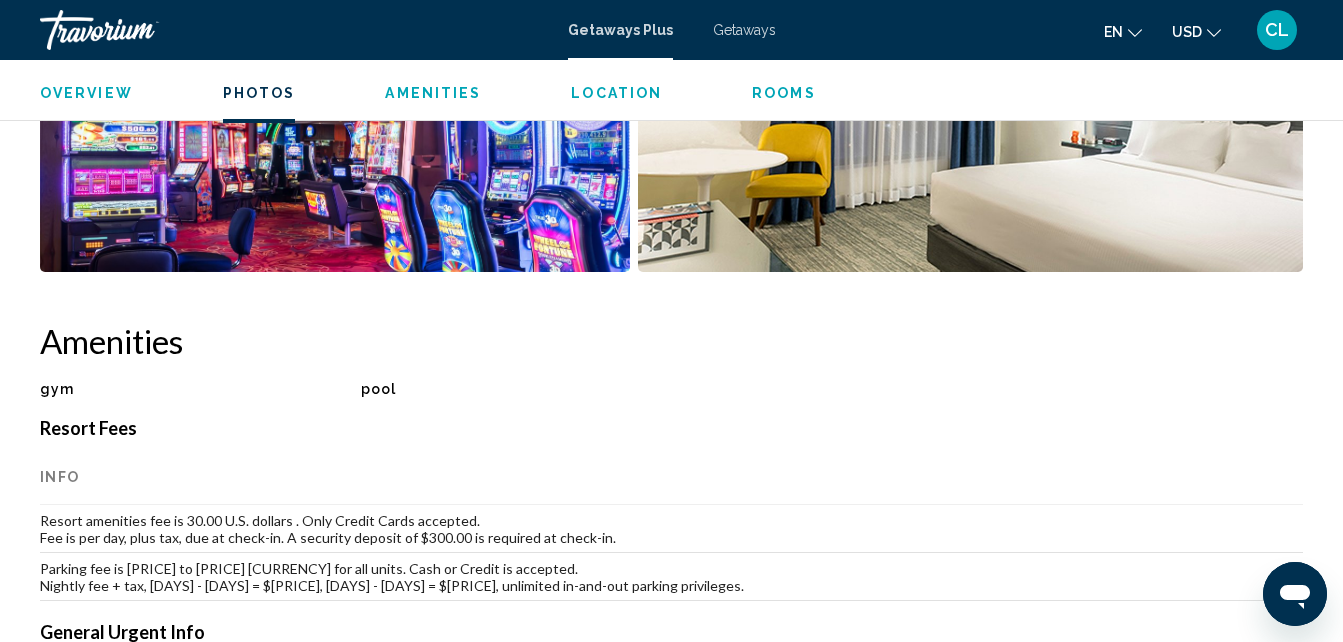 click on "Photos" at bounding box center (259, 93) 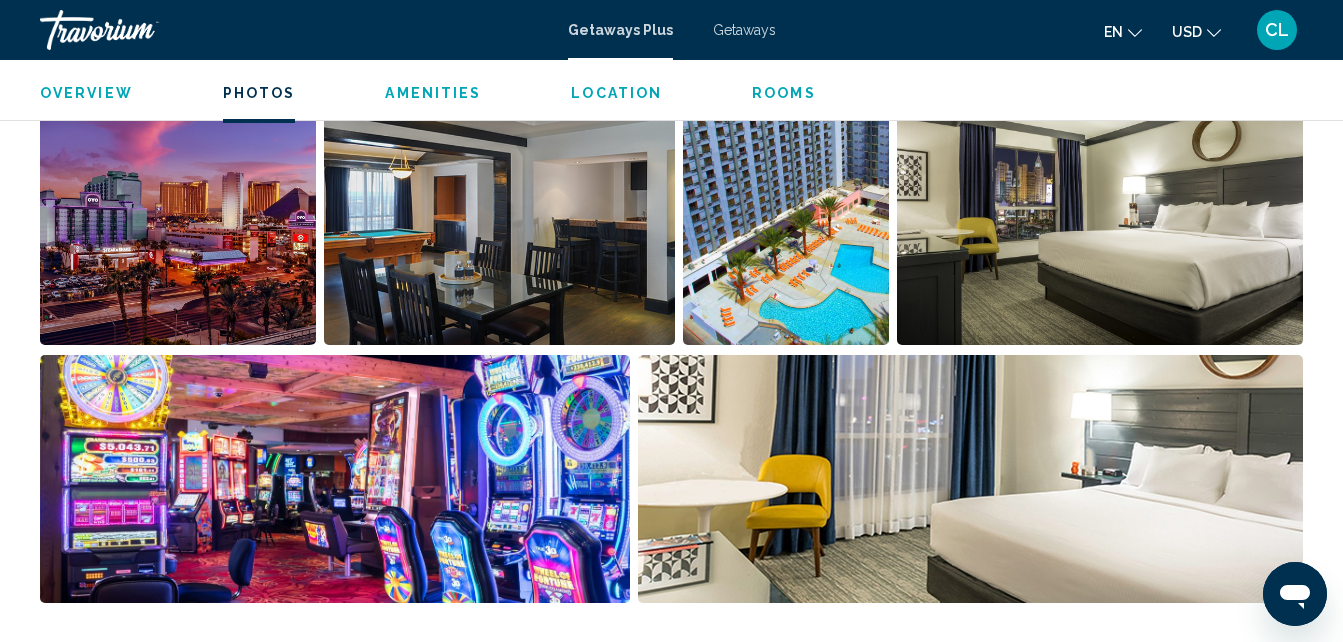 scroll, scrollTop: 1258, scrollLeft: 0, axis: vertical 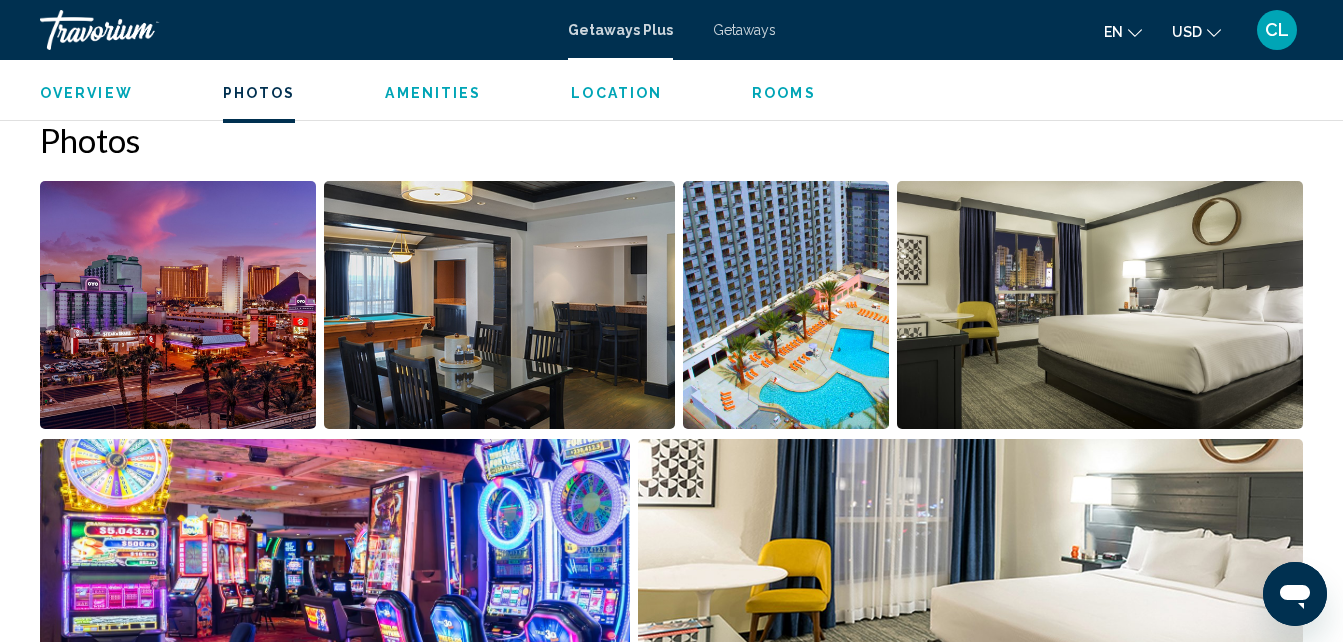 click on "Rooms" at bounding box center (784, 93) 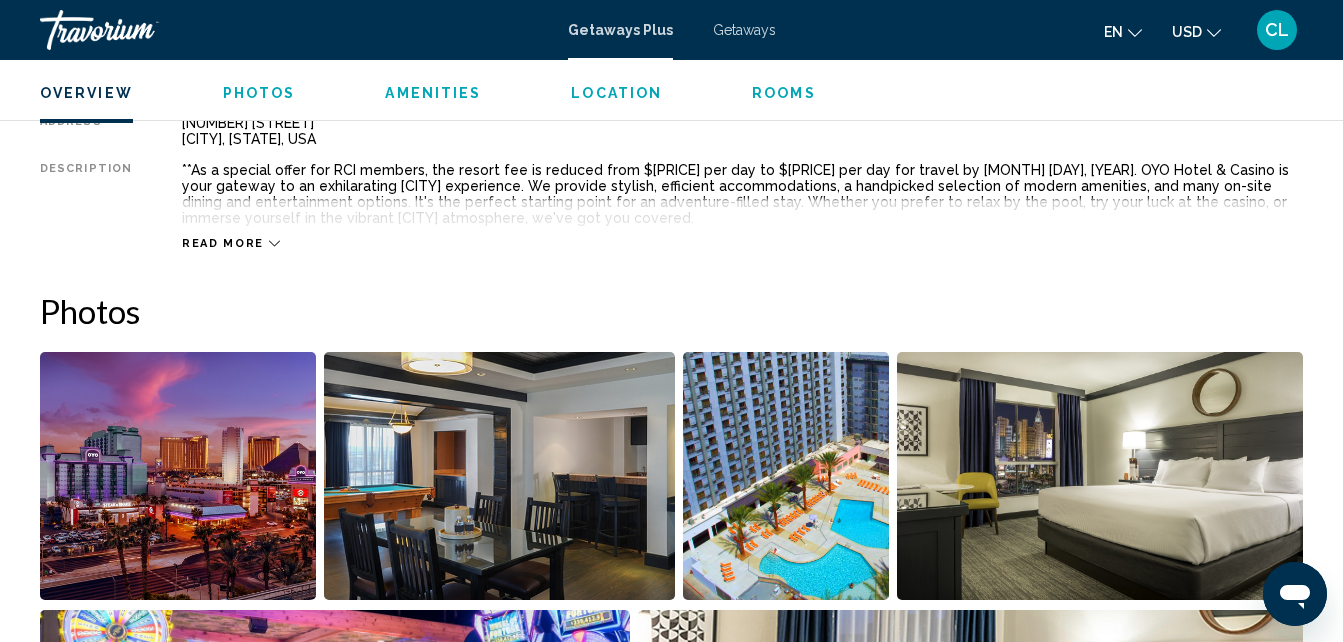 scroll, scrollTop: 1055, scrollLeft: 0, axis: vertical 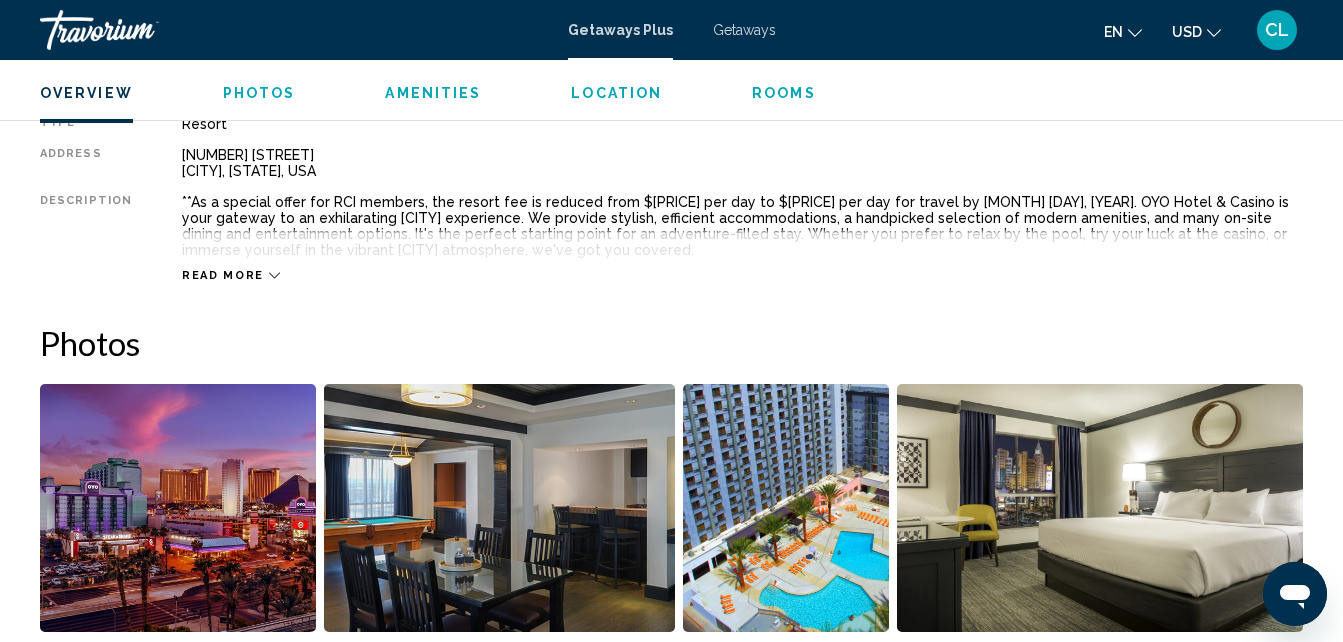 click on "Read more" at bounding box center [742, 255] 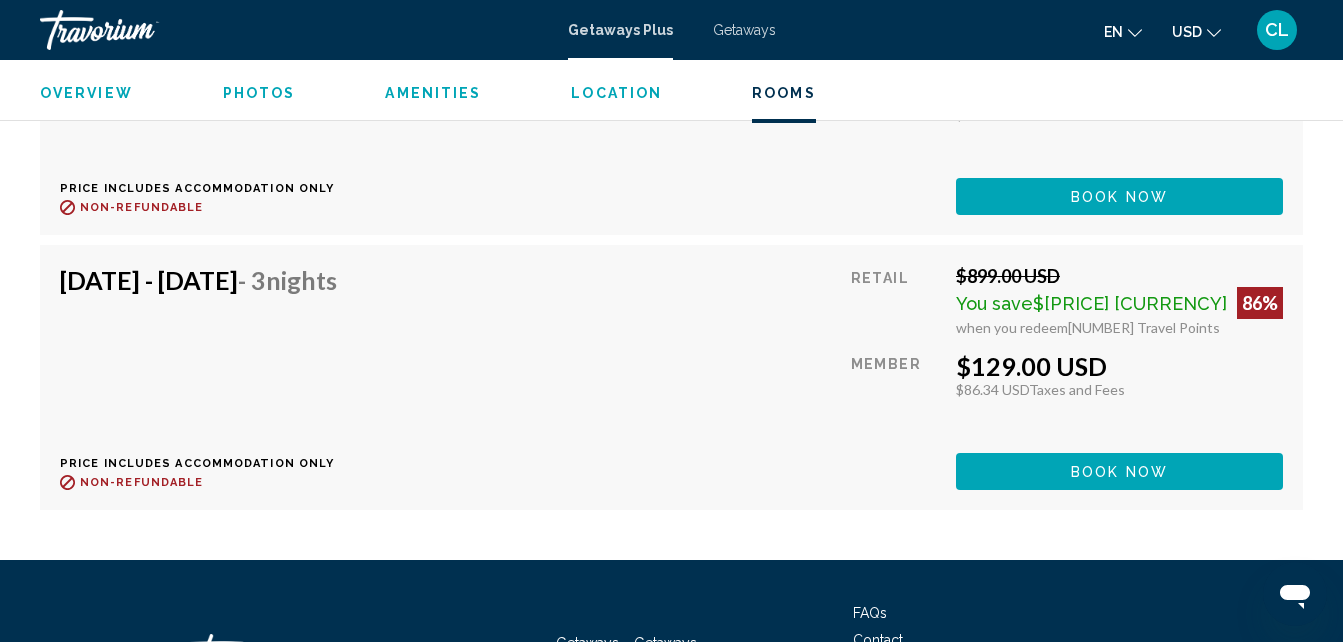 scroll, scrollTop: 6641, scrollLeft: 0, axis: vertical 